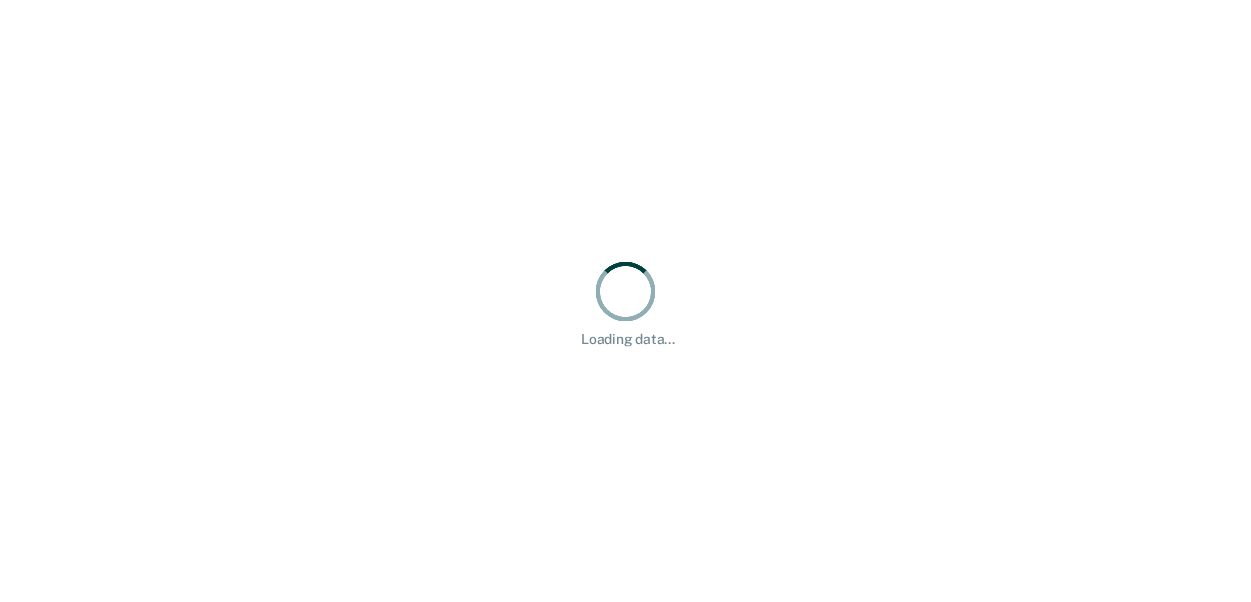 scroll, scrollTop: 0, scrollLeft: 0, axis: both 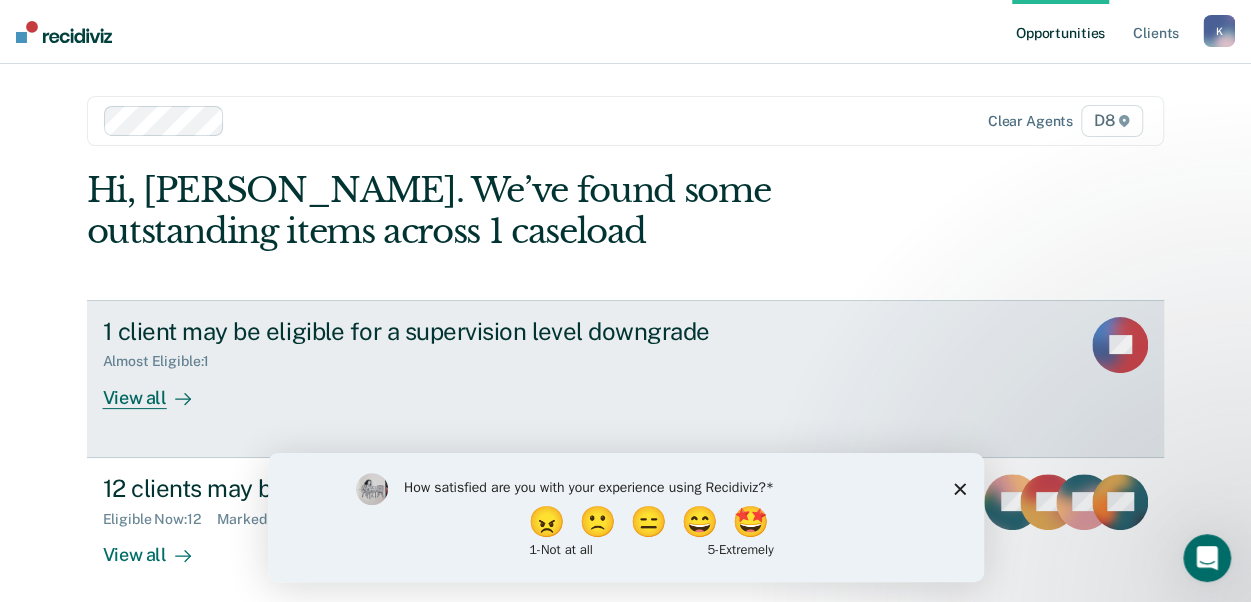 click on "1 client may be eligible for a supervision level downgrade Almost Eligible :  1 View all   LR" at bounding box center [626, 379] 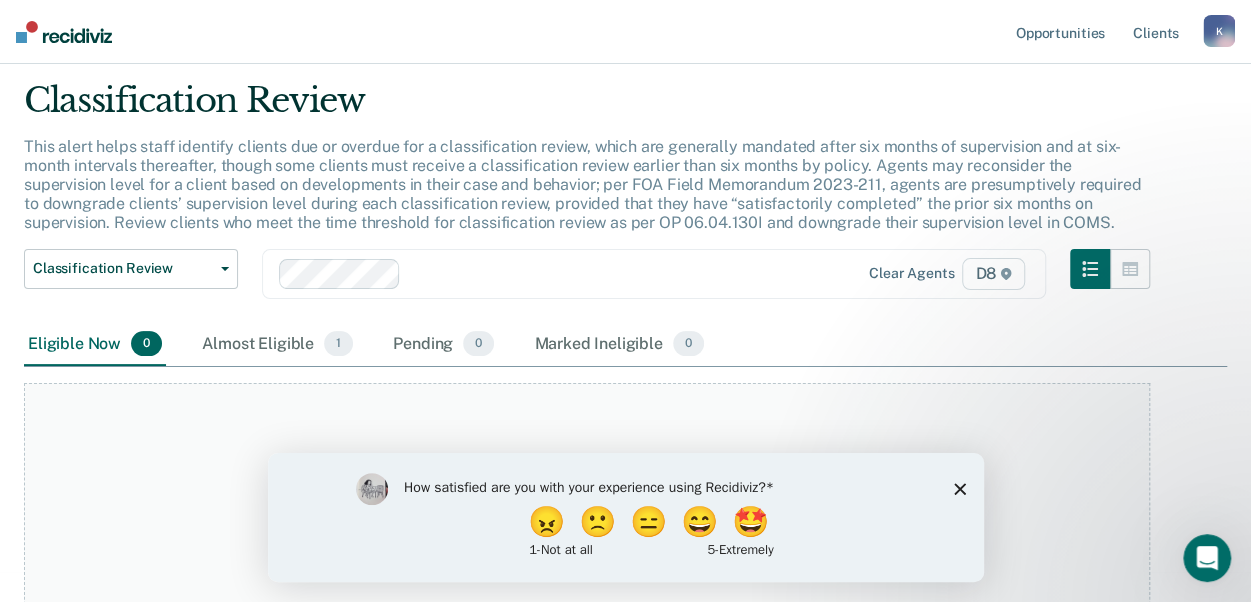 scroll, scrollTop: 100, scrollLeft: 0, axis: vertical 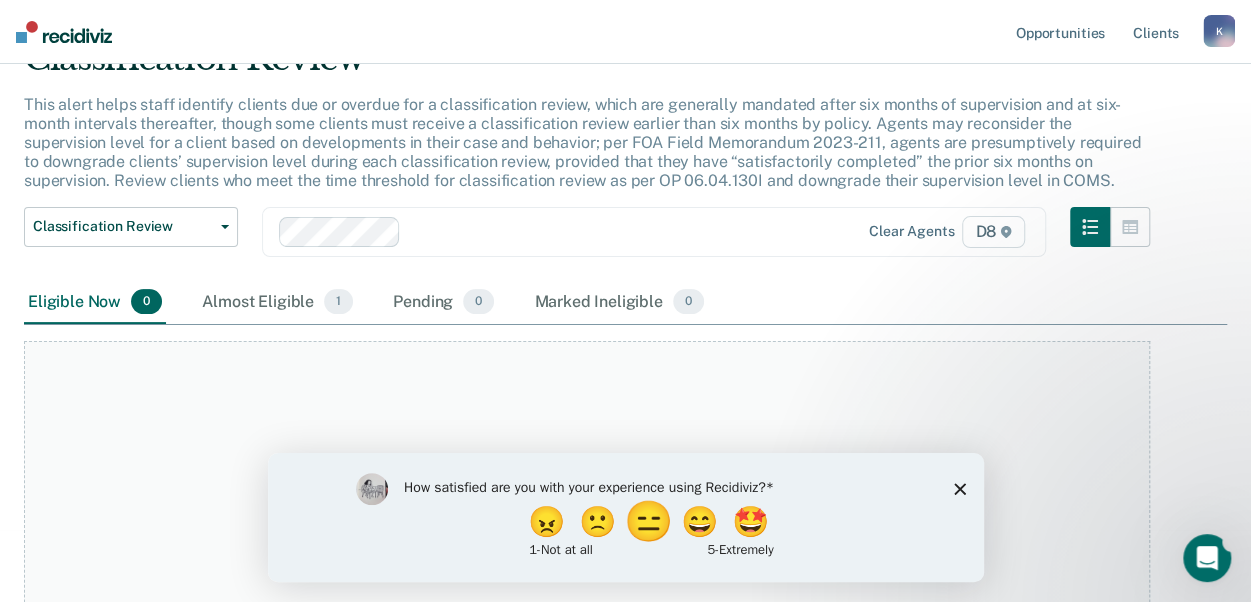 click on "😑" at bounding box center (649, 521) 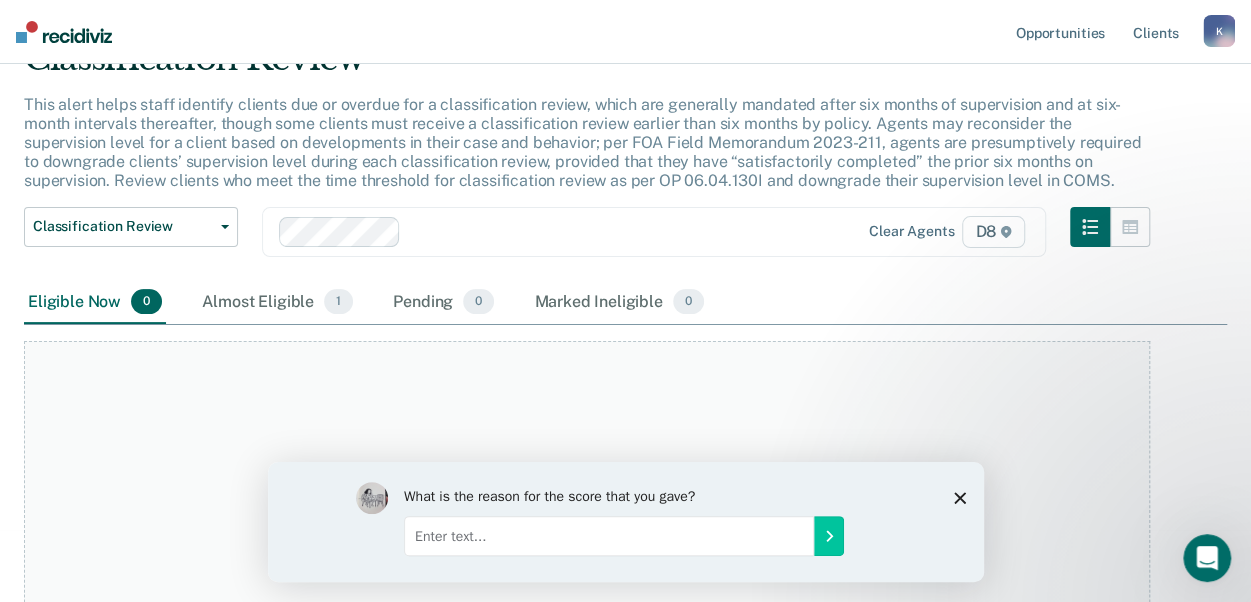 click 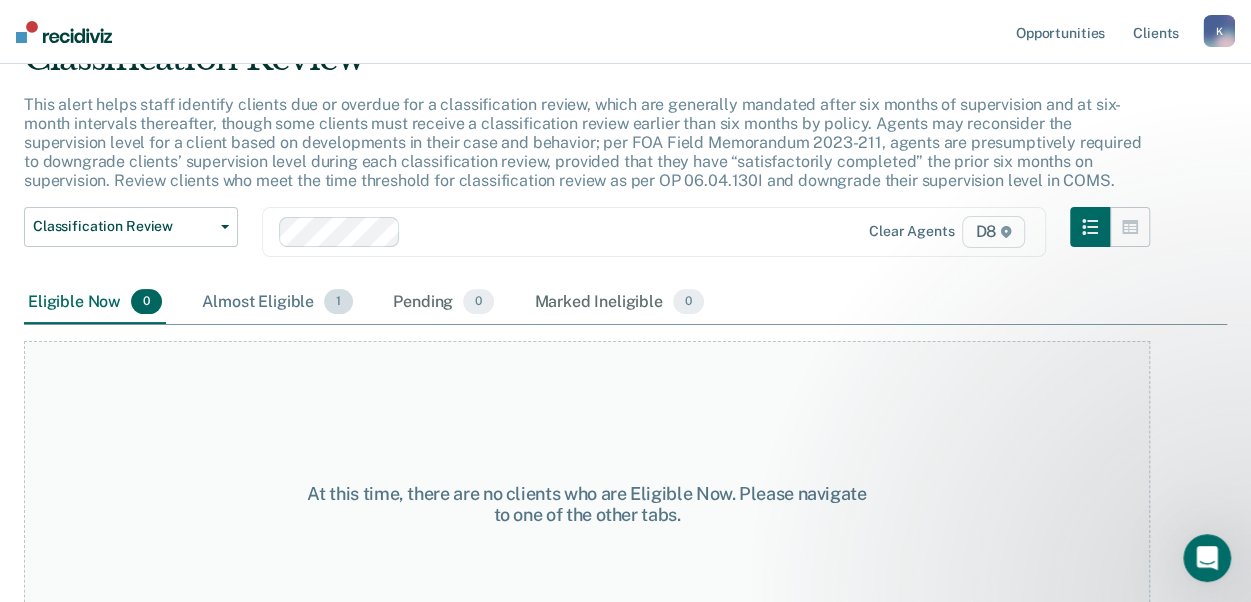 click on "Almost Eligible 1" at bounding box center [277, 303] 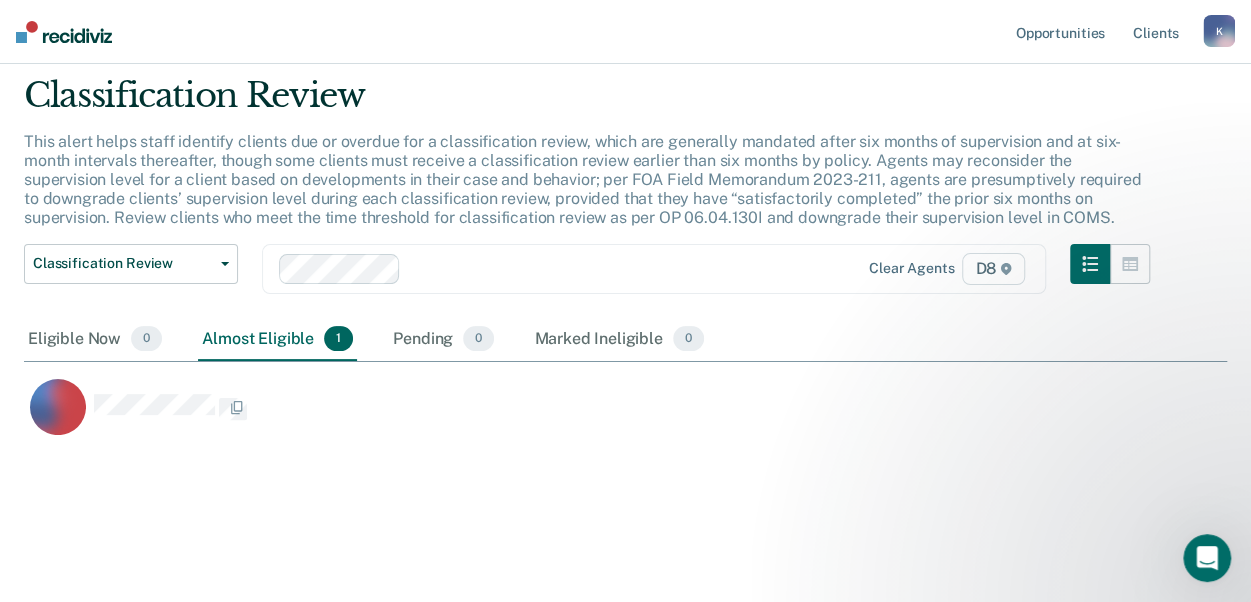 scroll, scrollTop: 0, scrollLeft: 0, axis: both 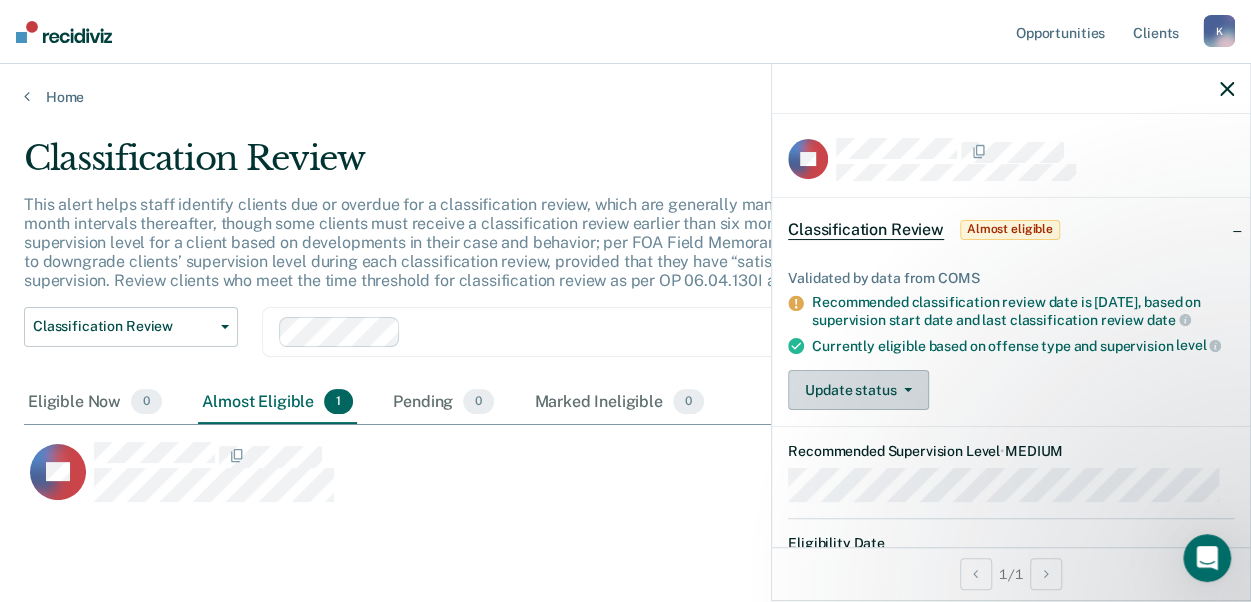 click on "Update status" at bounding box center (858, 390) 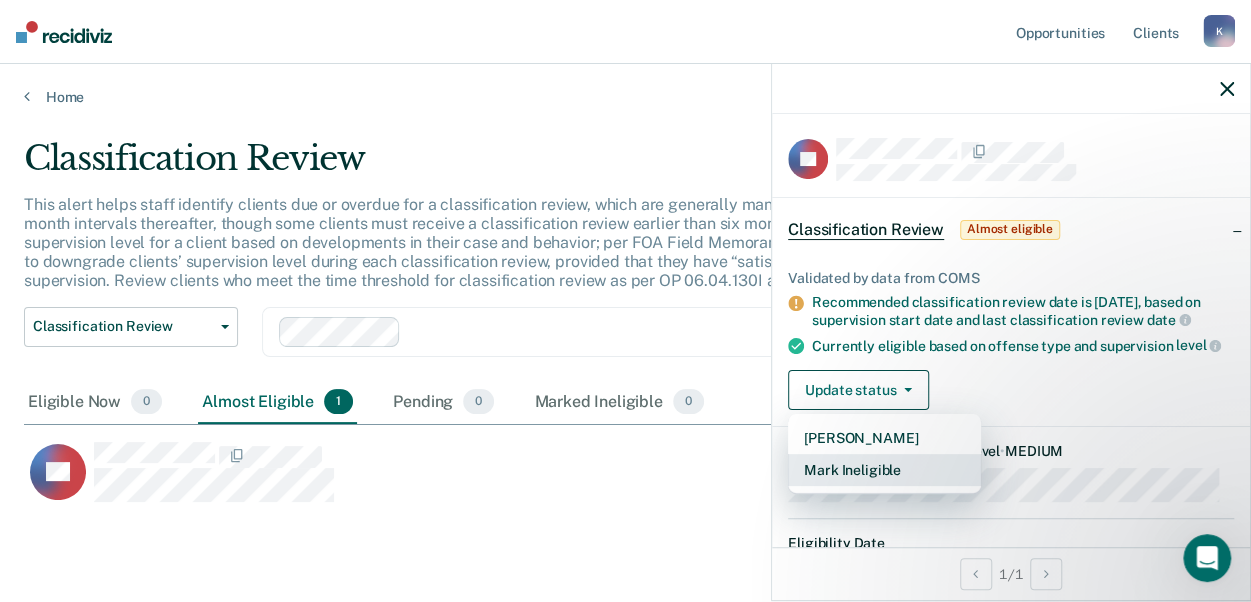 click on "Mark Ineligible" at bounding box center (884, 470) 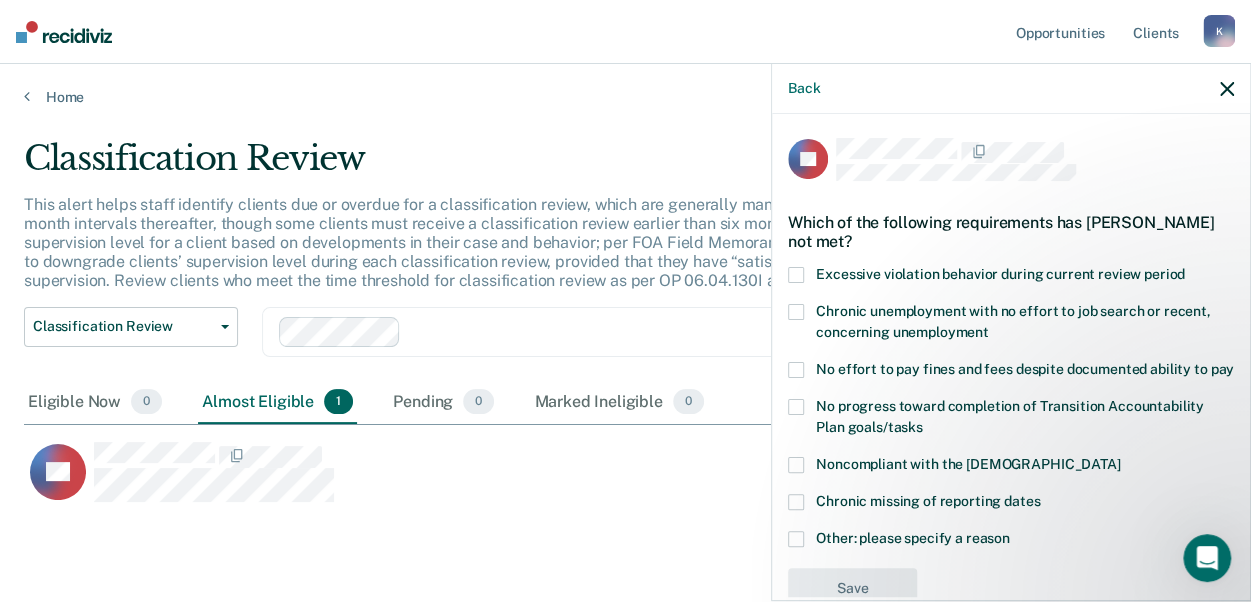 click on "Excessive violation behavior during current review period" at bounding box center [1011, 277] 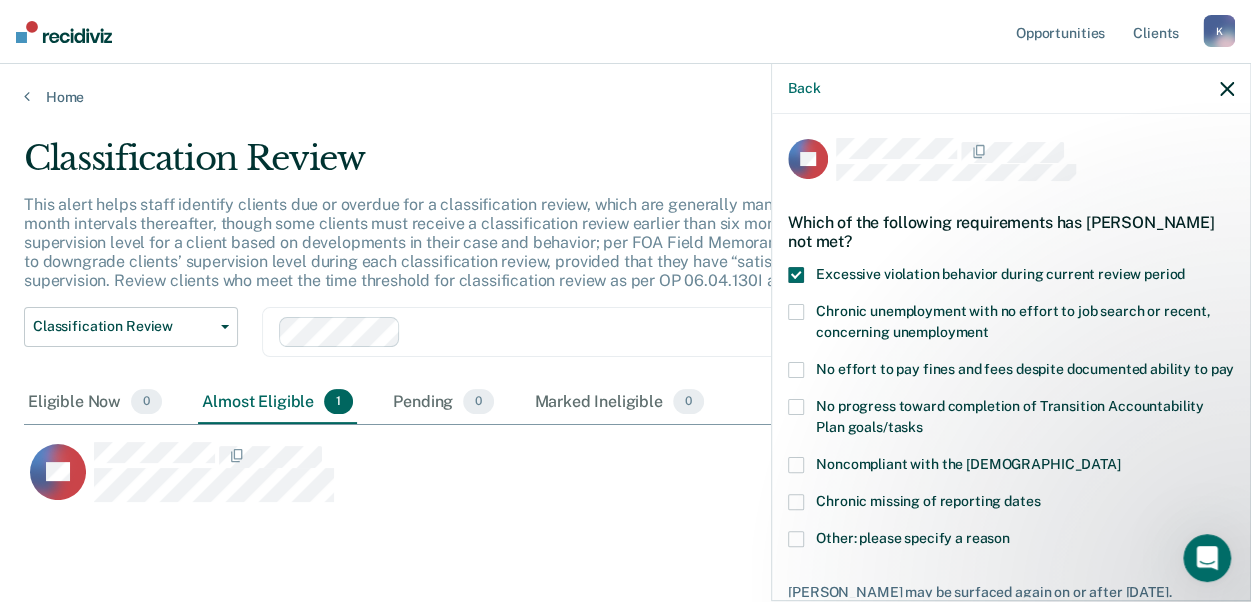 click at bounding box center (796, 370) 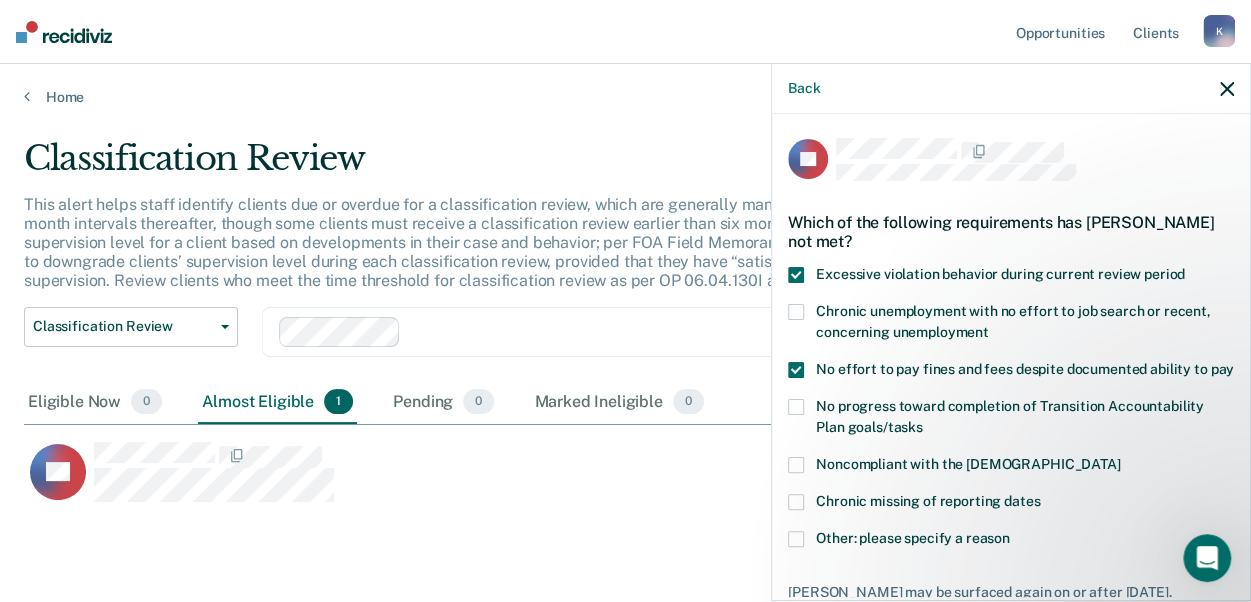 click at bounding box center [796, 407] 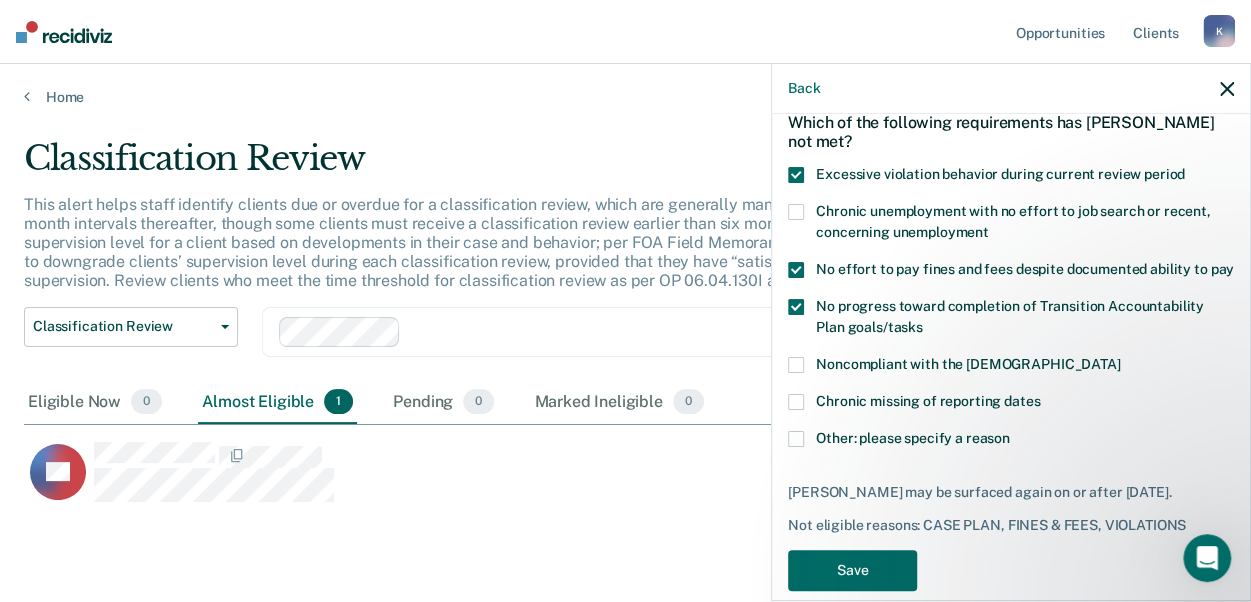 scroll, scrollTop: 147, scrollLeft: 0, axis: vertical 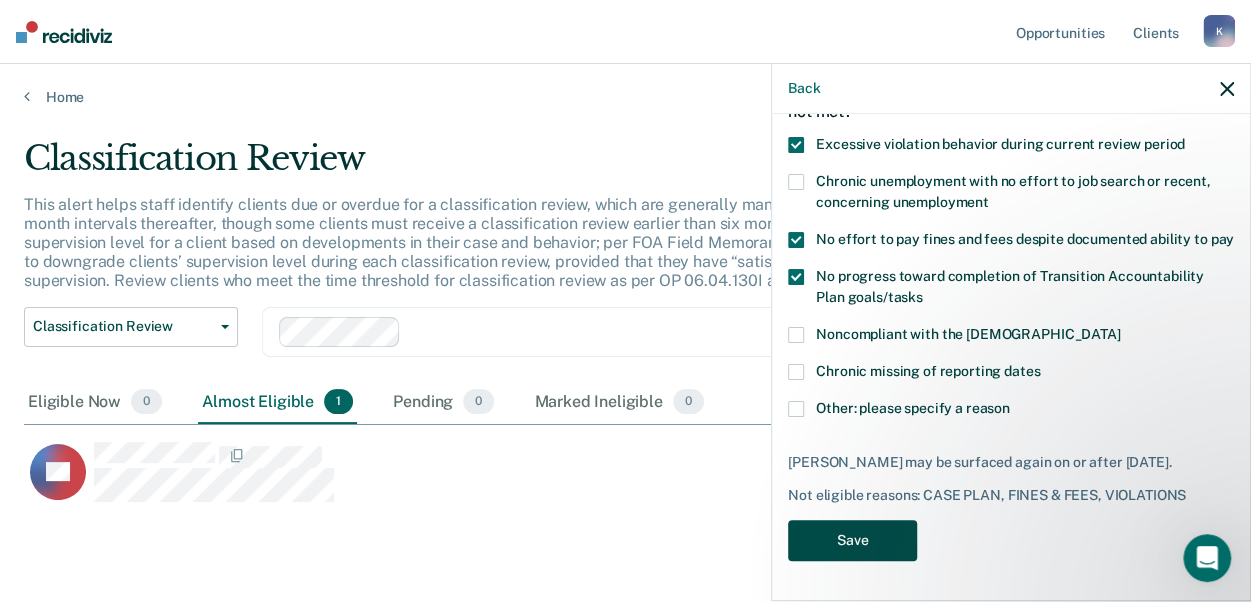 click on "Save" at bounding box center [852, 540] 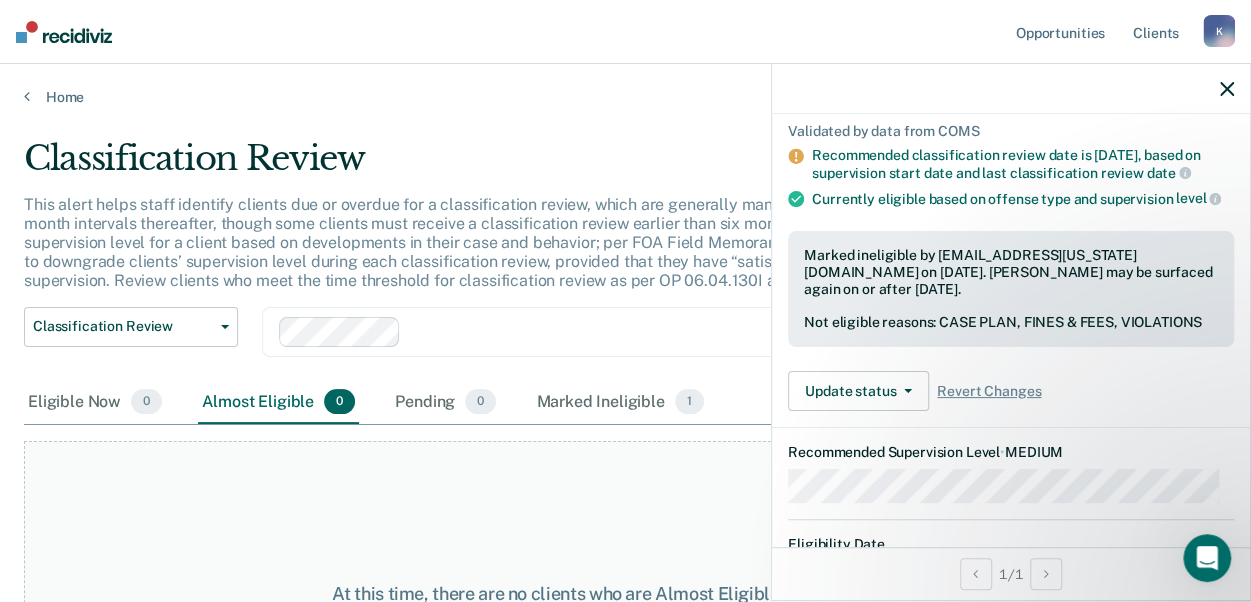 click 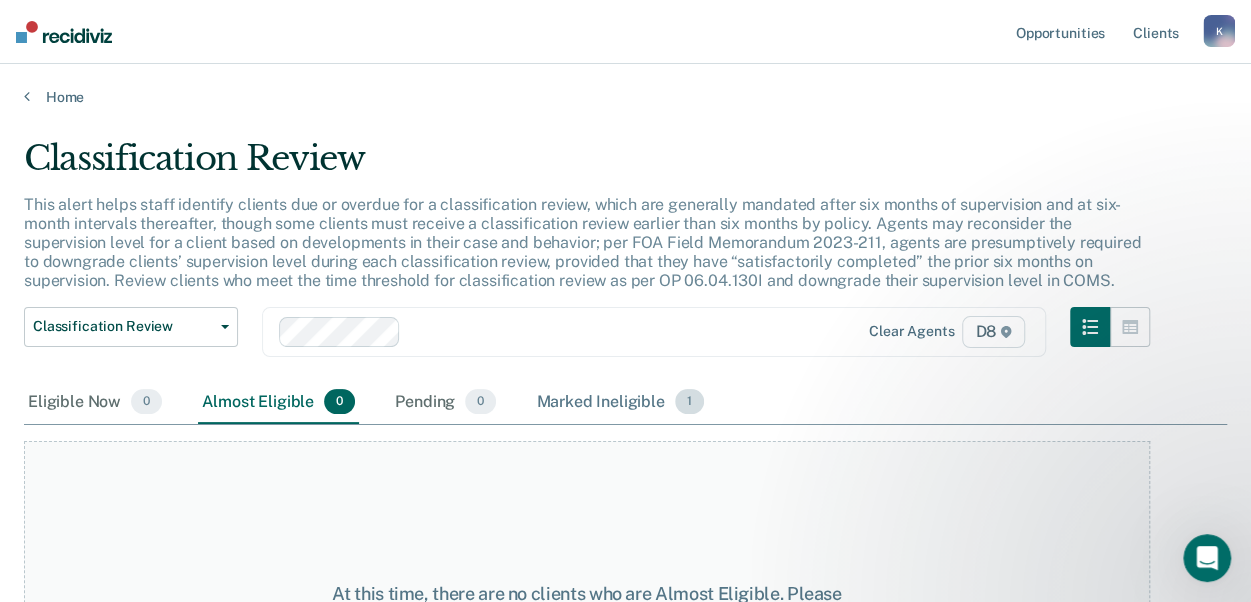 click on "Marked Ineligible 1" at bounding box center [620, 403] 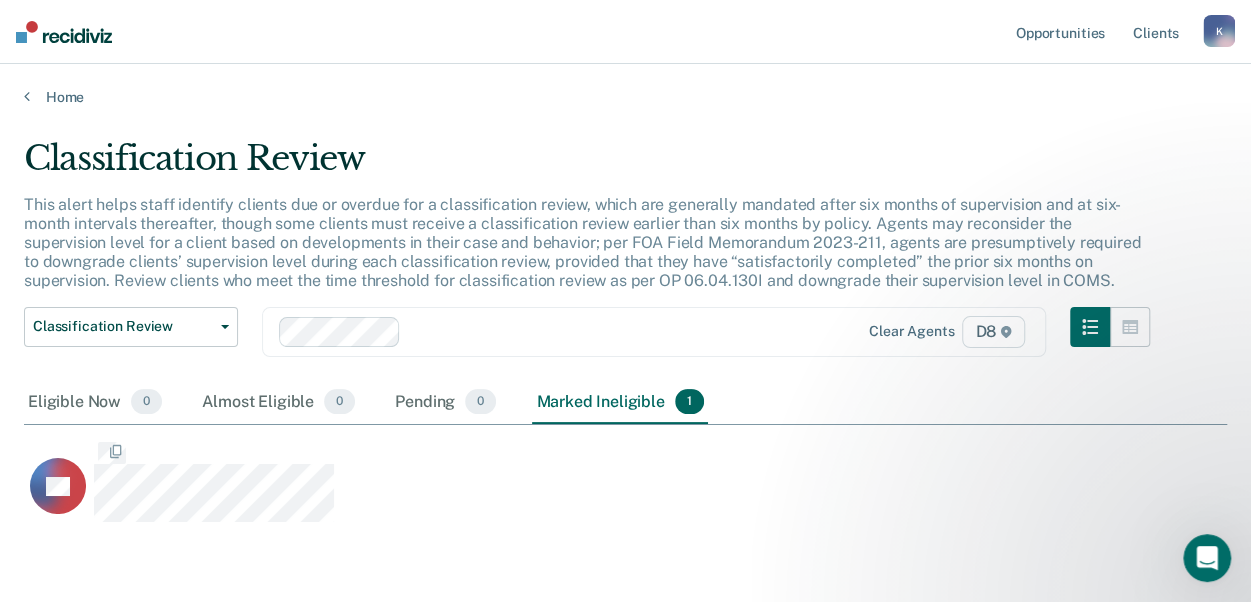 scroll, scrollTop: 16, scrollLeft: 16, axis: both 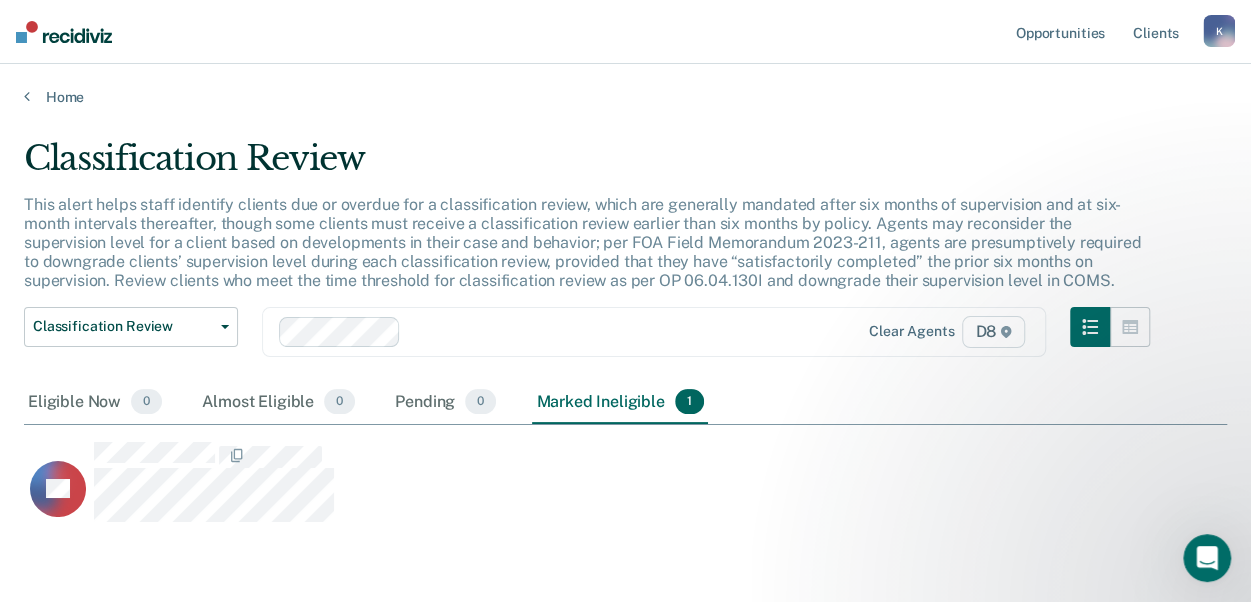 click on "This alert helps staff identify clients due or overdue for a classification review, which are generally mandated after six months of supervision and at six-month intervals thereafter, though some clients must receive a classification review earlier than six months by policy. Agents may reconsider the supervision level for a client based on developments in their case and behavior; per FOA Field Memorandum 2023-211, agents are presumptively required to downgrade clients’ supervision level during each classification review, provided that they have “satisfactorily completed” the prior six months on supervision. Review clients who meet the time threshold for classification review as per OP 06.04.130I and downgrade their supervision level in COMS." at bounding box center [582, 243] 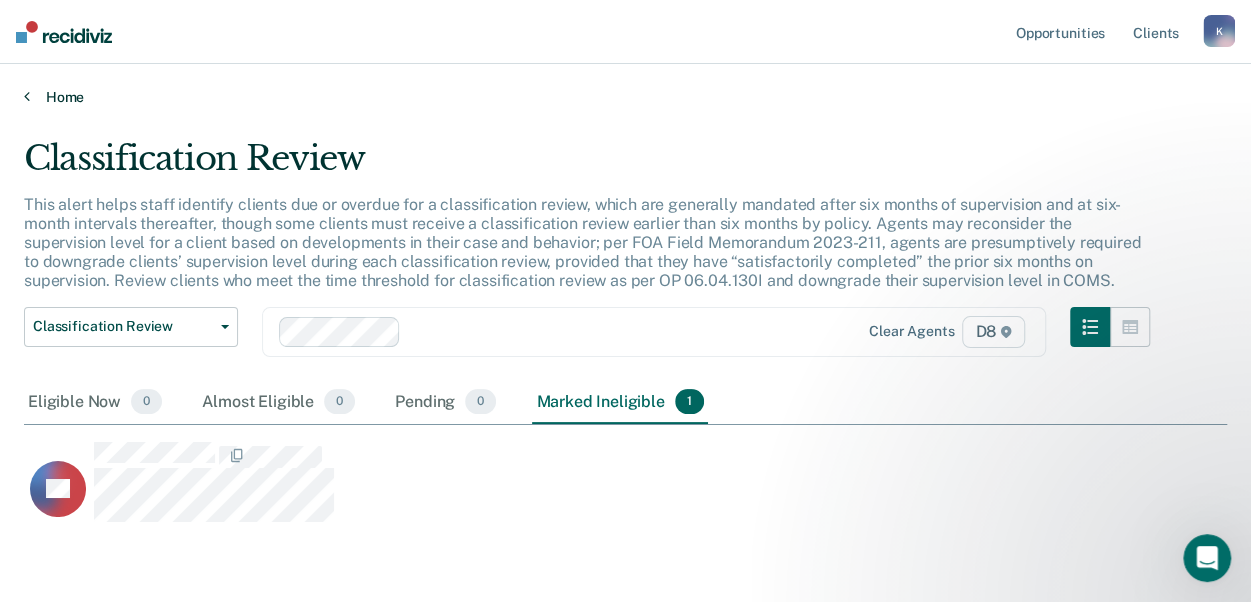click on "Home" at bounding box center [625, 97] 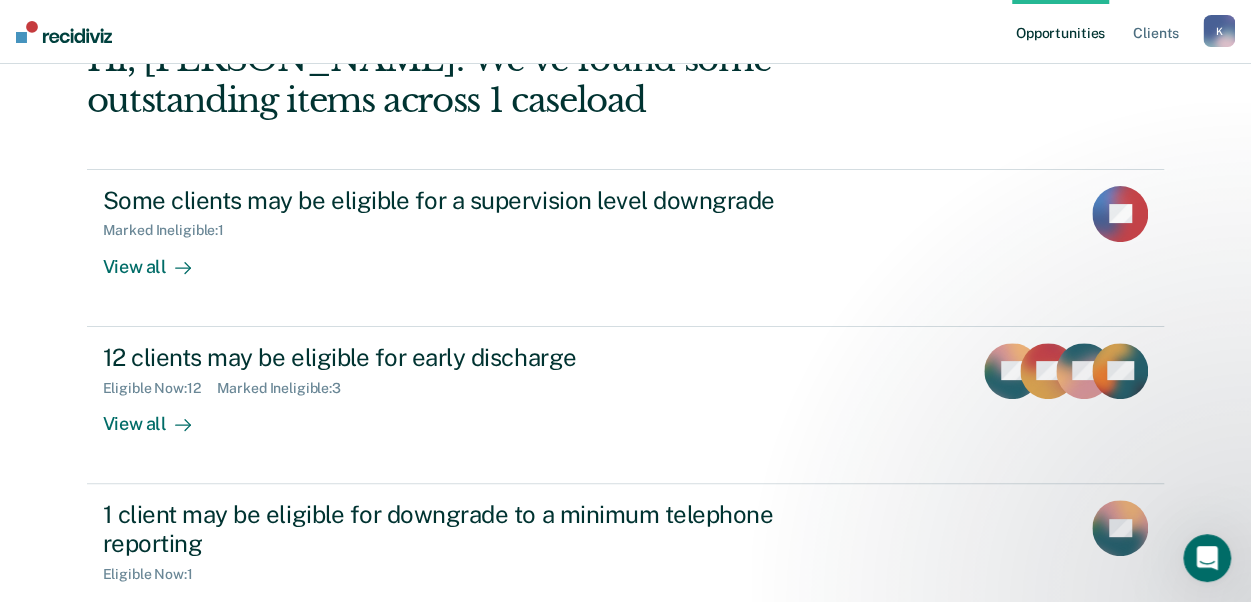 scroll, scrollTop: 200, scrollLeft: 0, axis: vertical 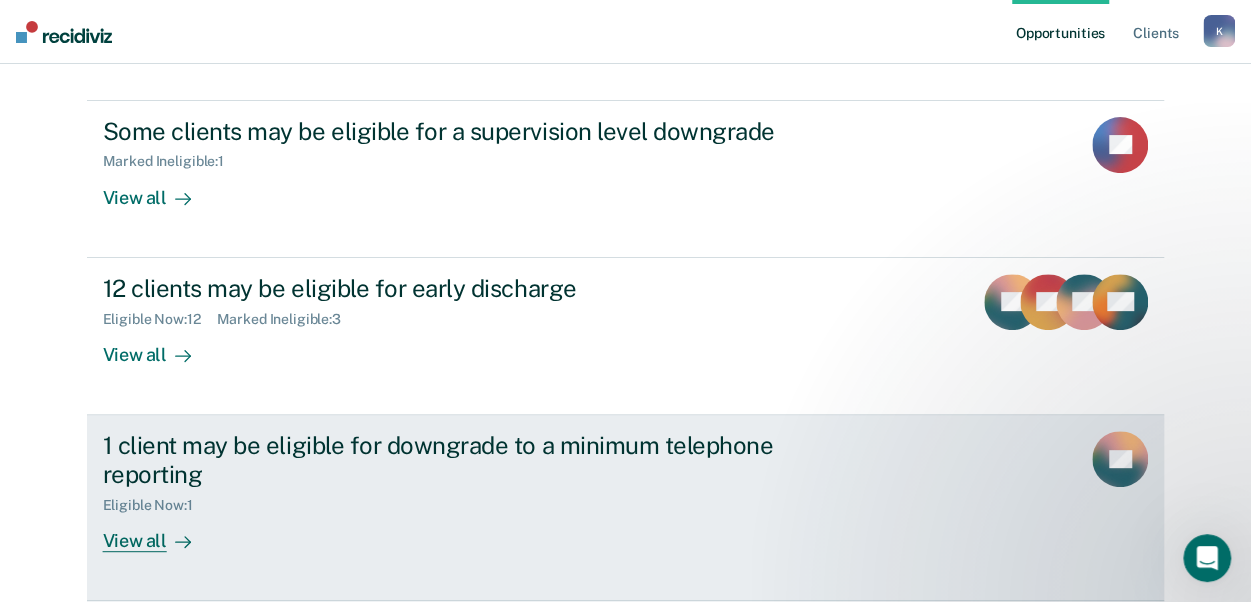 click on "View all" at bounding box center [159, 532] 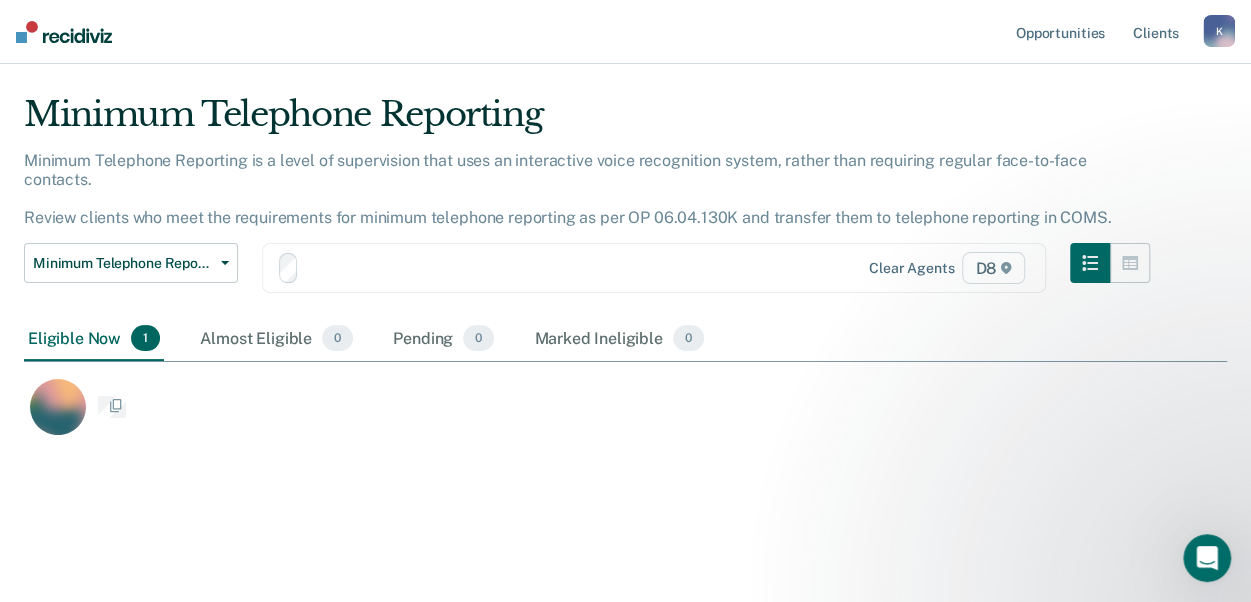 scroll, scrollTop: 0, scrollLeft: 0, axis: both 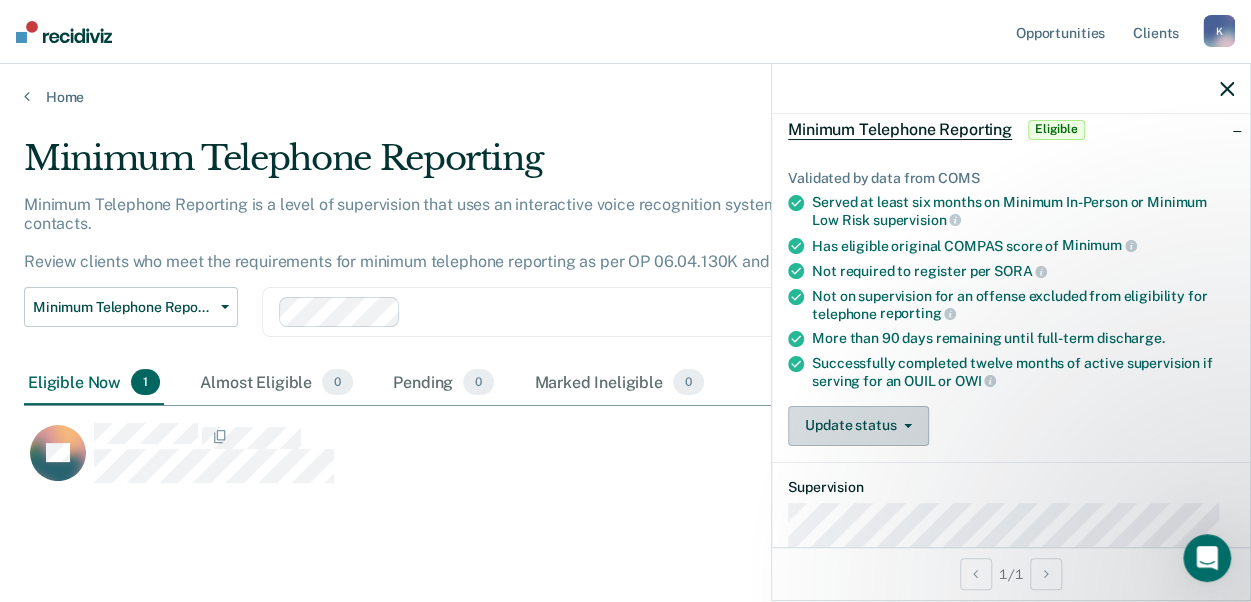 click on "Update status" at bounding box center [858, 426] 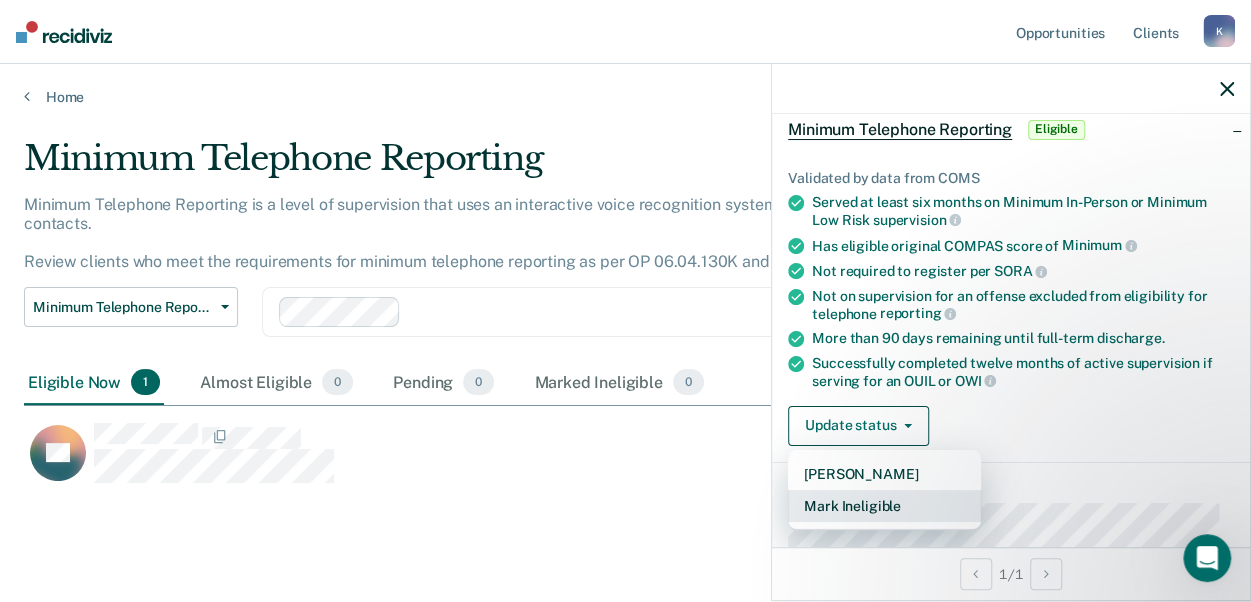 click on "Mark Ineligible" at bounding box center (884, 506) 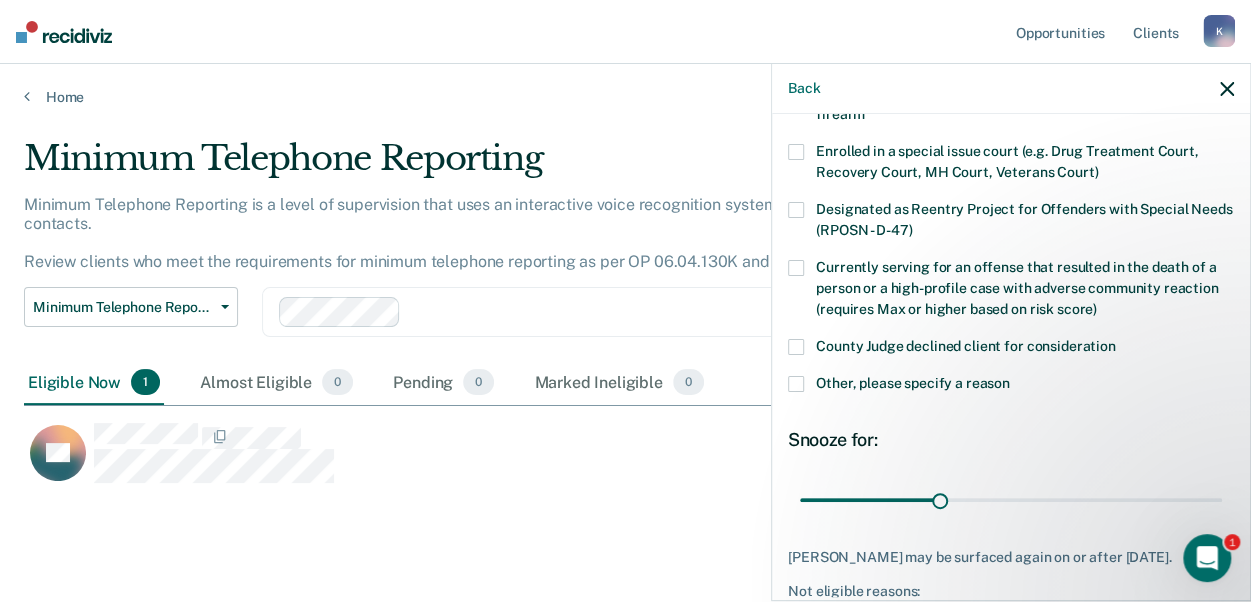 scroll, scrollTop: 200, scrollLeft: 0, axis: vertical 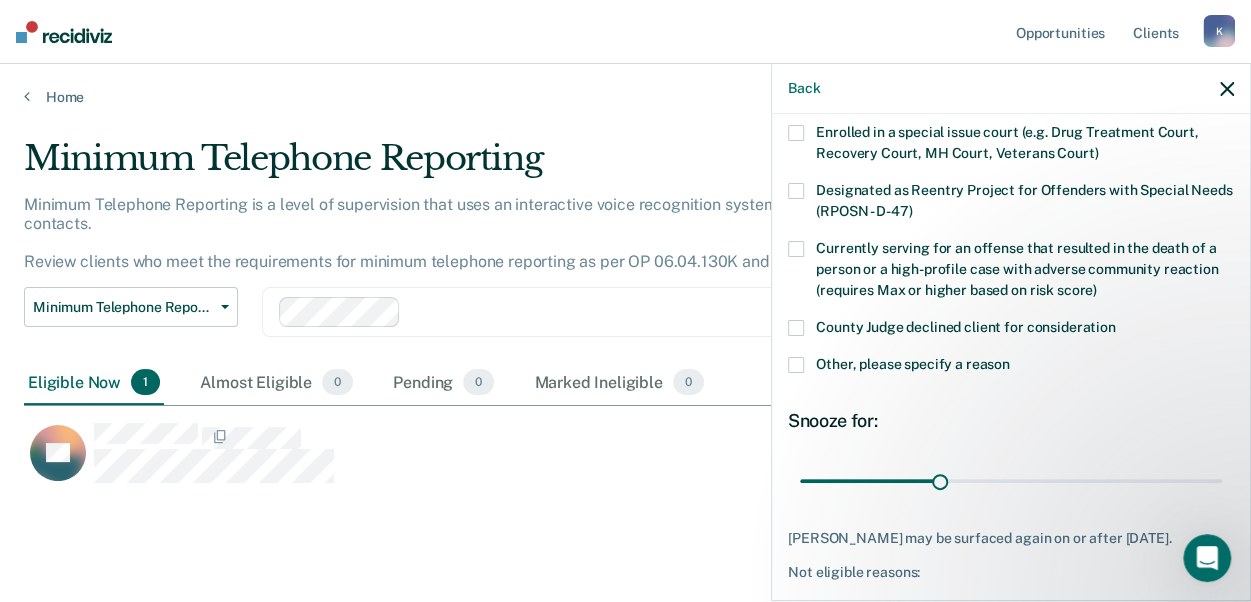 click at bounding box center (796, 365) 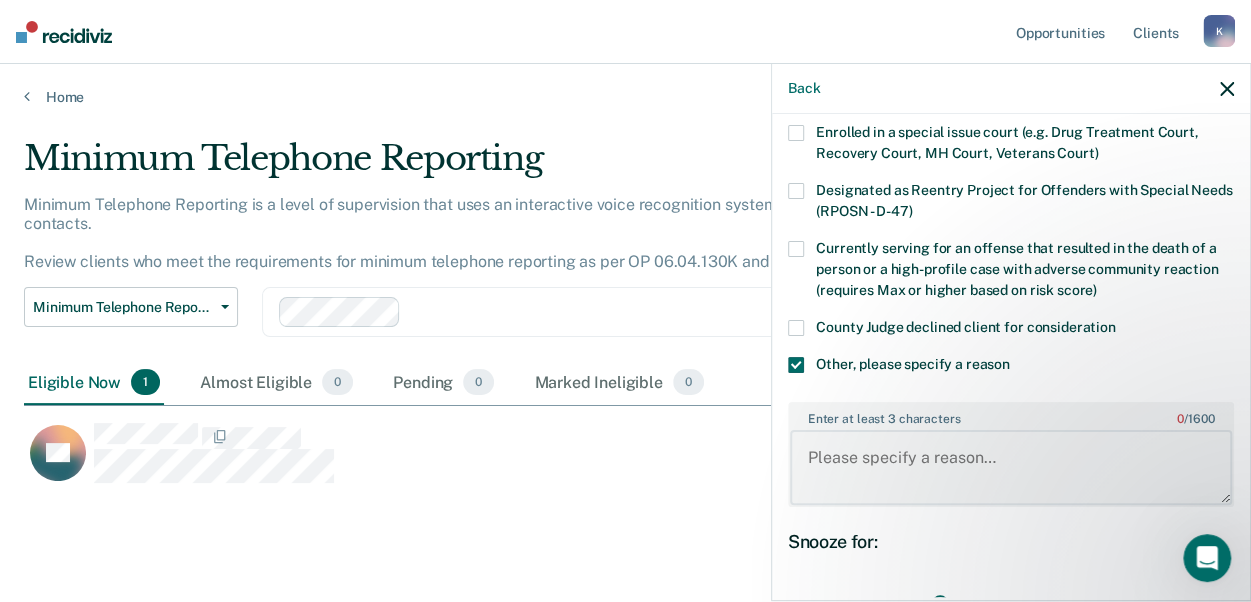 click on "Enter at least 3 characters 0  /  1600" at bounding box center (1011, 467) 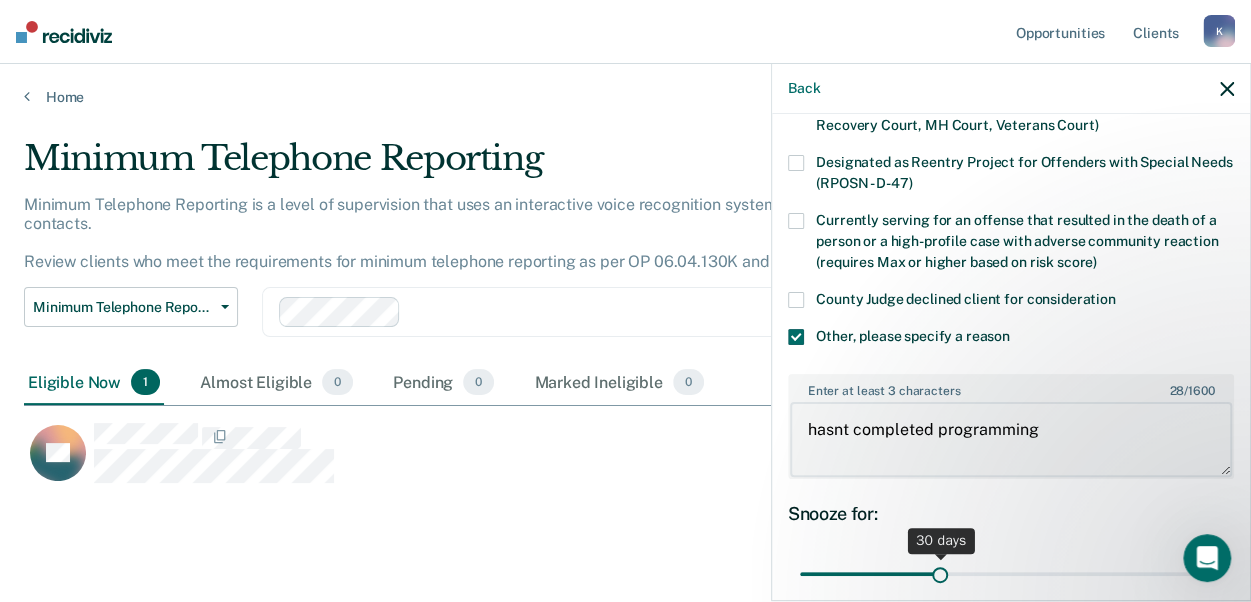 scroll, scrollTop: 300, scrollLeft: 0, axis: vertical 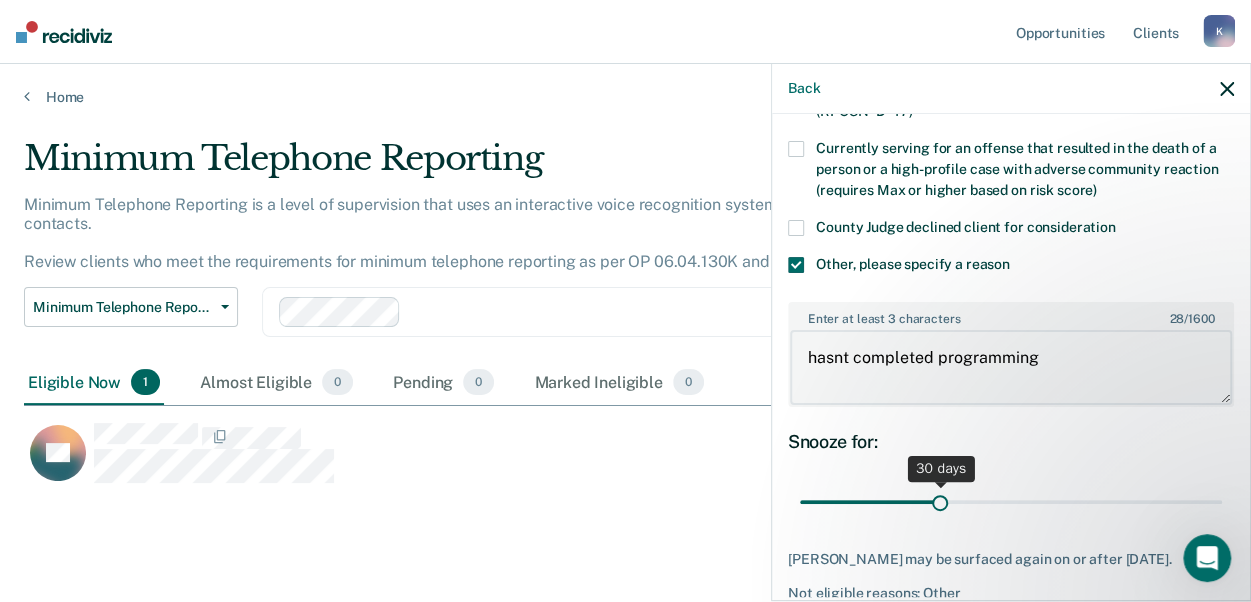 type on "hasnt completed programming" 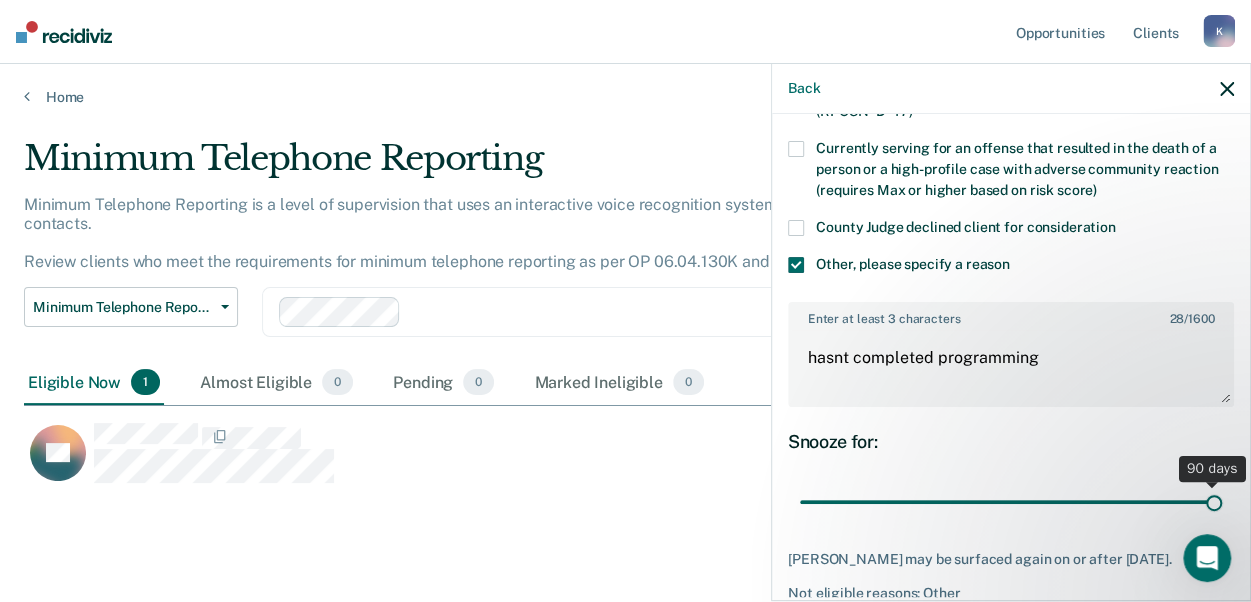 drag, startPoint x: 932, startPoint y: 498, endPoint x: 1272, endPoint y: 501, distance: 340.01324 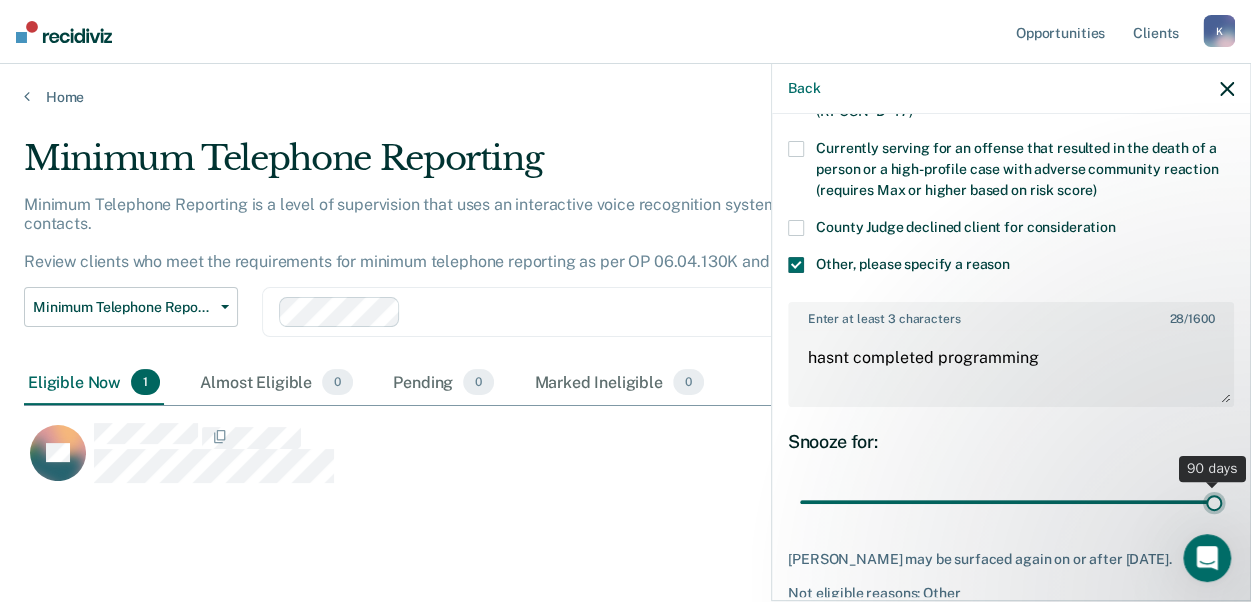 type on "90" 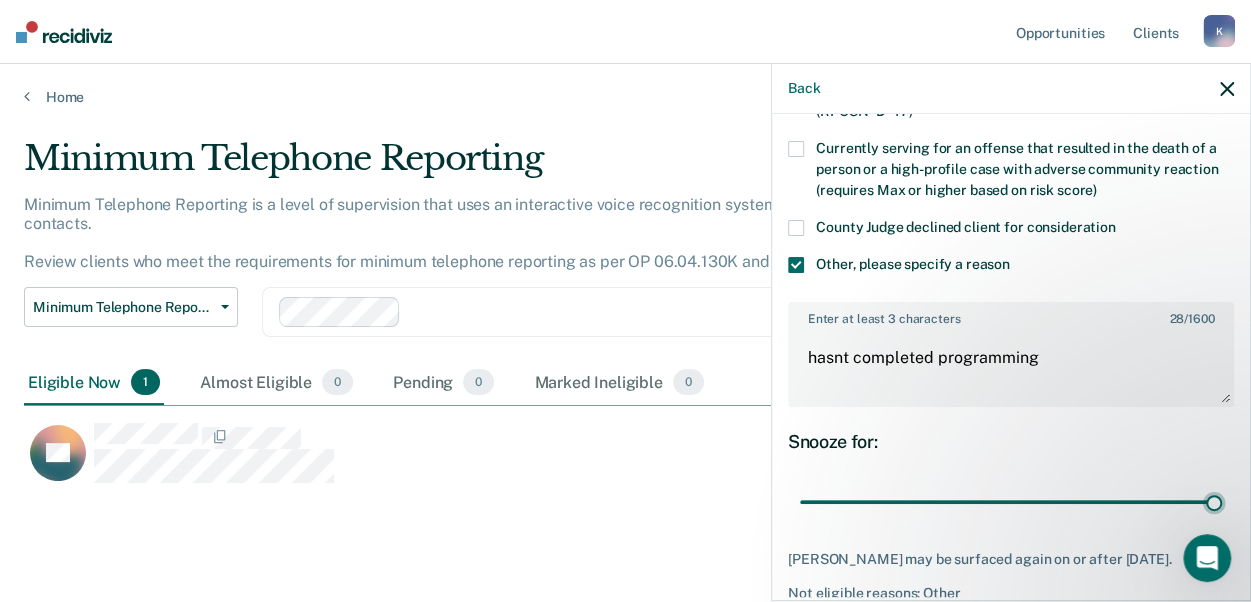 scroll, scrollTop: 394, scrollLeft: 0, axis: vertical 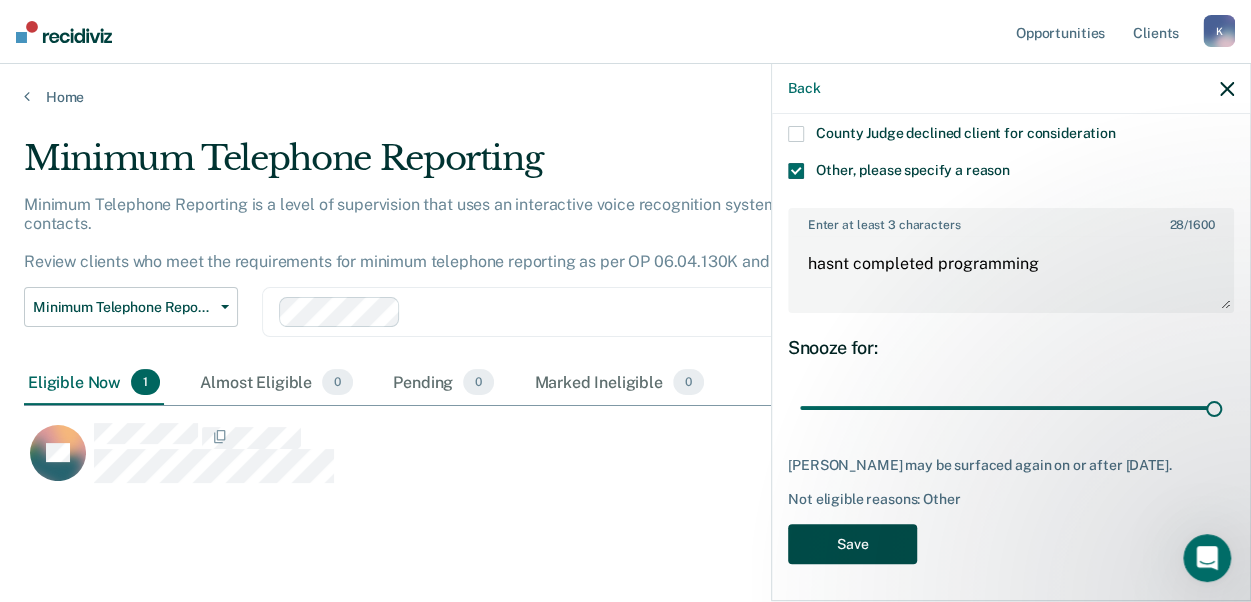 click on "Save" at bounding box center (852, 544) 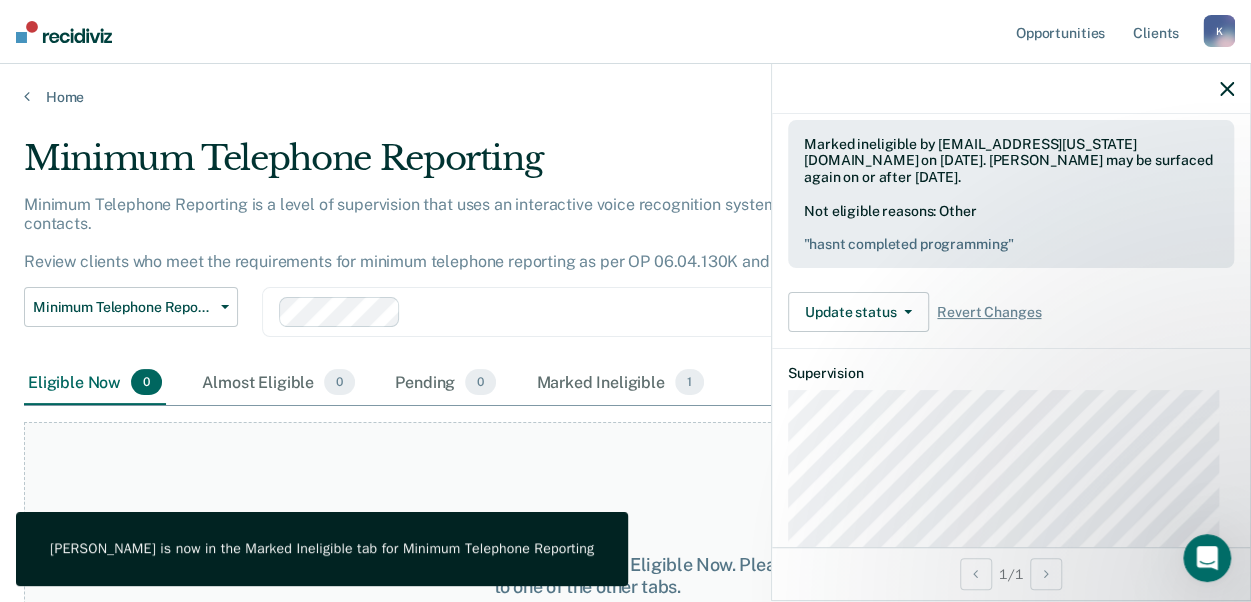 click 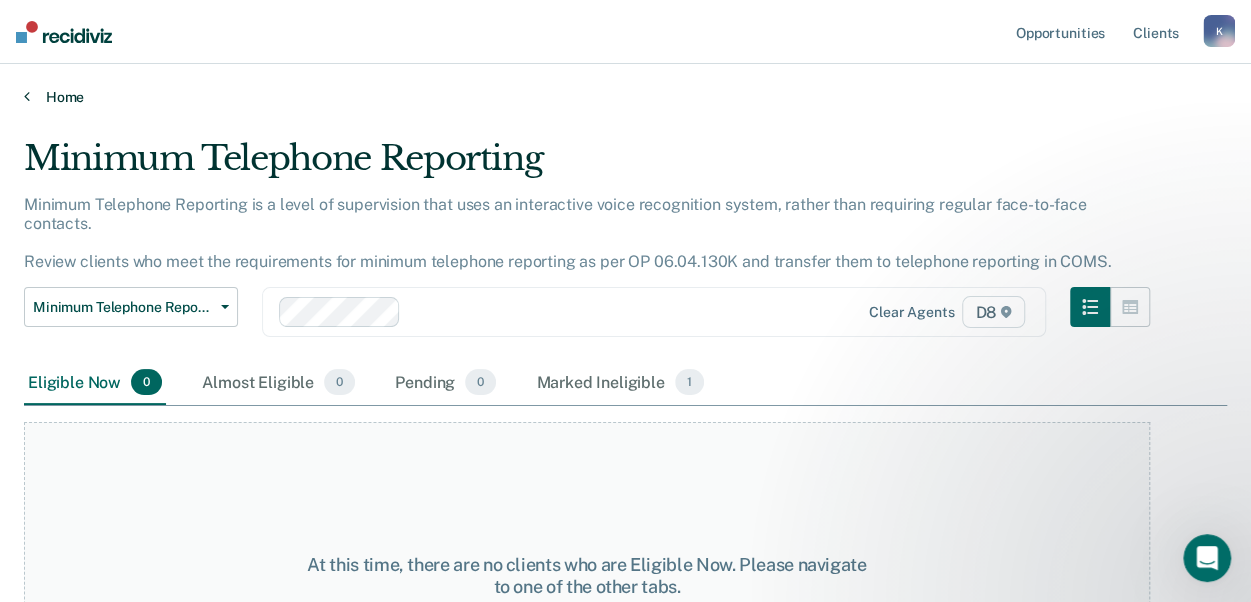 click on "Home" at bounding box center [625, 97] 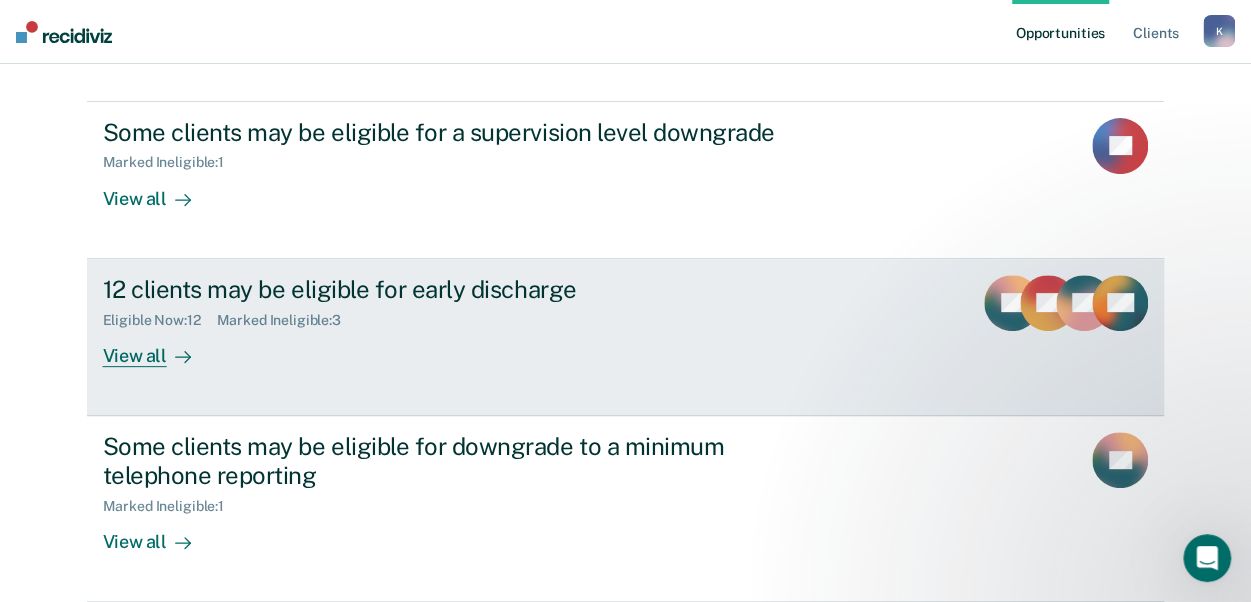 scroll, scrollTop: 200, scrollLeft: 0, axis: vertical 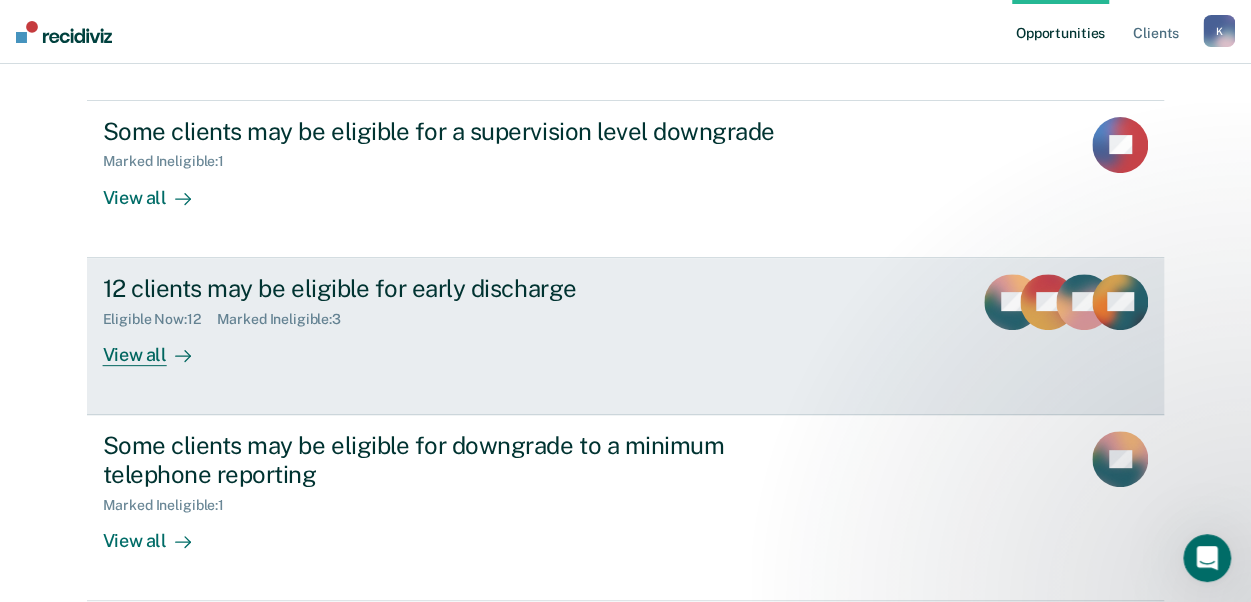 click on "View all" at bounding box center (159, 346) 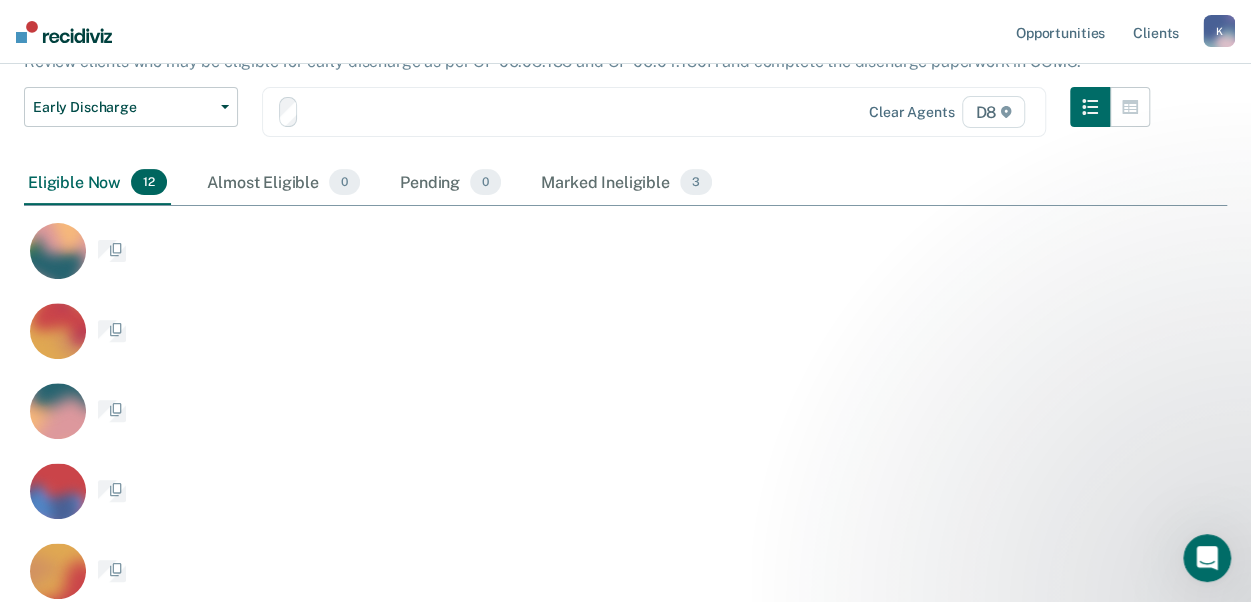 scroll, scrollTop: 0, scrollLeft: 0, axis: both 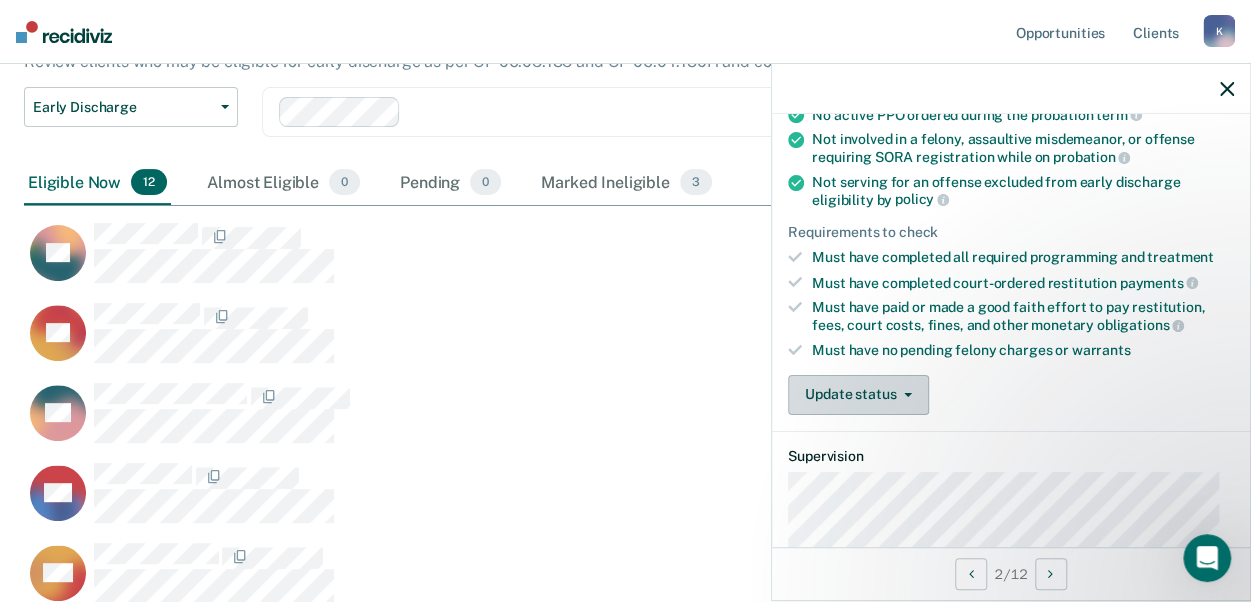 click on "Update status" at bounding box center (858, 395) 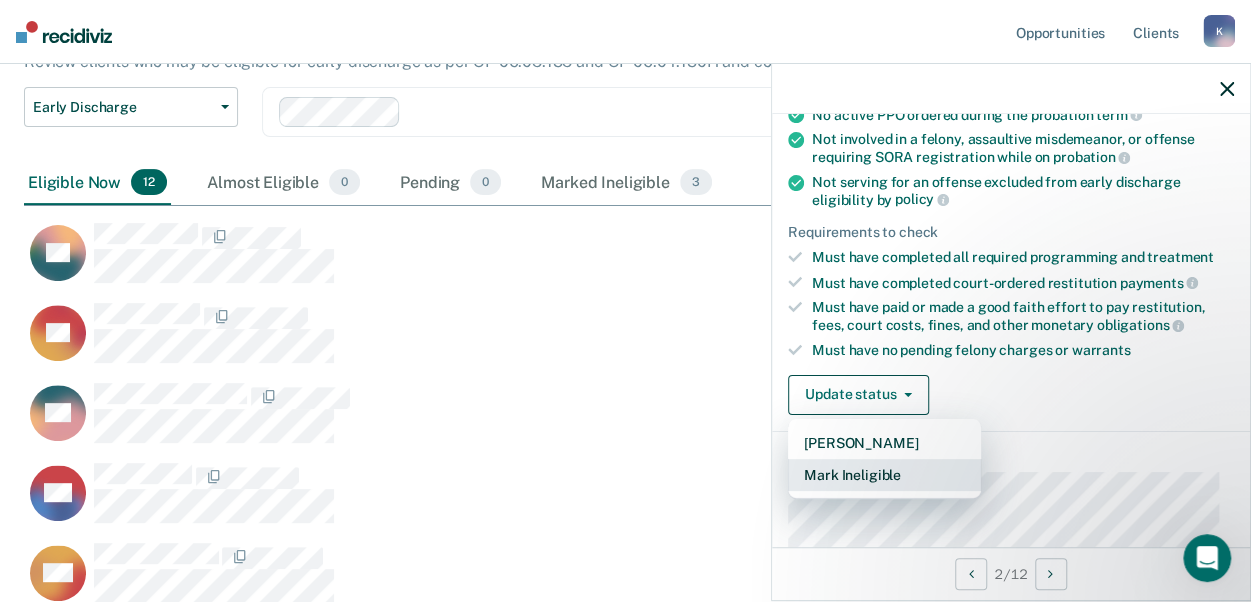 click on "Mark Ineligible" at bounding box center [884, 475] 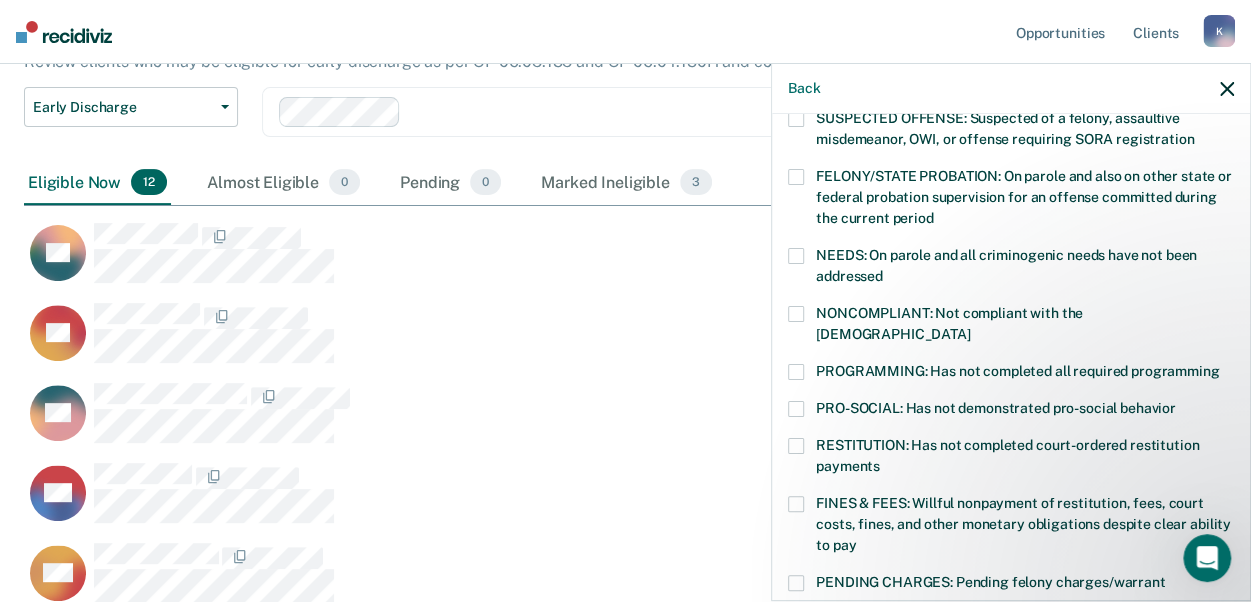 click on "JM   Which of the following requirements has [PERSON_NAME] not met? [MEDICAL_DATA] ORDER: [MEDICAL_DATA] prevention order filed during supervision period SUSPECTED OFFENSE: Suspected of a felony, assaultive misdemeanor, OWI, or offense requiring SORA registration FELONY/STATE PROBATION: On parole and also on other state or federal probation supervision for an offense committed during the current period NEEDS: On parole and all criminogenic needs have not been addressed NONCOMPLIANT: Not compliant with the [DEMOGRAPHIC_DATA] PROGRAMMING: Has not completed all required programming PRO-SOCIAL: Has not demonstrated pro-social behavior RESTITUTION: Has not completed court-ordered restitution payments FINES & FEES: Willful nonpayment of restitution, fees, court costs, fines, and other monetary obligations despite clear ability to pay PENDING CHARGES: Pending felony charges/warrant ORDERED TREATMENT: Has not completed all required treatment JUDGE: County Judge declined client for consideration Snooze for: 30 days Save" at bounding box center (1011, 355) 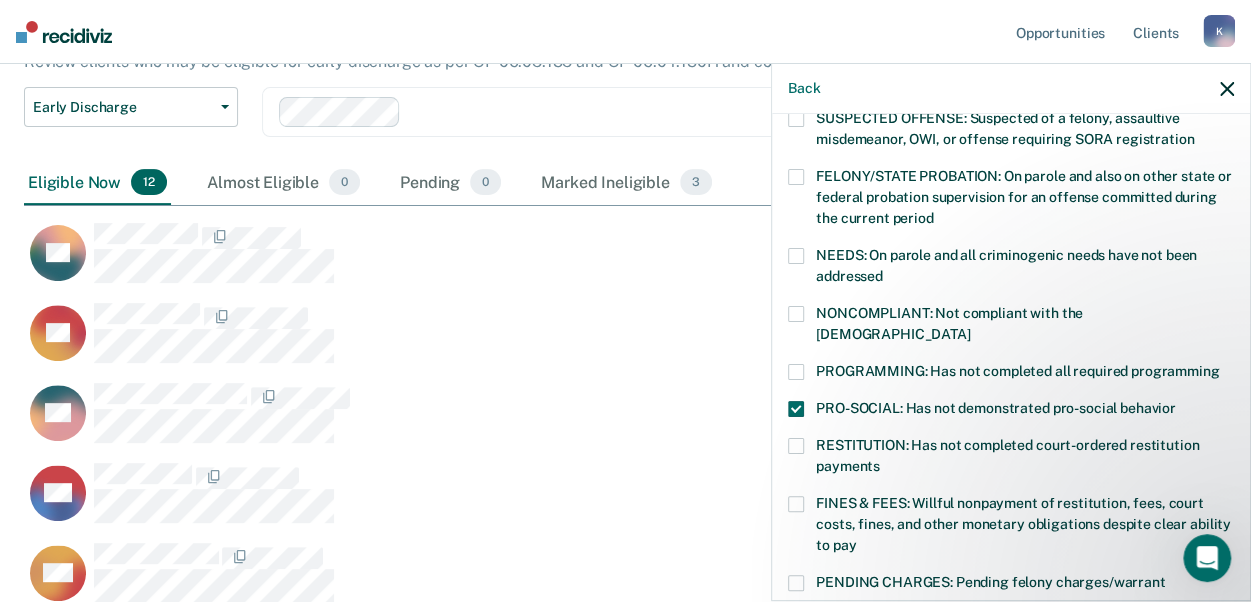 click at bounding box center (796, 372) 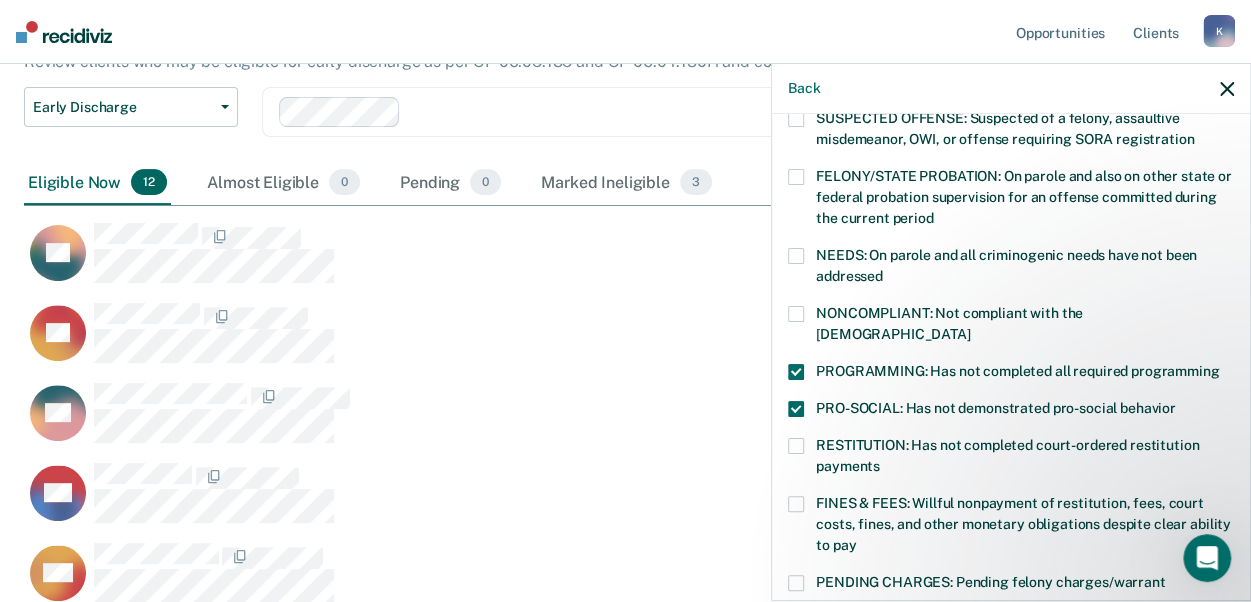 click at bounding box center (796, 409) 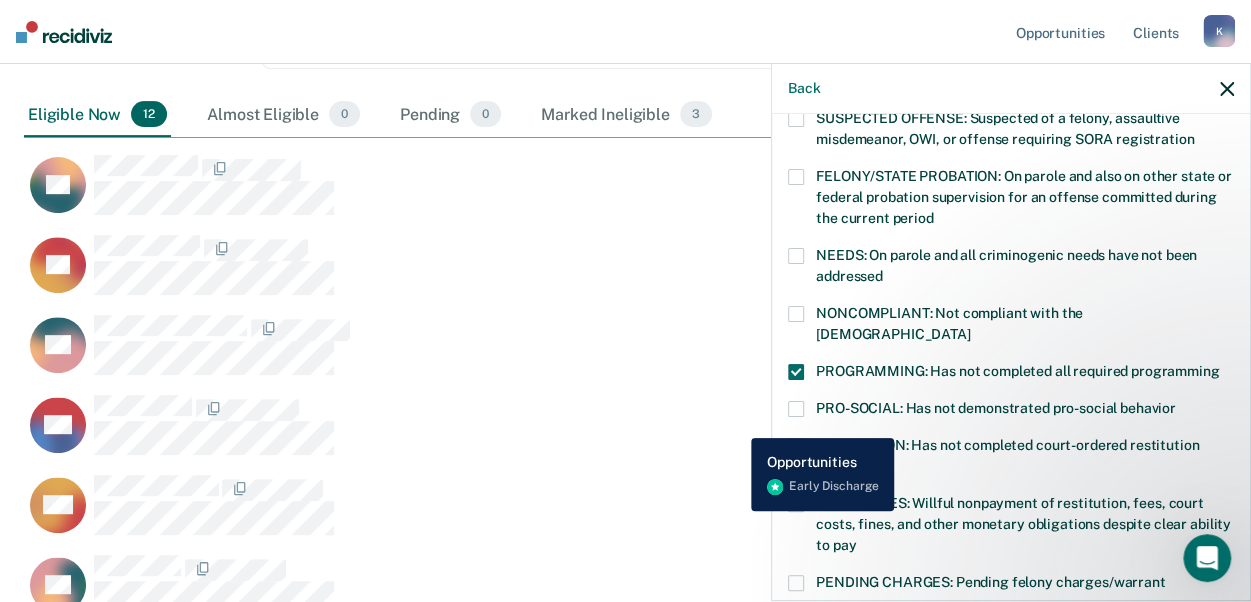 scroll, scrollTop: 300, scrollLeft: 0, axis: vertical 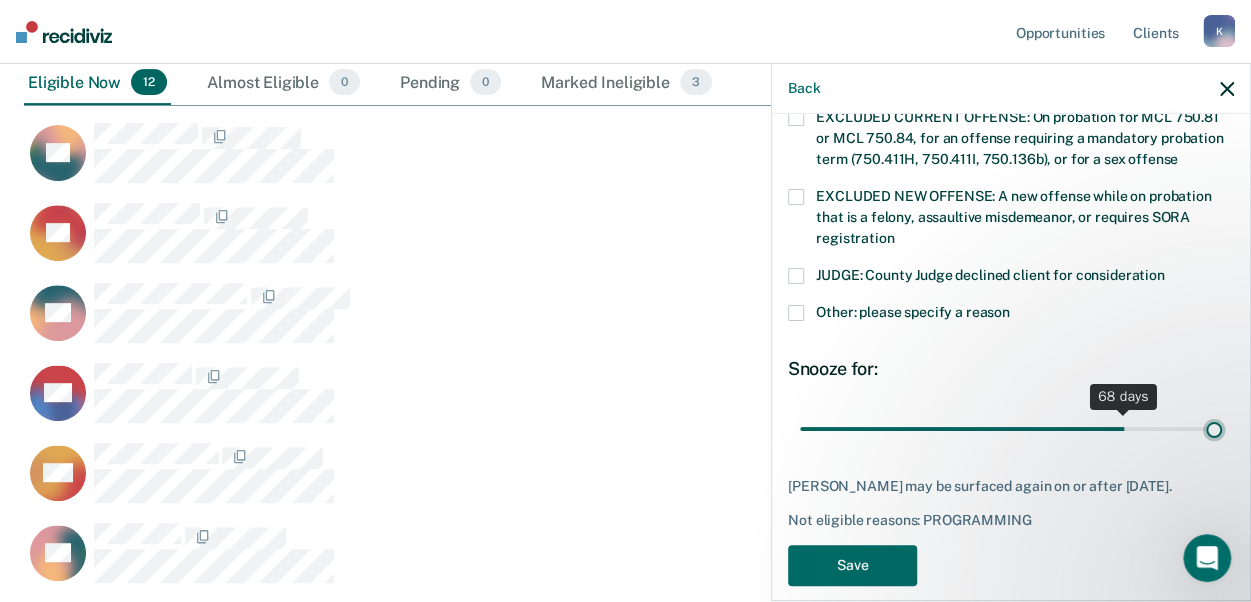 drag, startPoint x: 942, startPoint y: 407, endPoint x: 1272, endPoint y: 409, distance: 330.00607 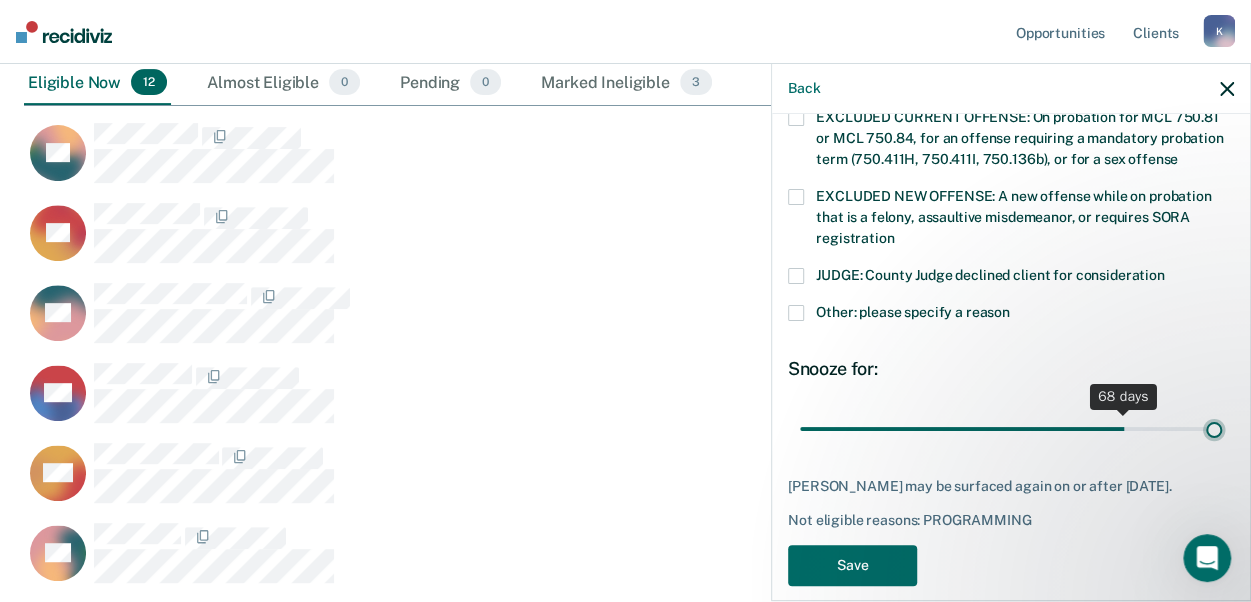 type on "87" 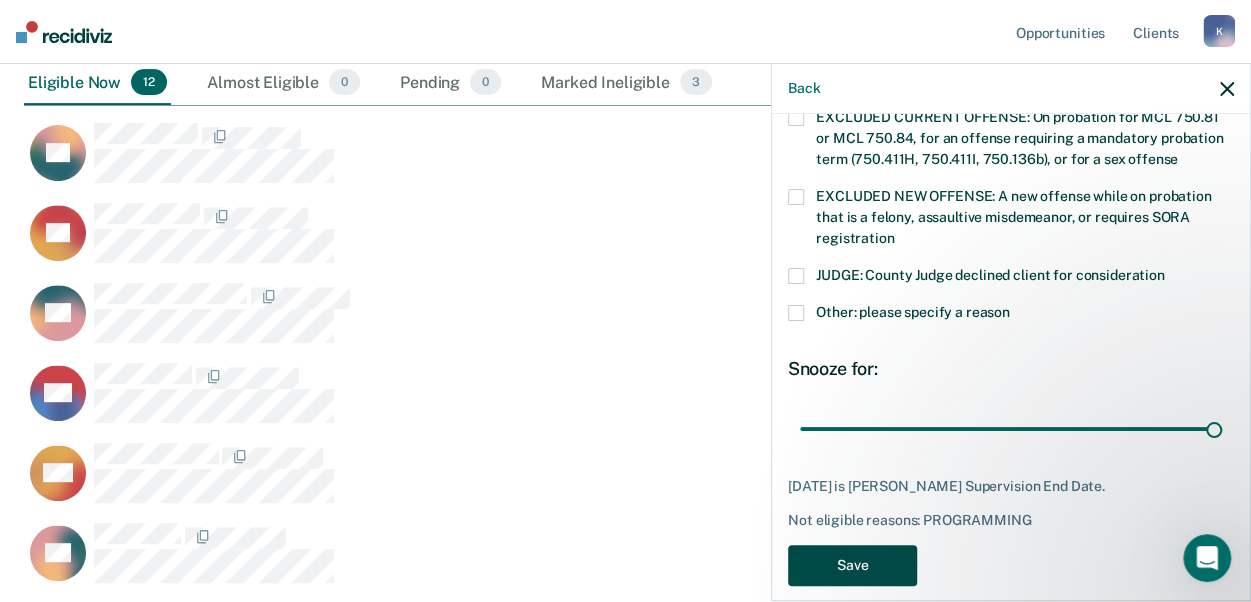 click on "Save" at bounding box center (852, 565) 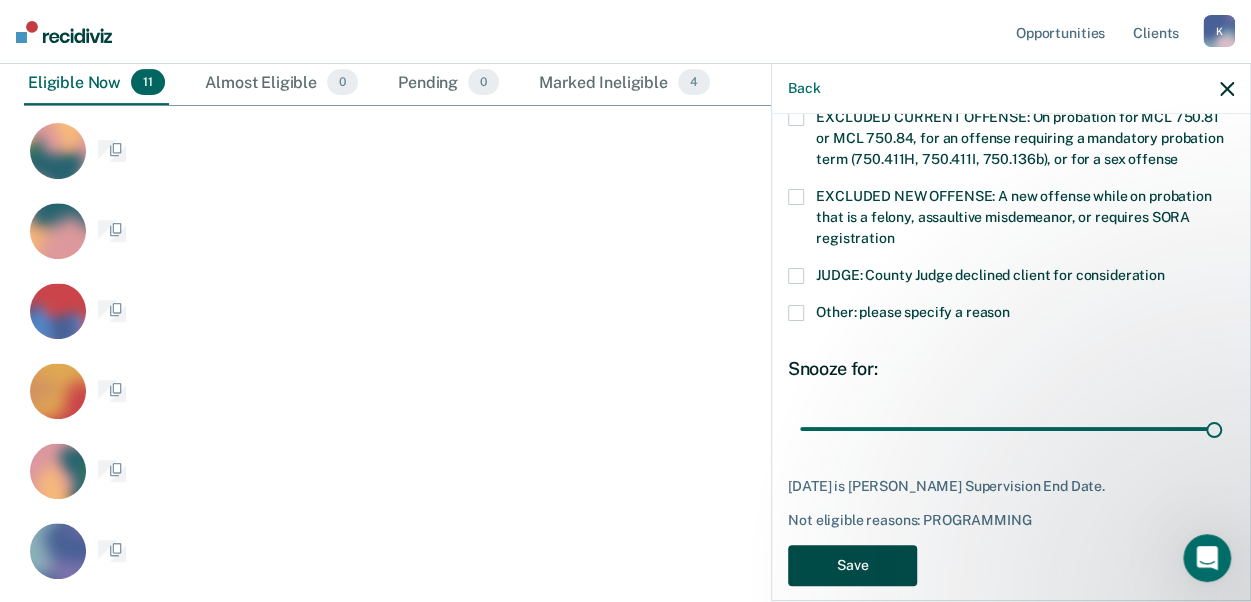 scroll, scrollTop: 1141, scrollLeft: 1187, axis: both 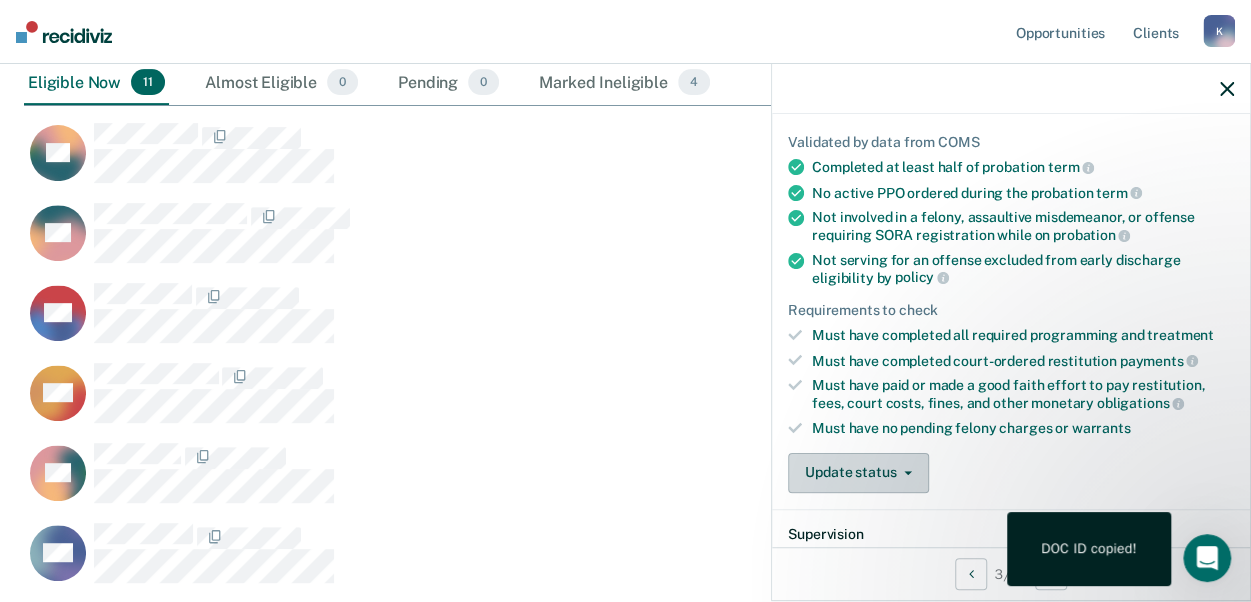 click on "Update status" at bounding box center [858, 473] 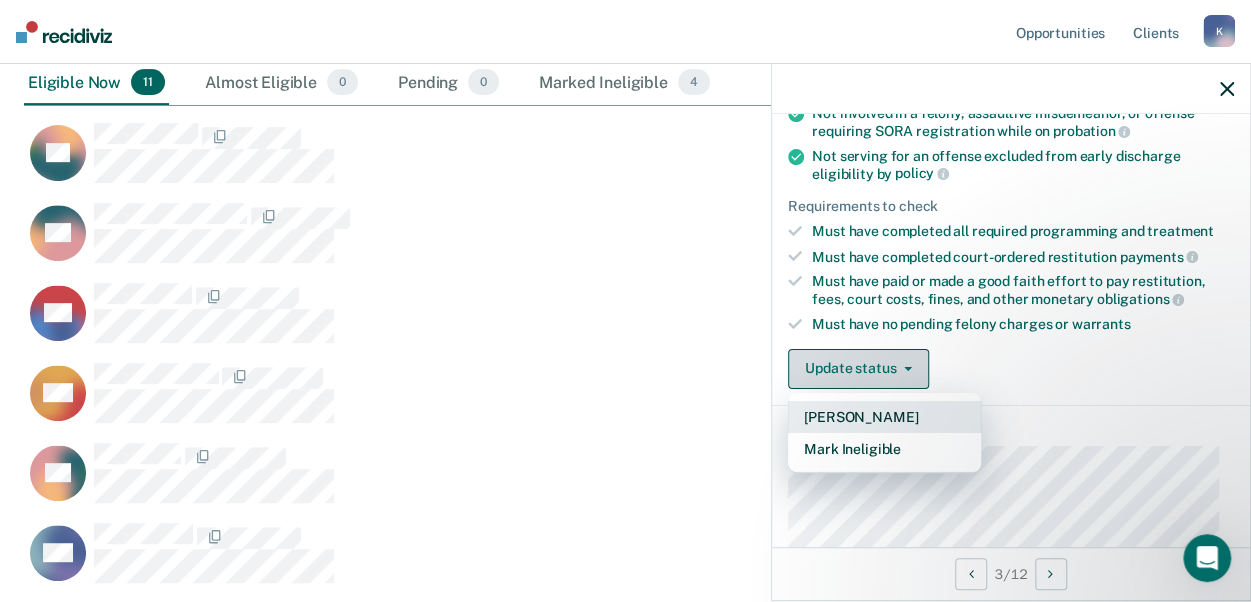 scroll, scrollTop: 336, scrollLeft: 0, axis: vertical 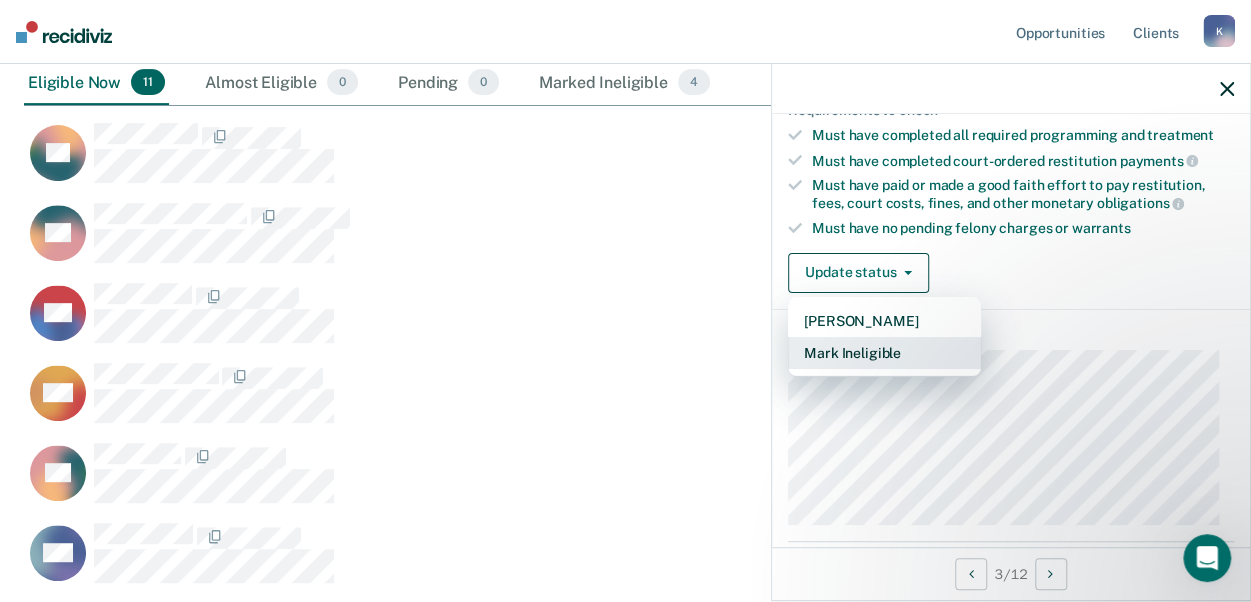 click on "Mark Ineligible" at bounding box center (884, 353) 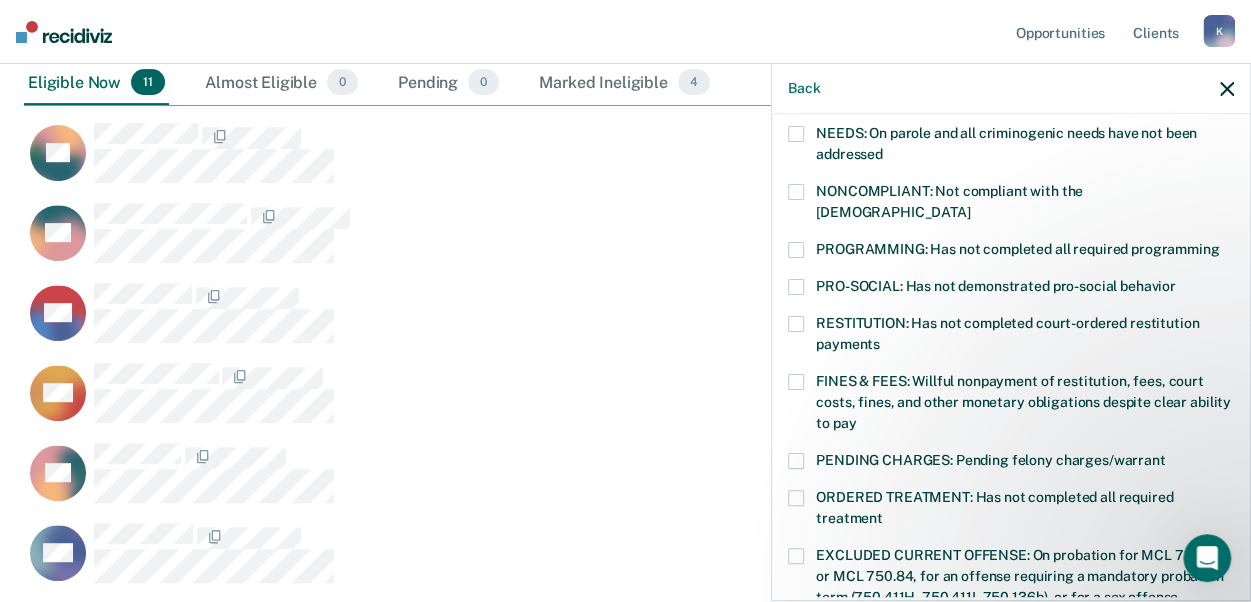 click on "NONCOMPLIANT: Not compliant with the [DEMOGRAPHIC_DATA]" at bounding box center [1011, 205] 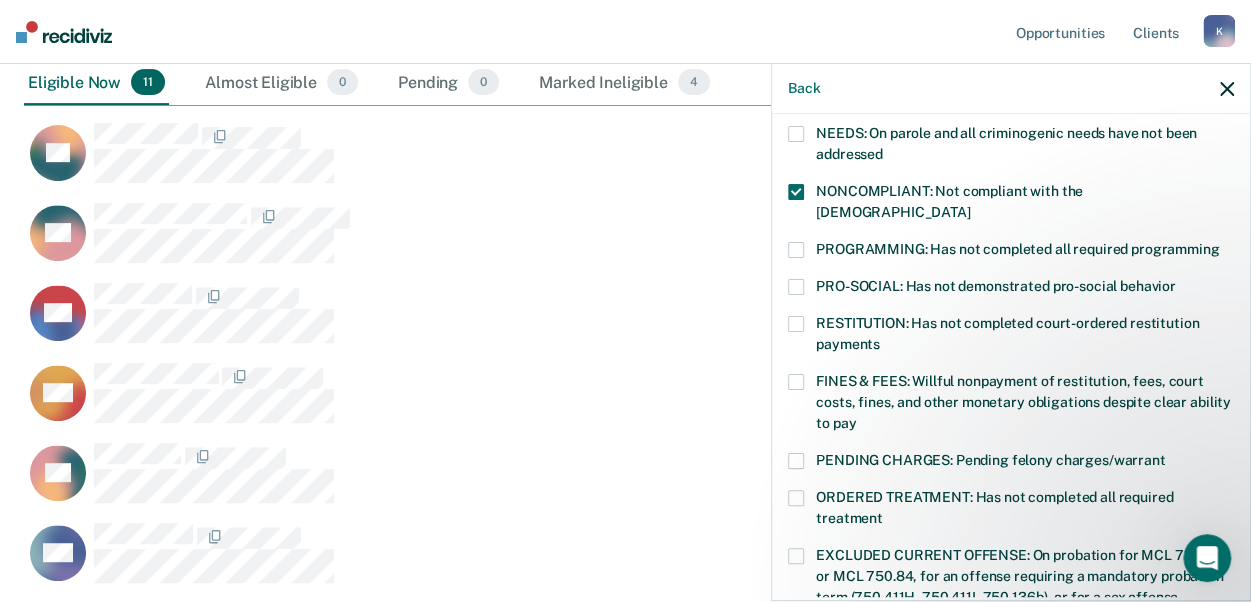 click on "PENDING CHARGES: Pending felony charges/warrant" at bounding box center (1011, 463) 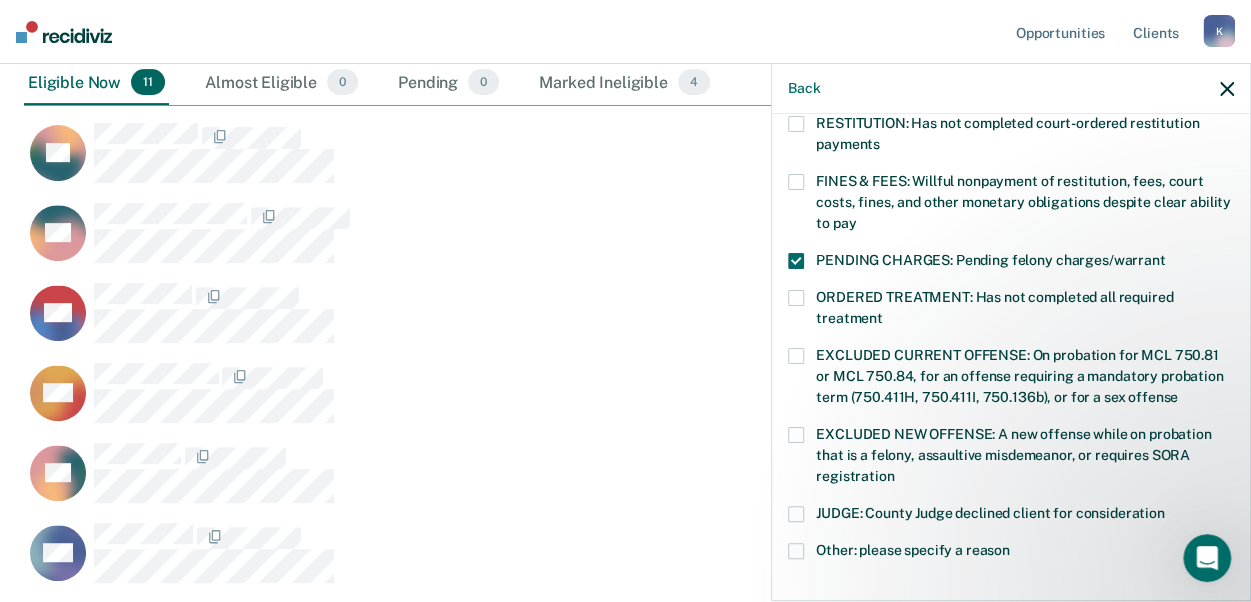 scroll, scrollTop: 790, scrollLeft: 0, axis: vertical 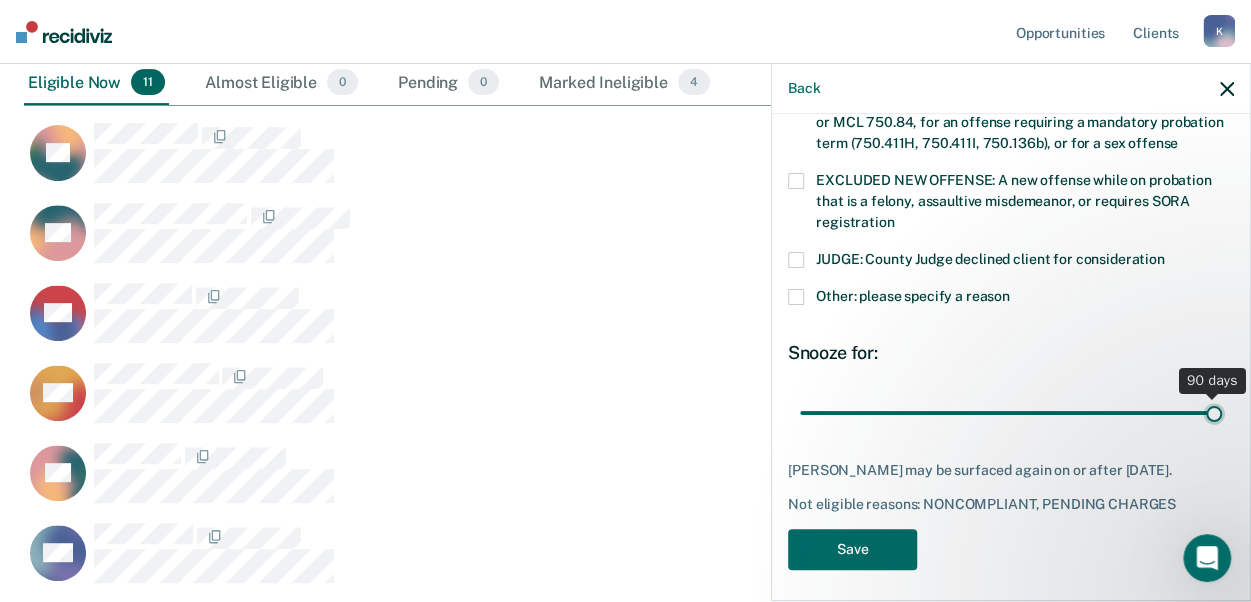 drag, startPoint x: 934, startPoint y: 386, endPoint x: 1112, endPoint y: 412, distance: 179.88885 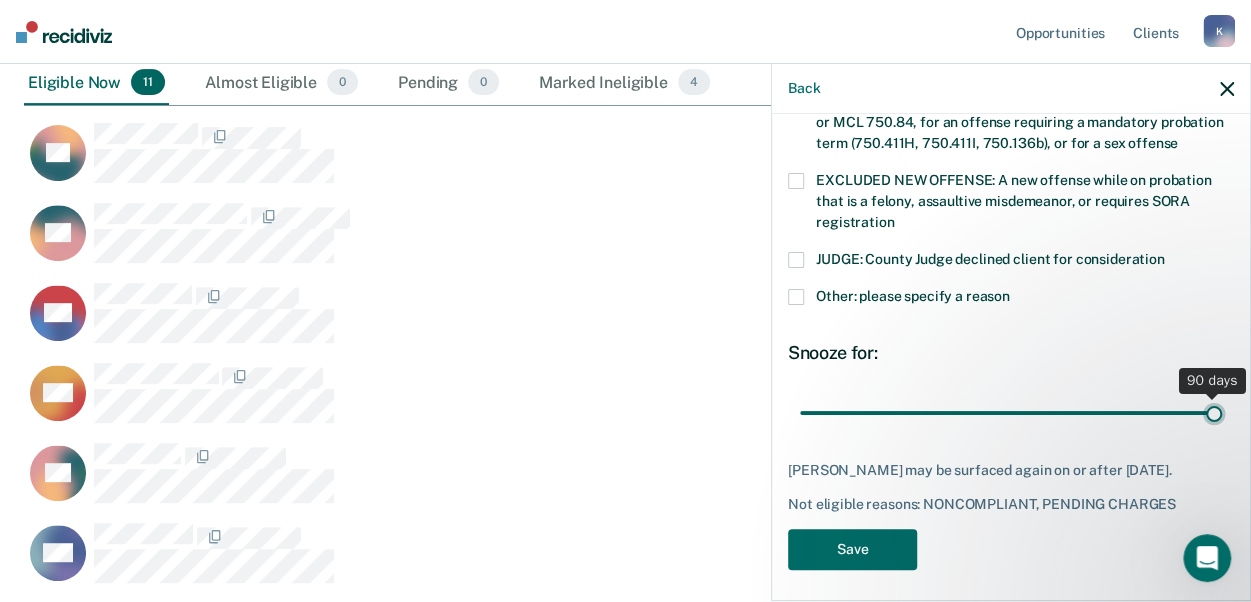 type on "90" 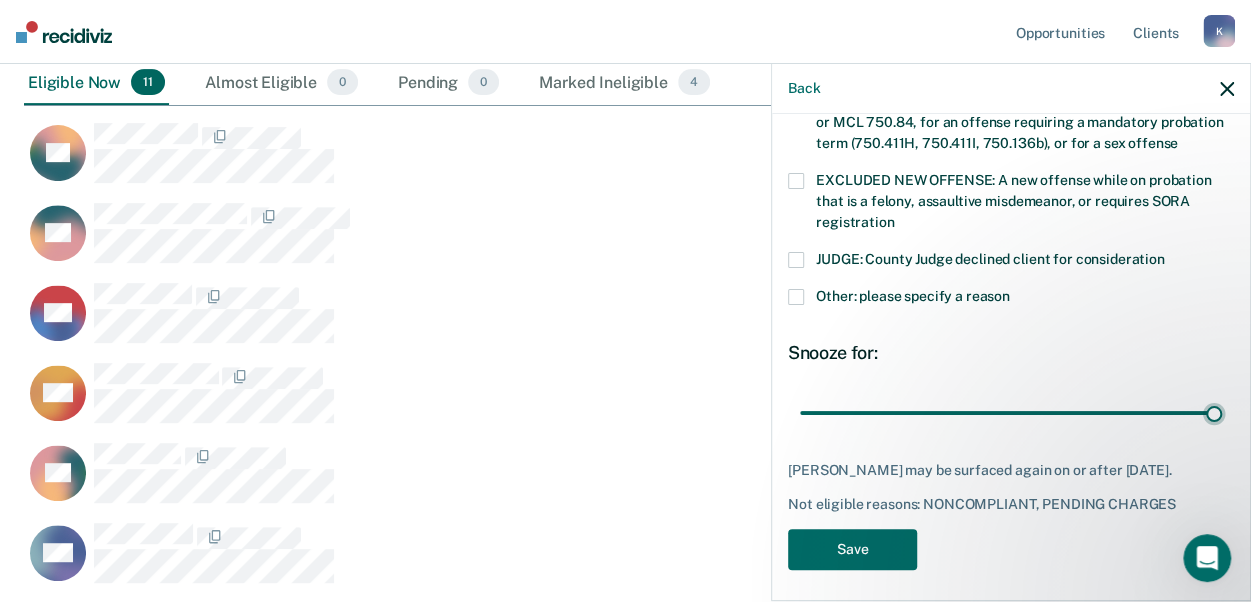 click at bounding box center [1011, 412] 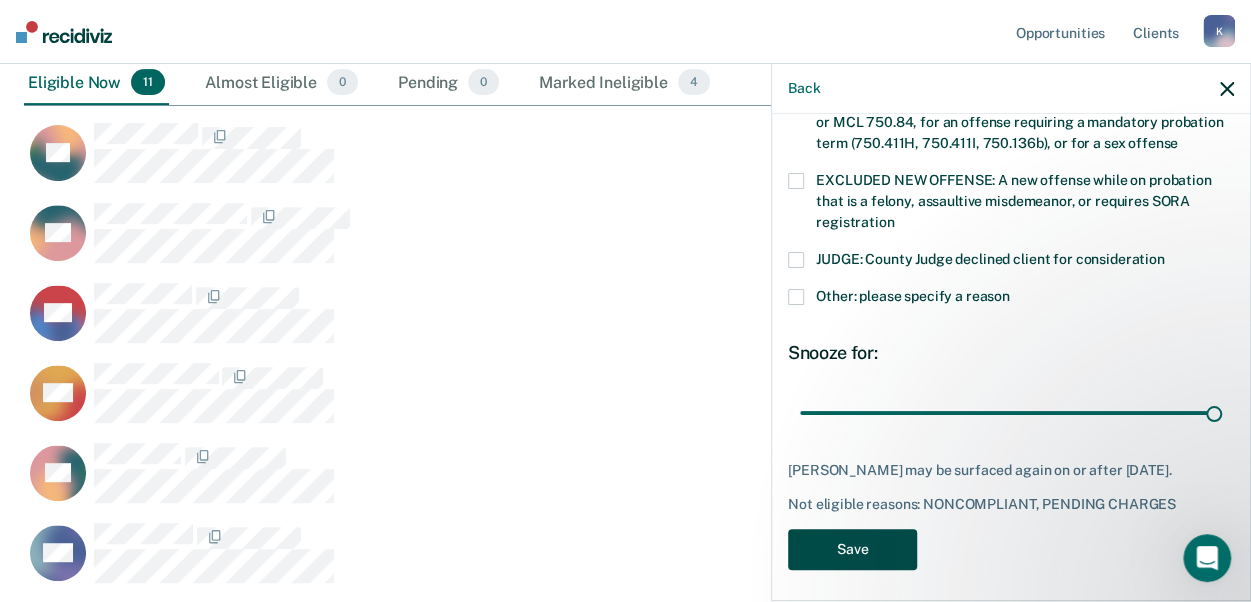 click on "Save" at bounding box center [852, 549] 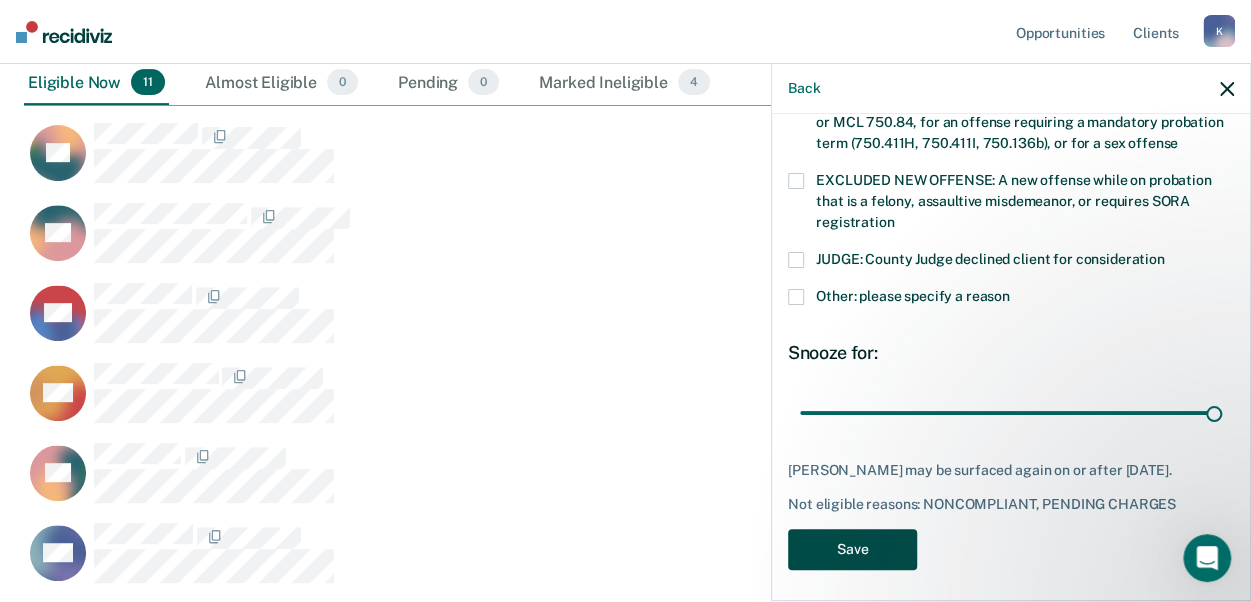 scroll, scrollTop: 1061, scrollLeft: 1187, axis: both 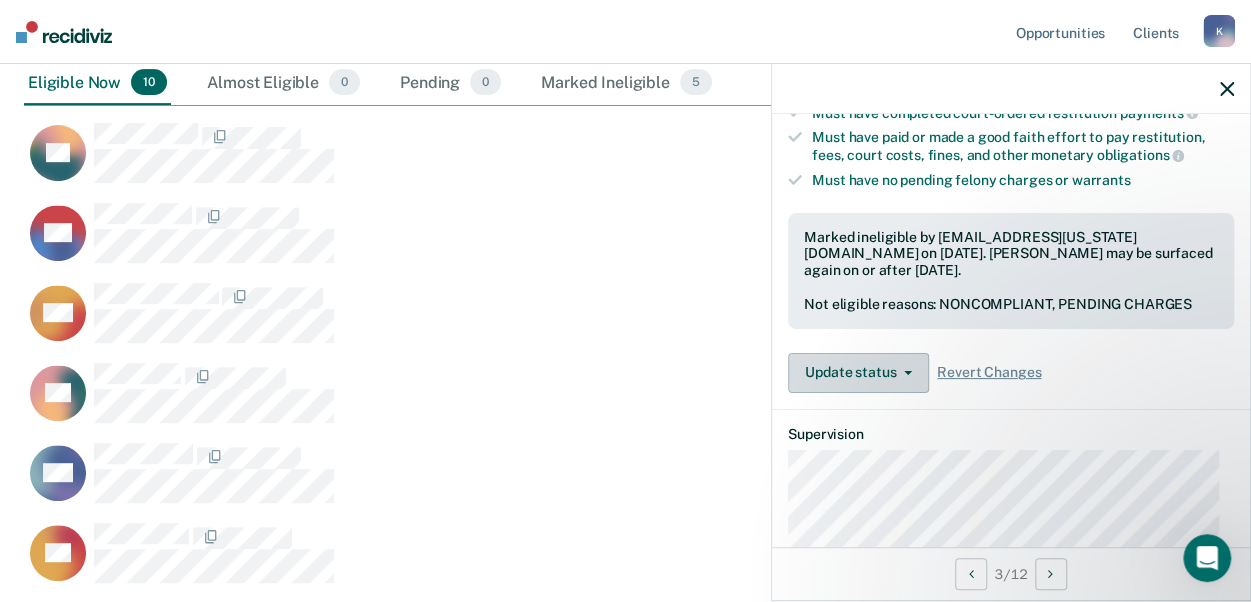 click on "Update status" at bounding box center [858, 373] 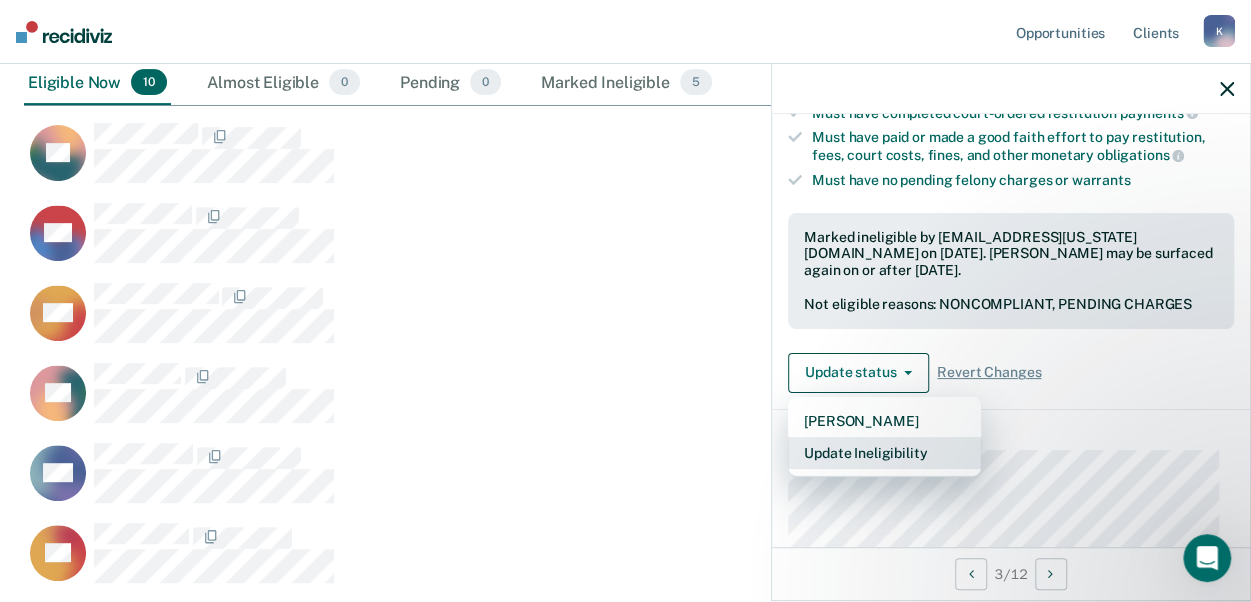click on "Update Ineligibility" at bounding box center (884, 453) 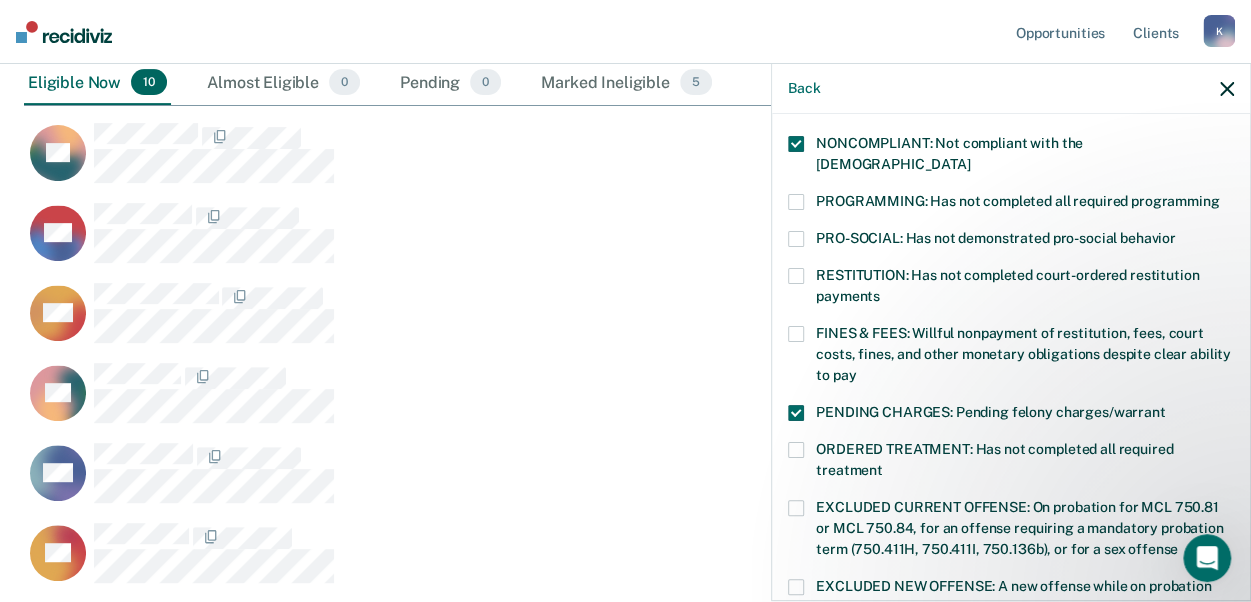 click at bounding box center [796, 450] 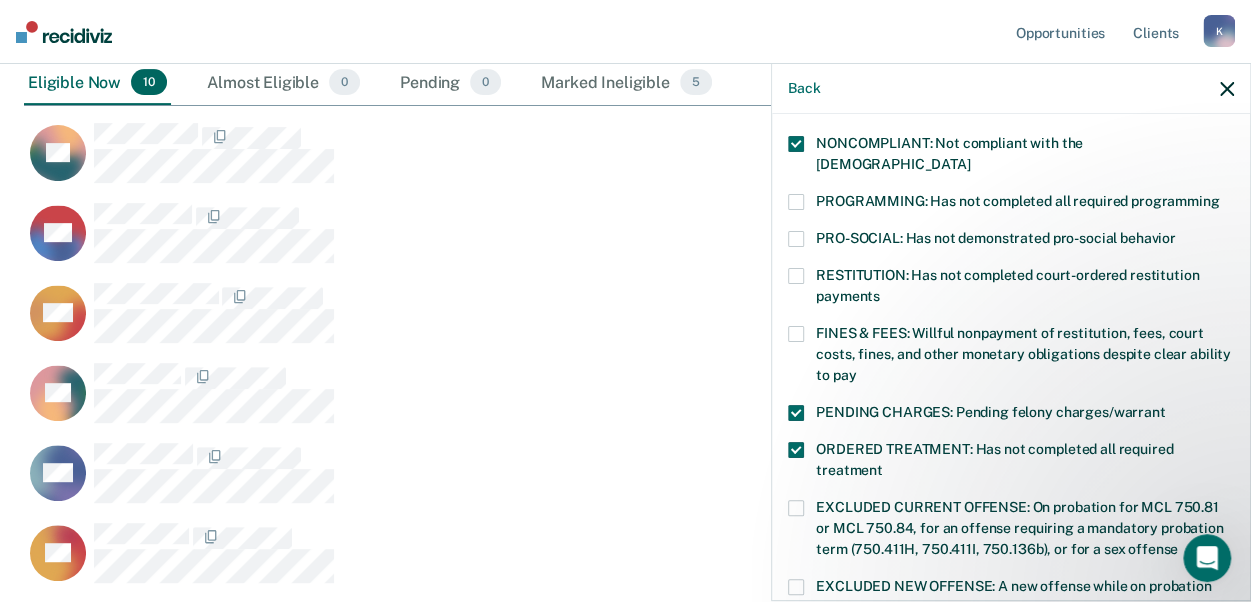 click at bounding box center [796, 413] 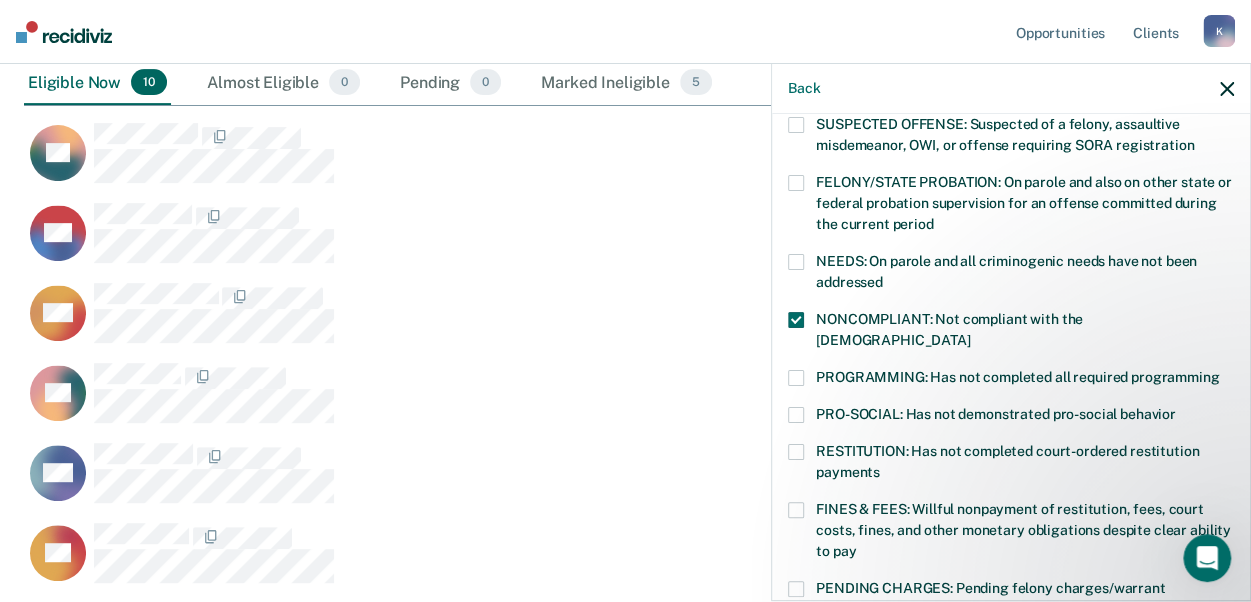 scroll, scrollTop: 500, scrollLeft: 0, axis: vertical 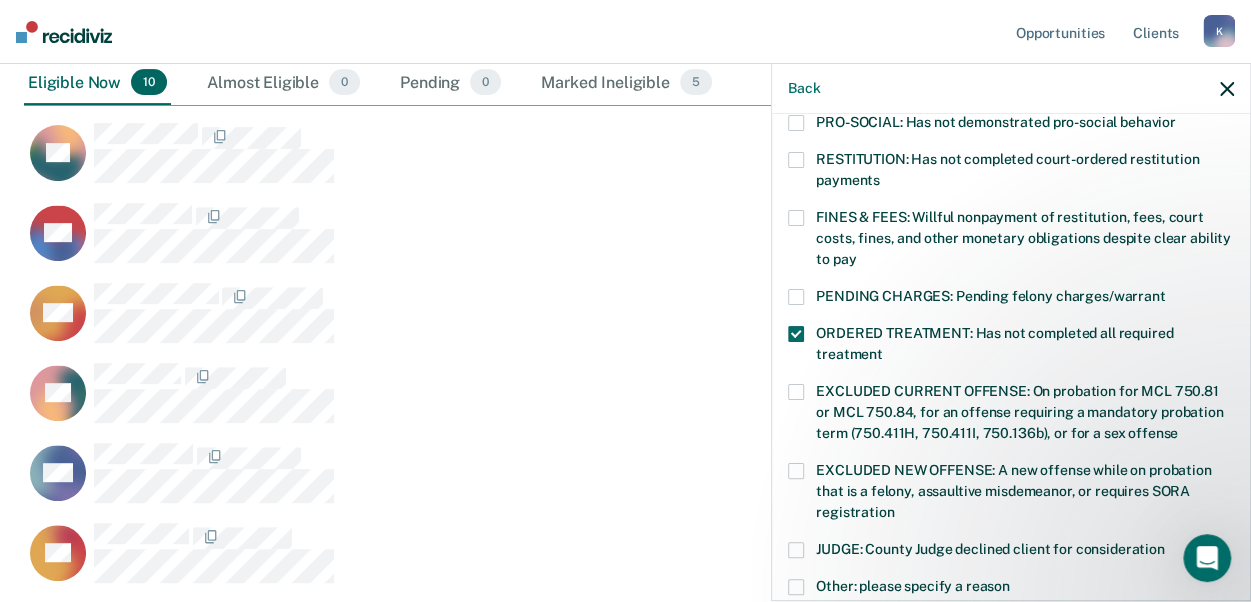 click on "PENDING CHARGES: Pending felony charges/warrant" at bounding box center (1011, 299) 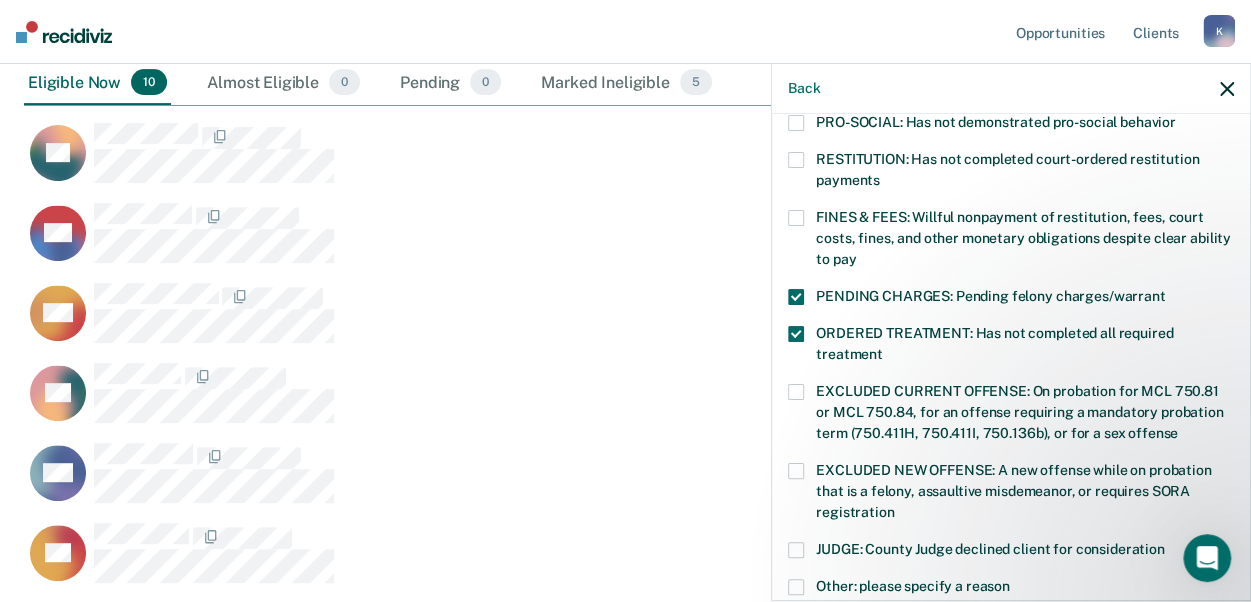 click on "ORDERED TREATMENT: Has not completed all required treatment" at bounding box center (1011, 347) 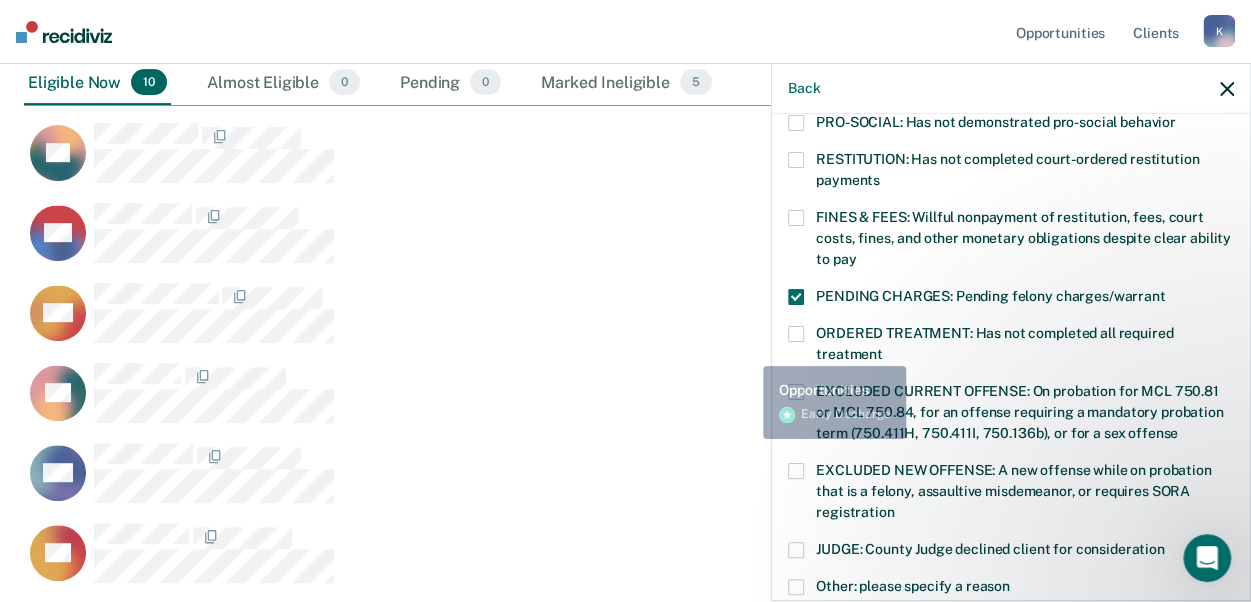 scroll, scrollTop: 762, scrollLeft: 0, axis: vertical 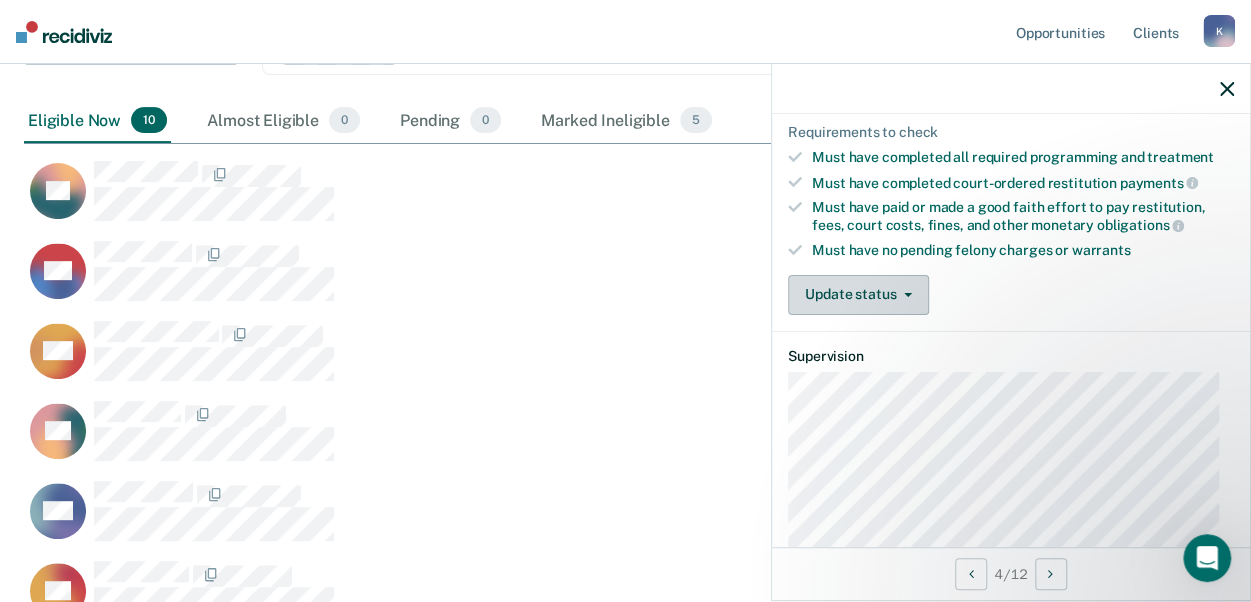 click on "Update status" at bounding box center (858, 295) 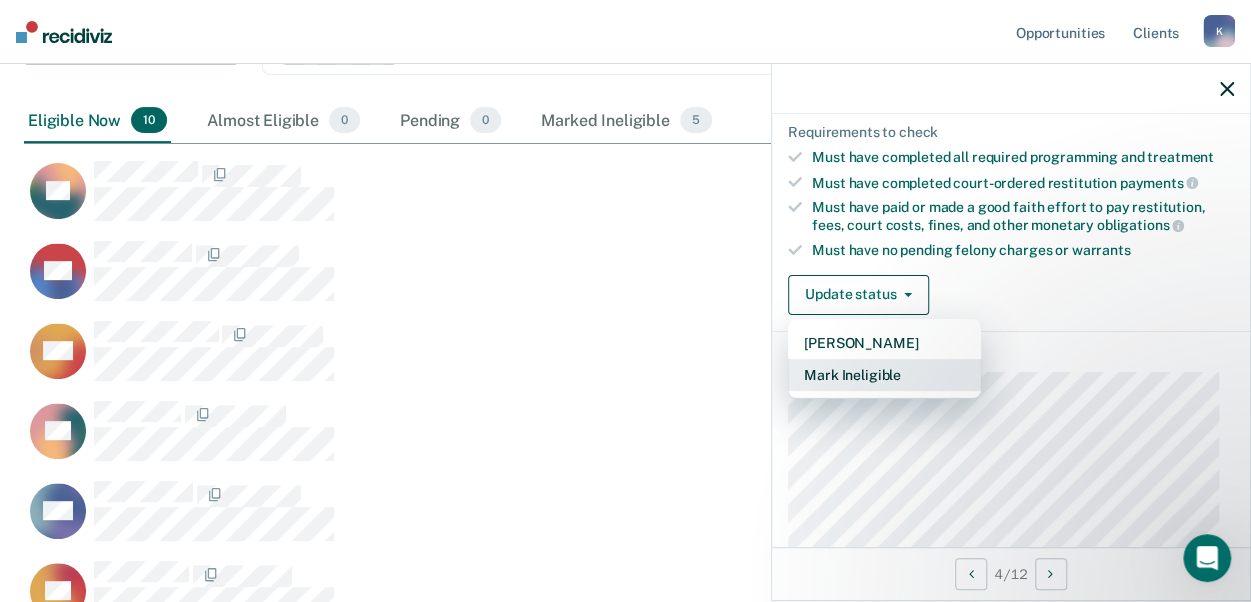 click on "Mark Ineligible" at bounding box center (884, 375) 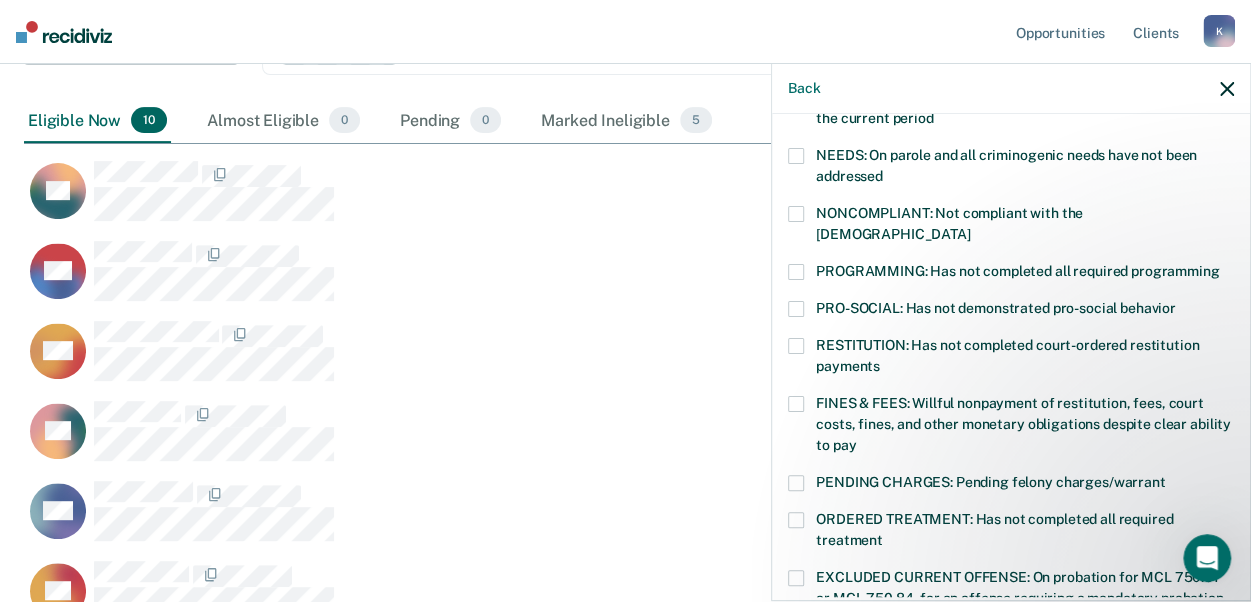 click at bounding box center [796, 272] 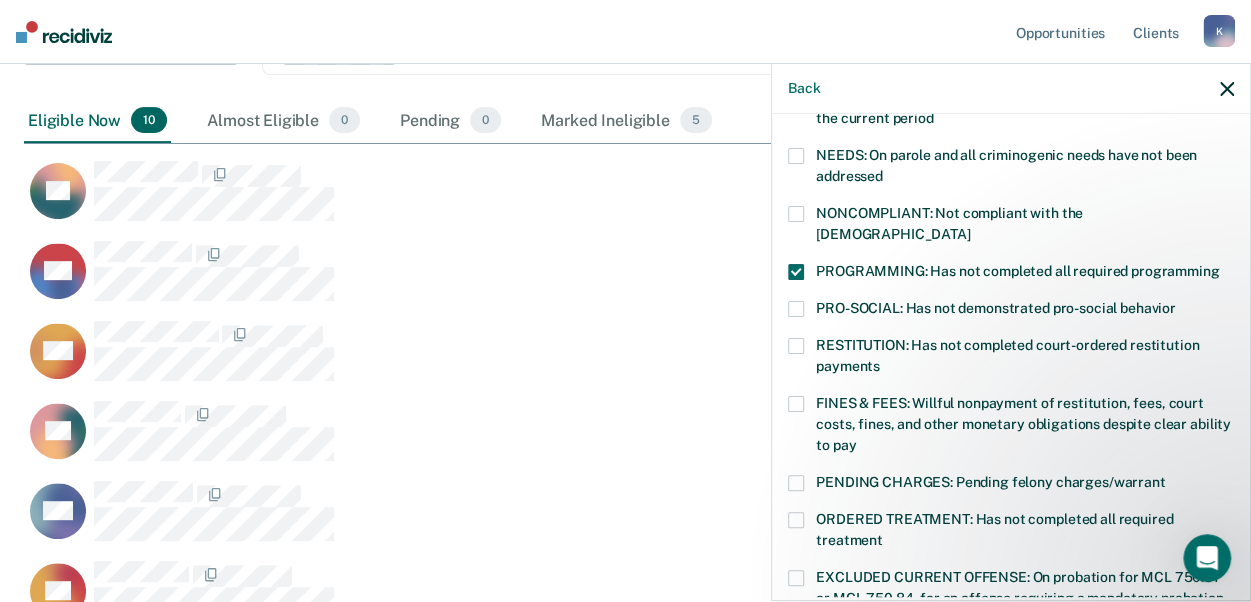 click on "RESTITUTION: Has not completed court-ordered restitution payments" at bounding box center [1011, 359] 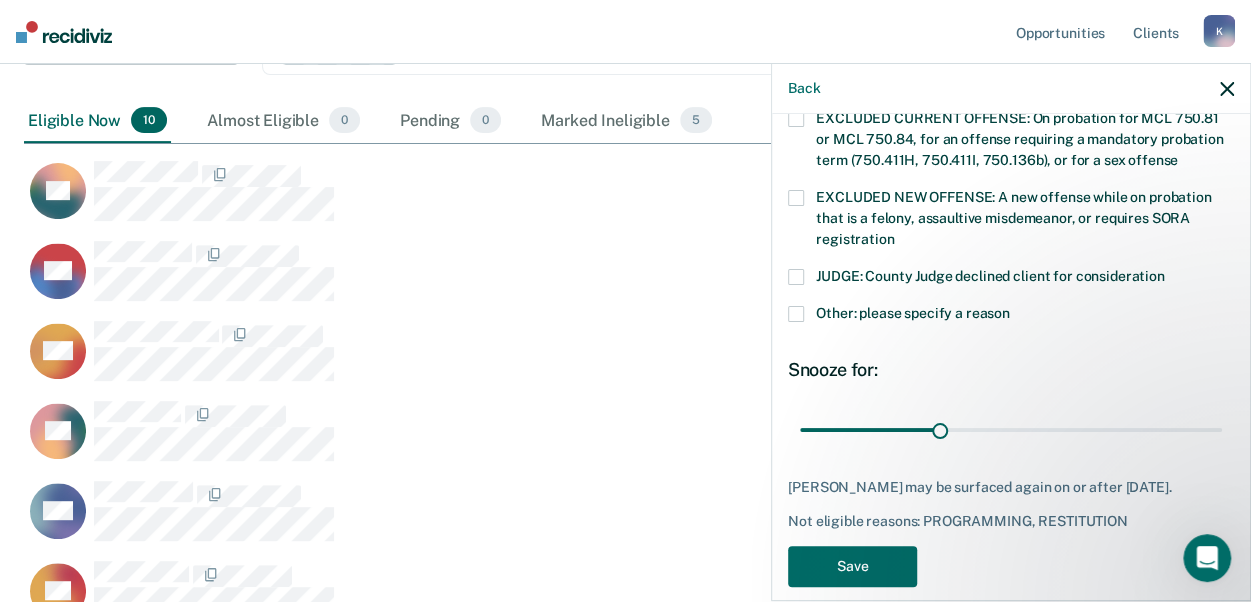 scroll, scrollTop: 774, scrollLeft: 0, axis: vertical 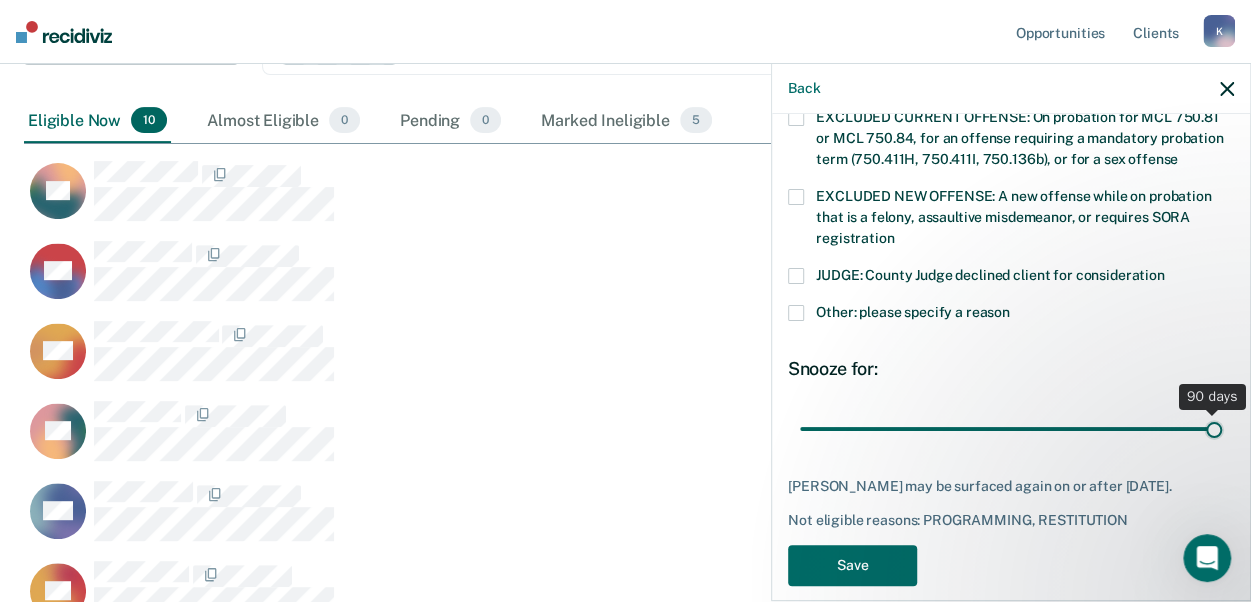 drag, startPoint x: 932, startPoint y: 405, endPoint x: 1272, endPoint y: 442, distance: 342.00732 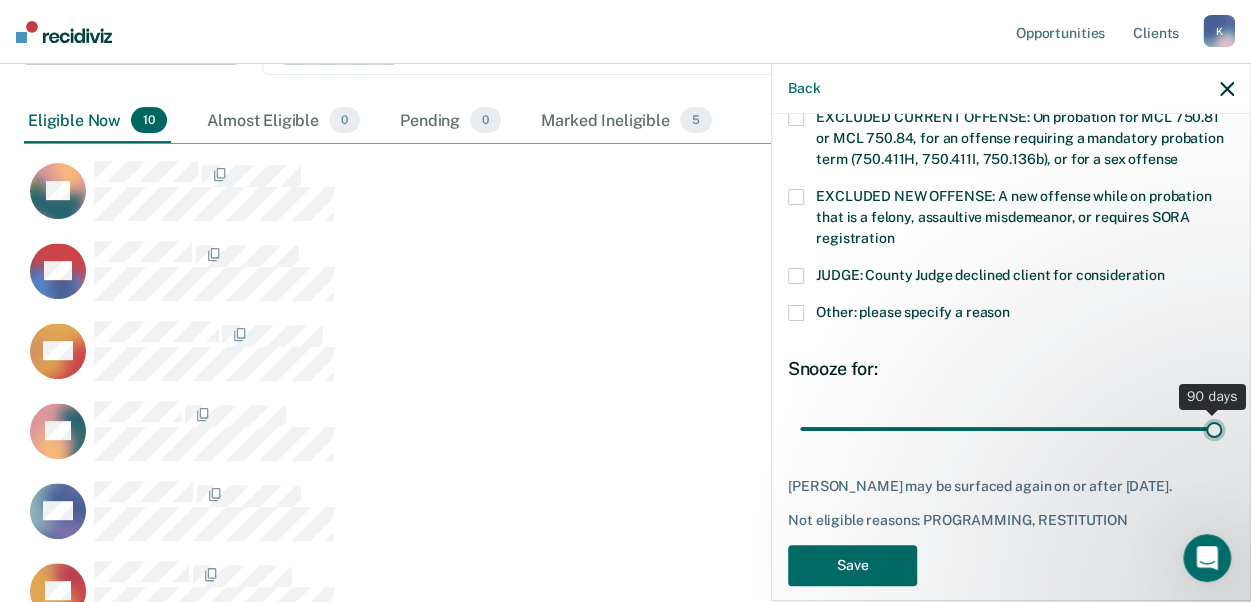 type on "90" 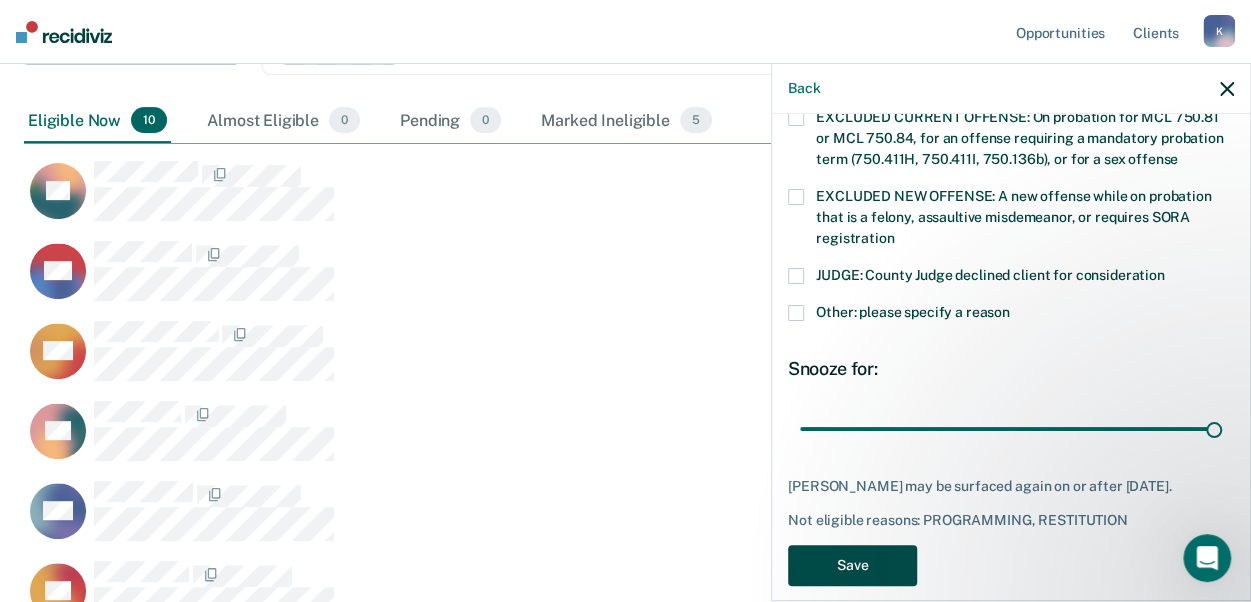 click on "Save" at bounding box center [852, 565] 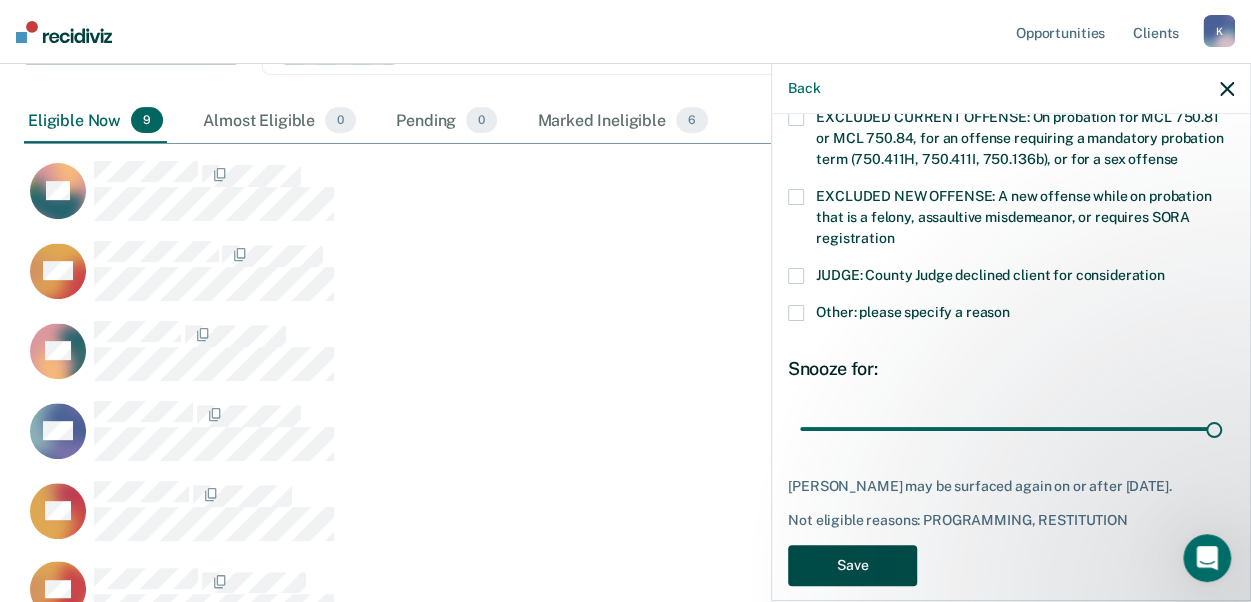 scroll, scrollTop: 981, scrollLeft: 1187, axis: both 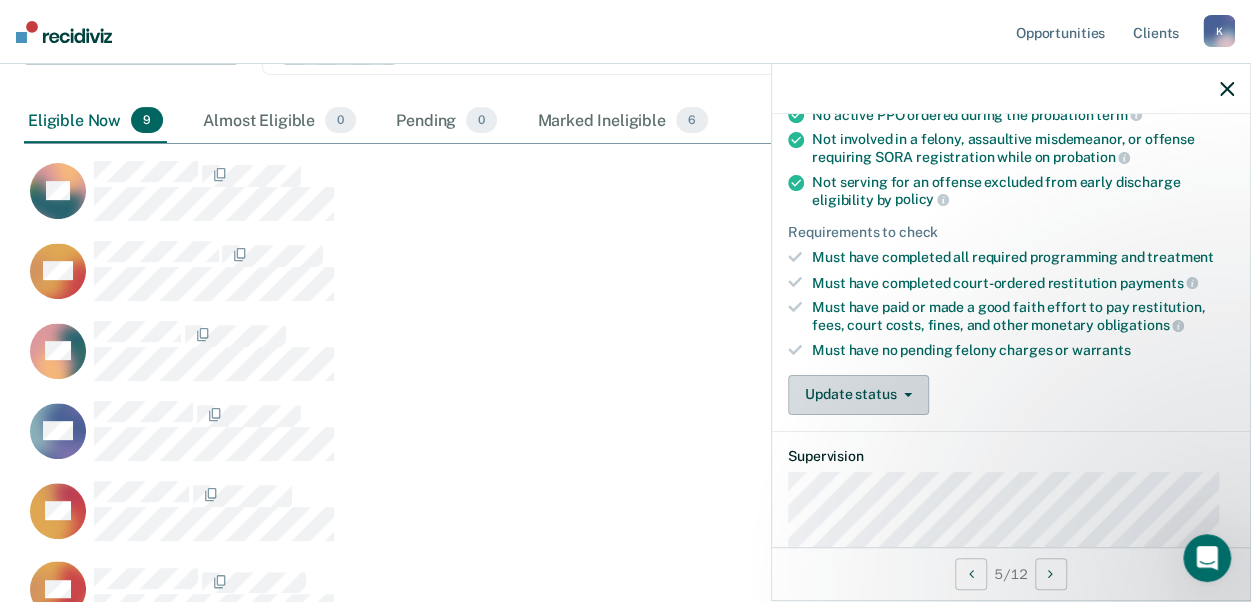click on "Update status" at bounding box center (858, 395) 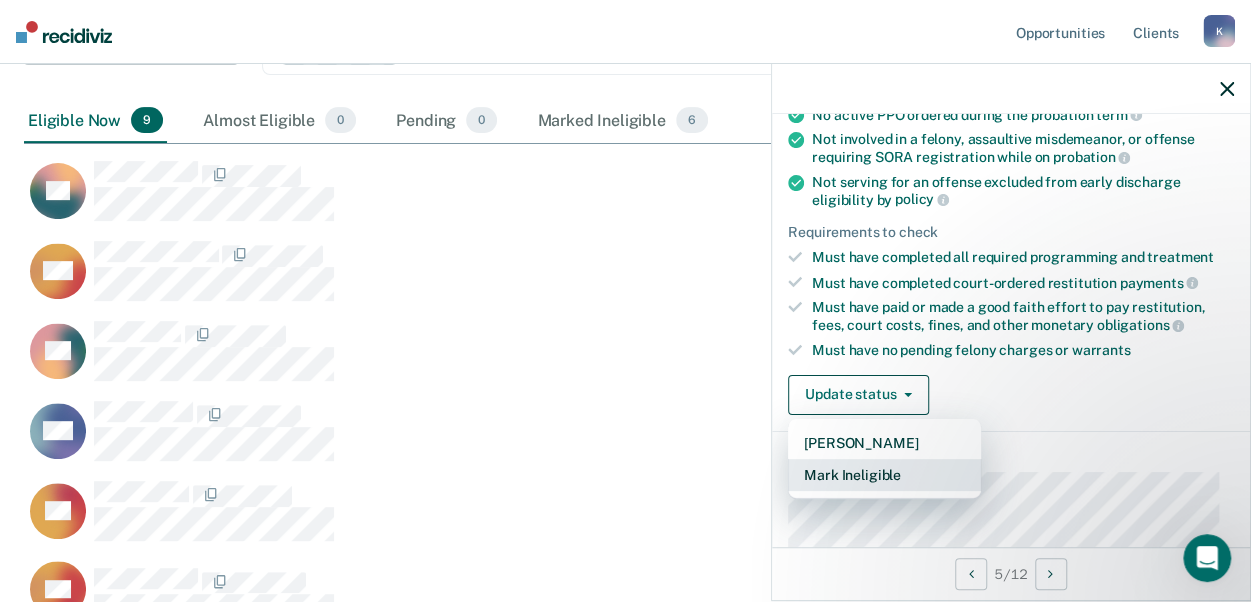 click on "Mark Ineligible" at bounding box center (884, 475) 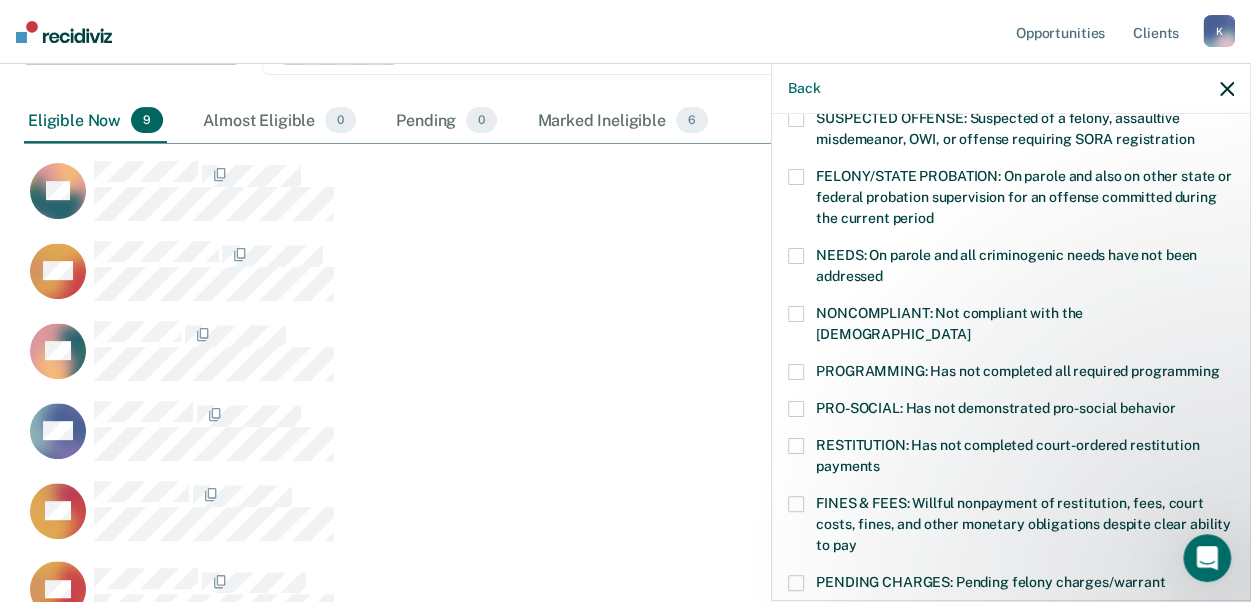 click at bounding box center (796, 446) 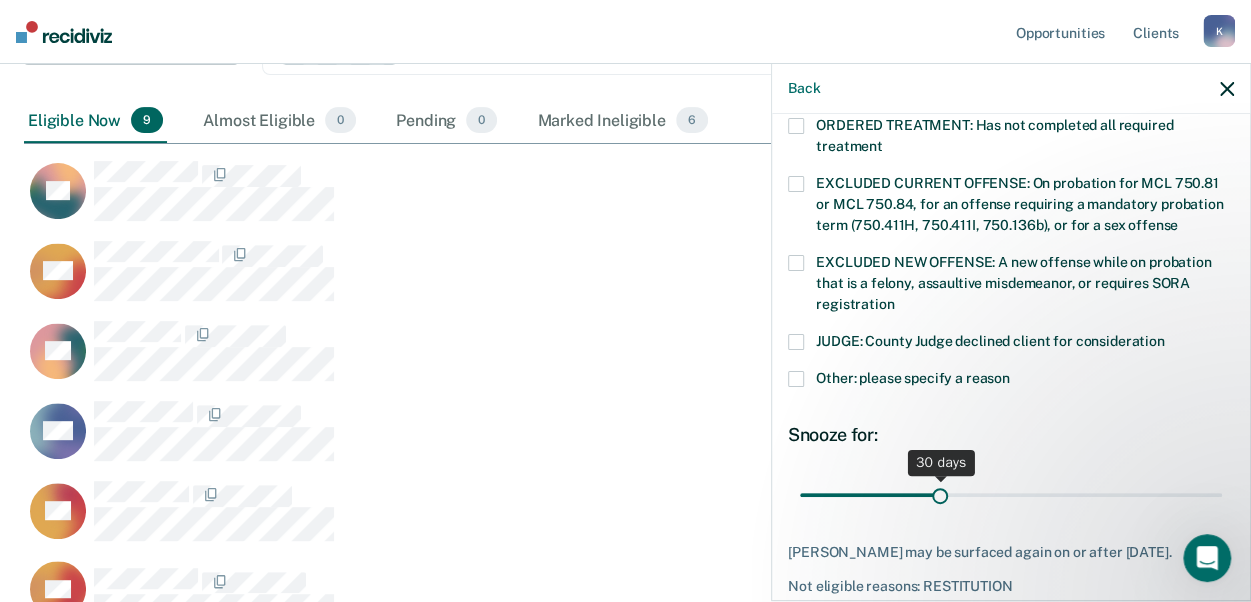 scroll, scrollTop: 714, scrollLeft: 0, axis: vertical 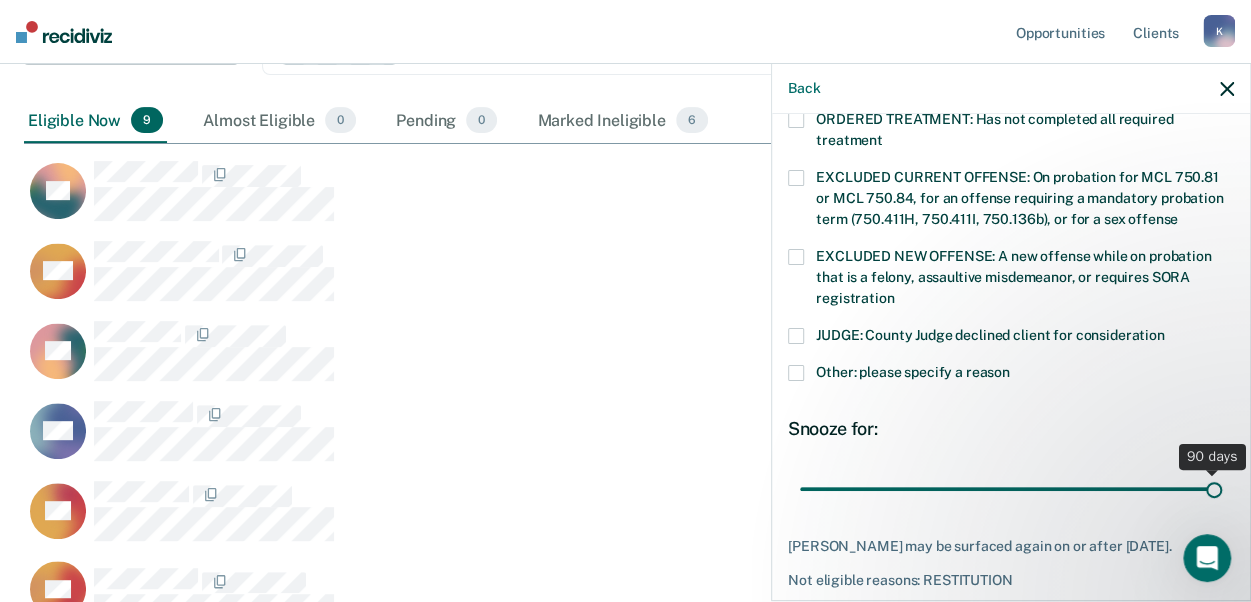 drag, startPoint x: 939, startPoint y: 464, endPoint x: 1272, endPoint y: 455, distance: 333.1216 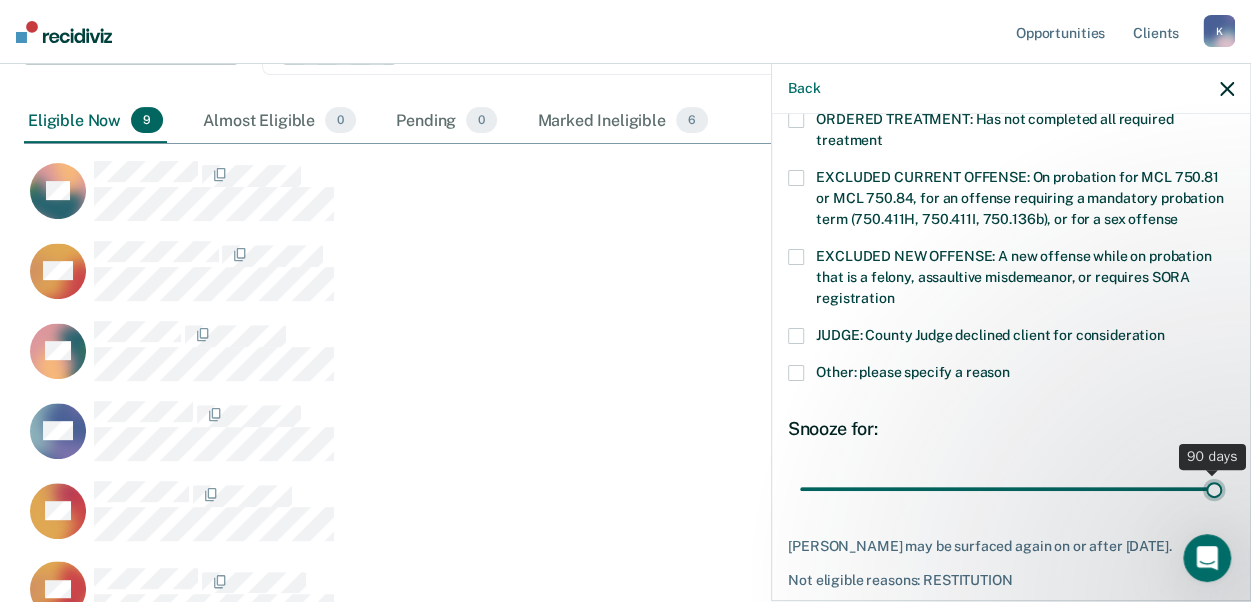 type on "90" 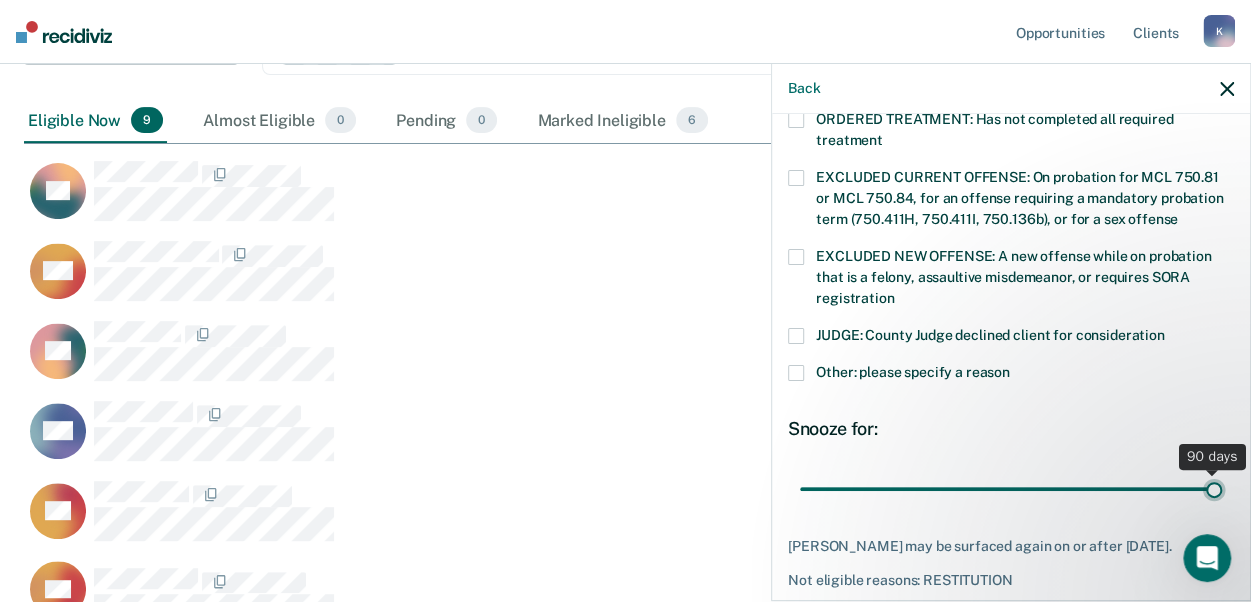 click at bounding box center [1011, 488] 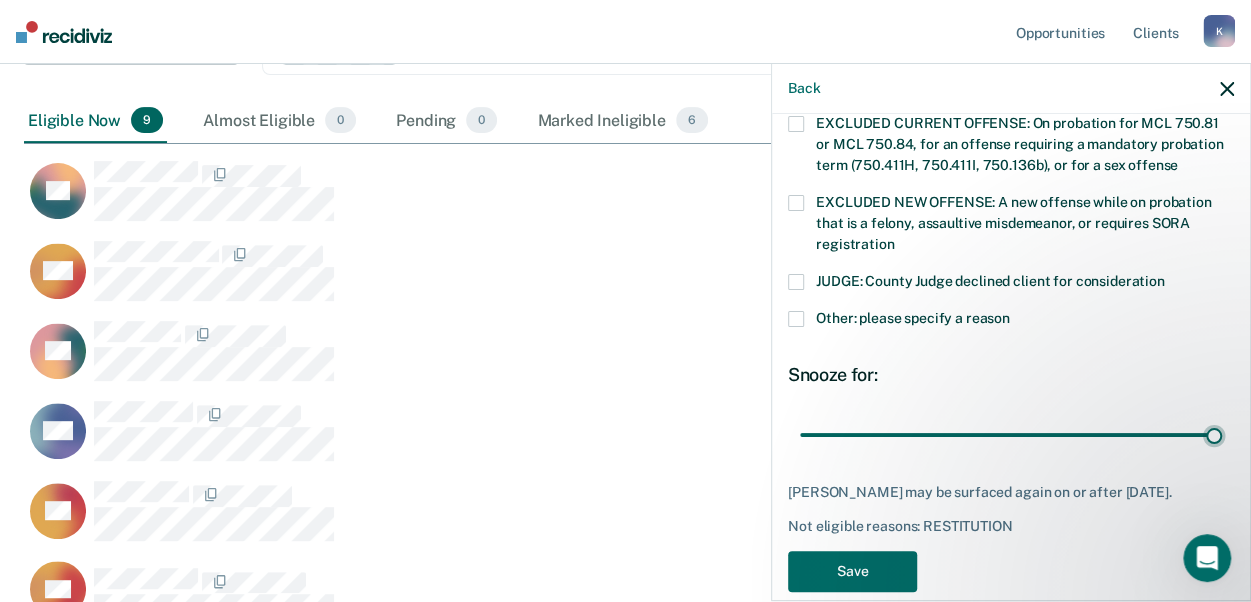 scroll, scrollTop: 790, scrollLeft: 0, axis: vertical 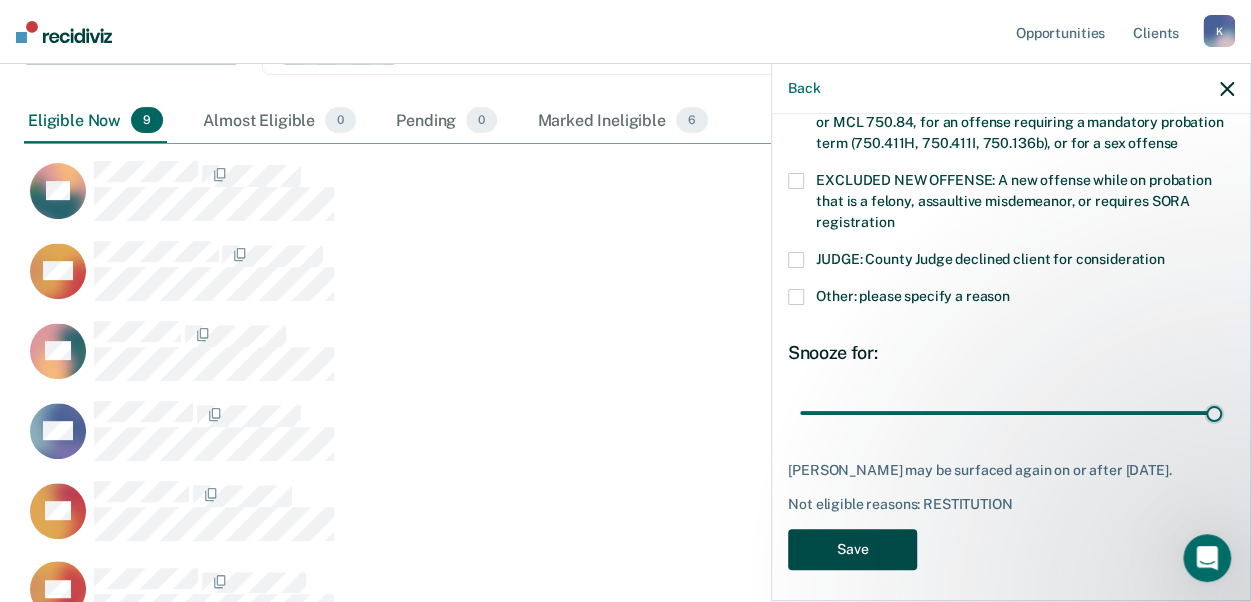 click on "Save" at bounding box center (852, 549) 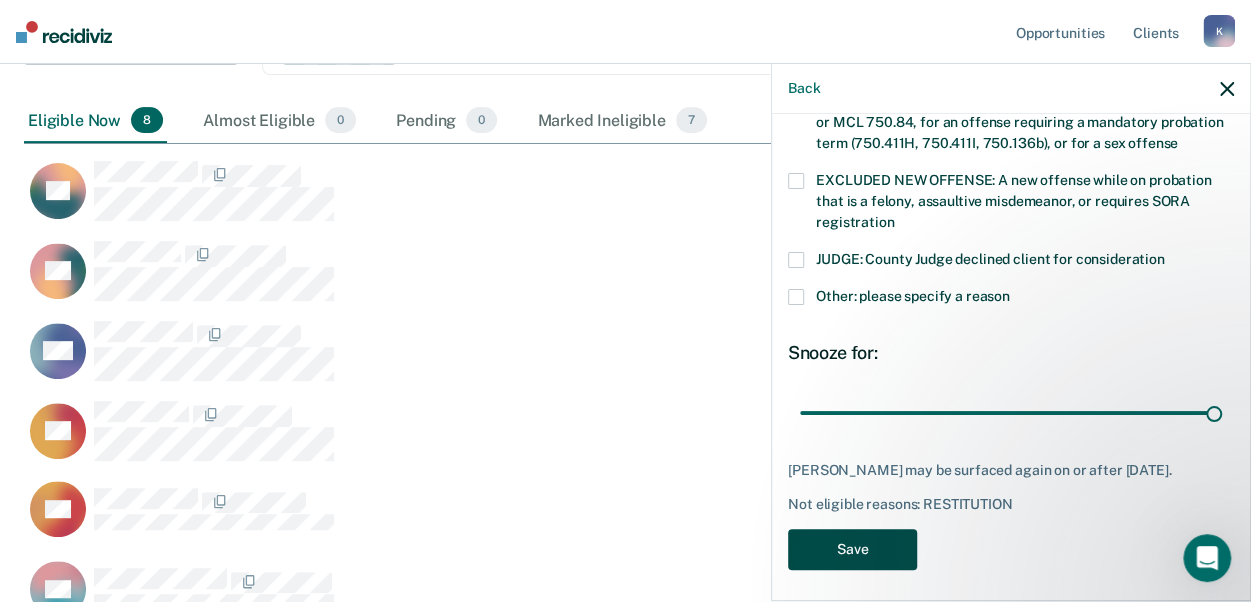 scroll, scrollTop: 901, scrollLeft: 1187, axis: both 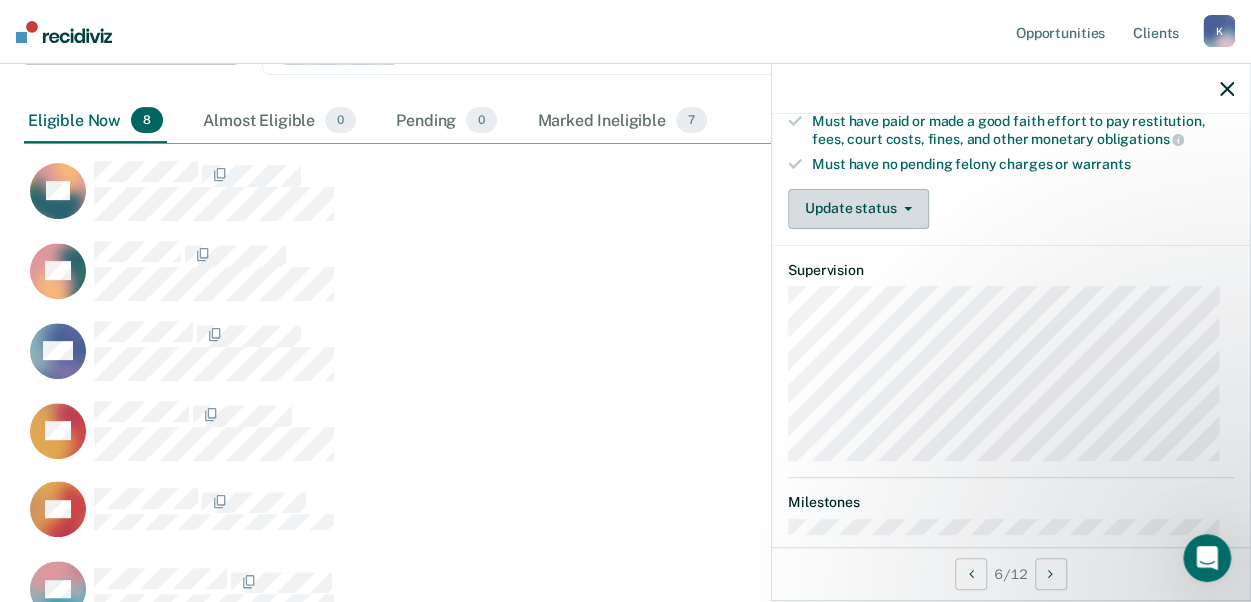 click on "Update status" at bounding box center [858, 209] 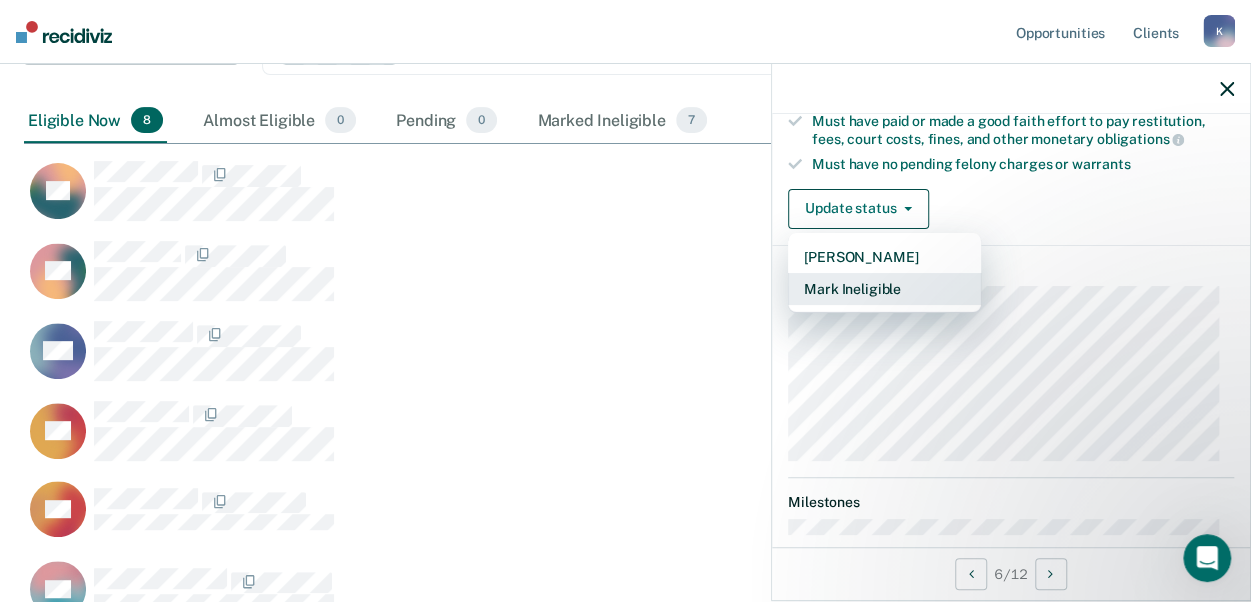 click on "Mark Ineligible" at bounding box center [884, 289] 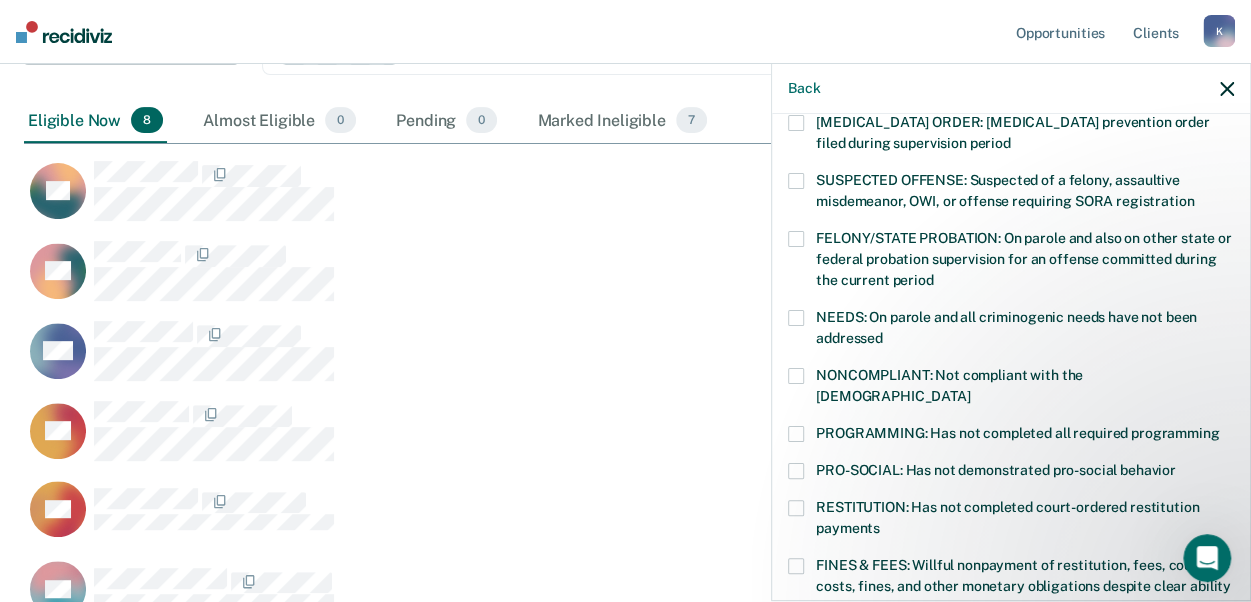 scroll, scrollTop: 0, scrollLeft: 0, axis: both 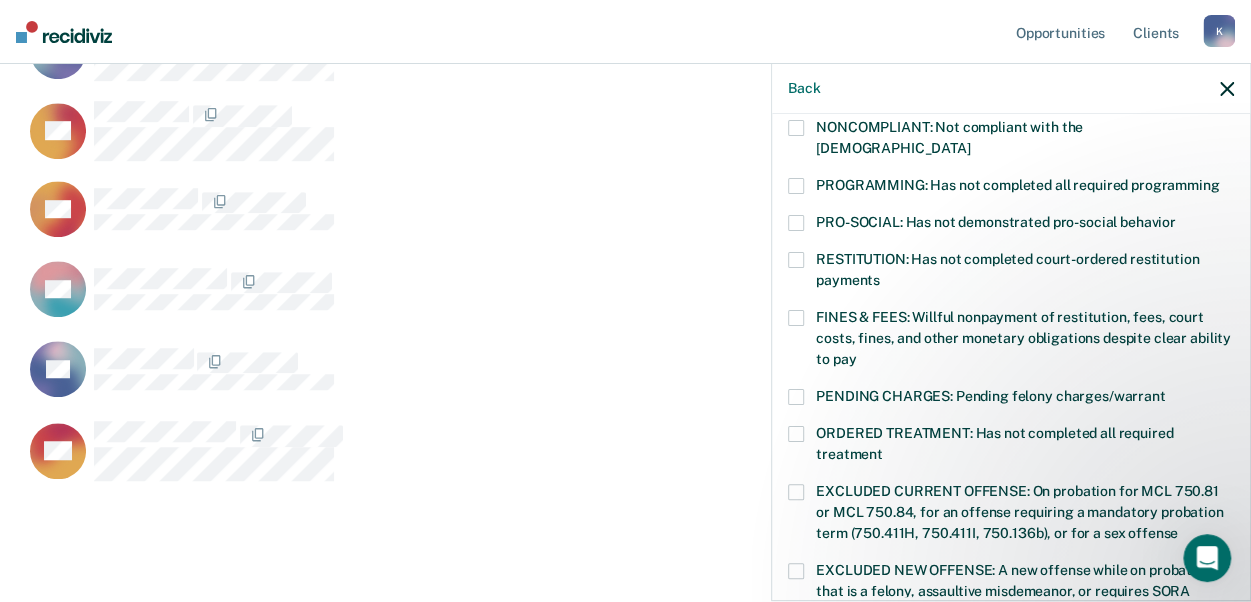 click on "ORDERED TREATMENT: Has not completed all required treatment" at bounding box center (1011, 447) 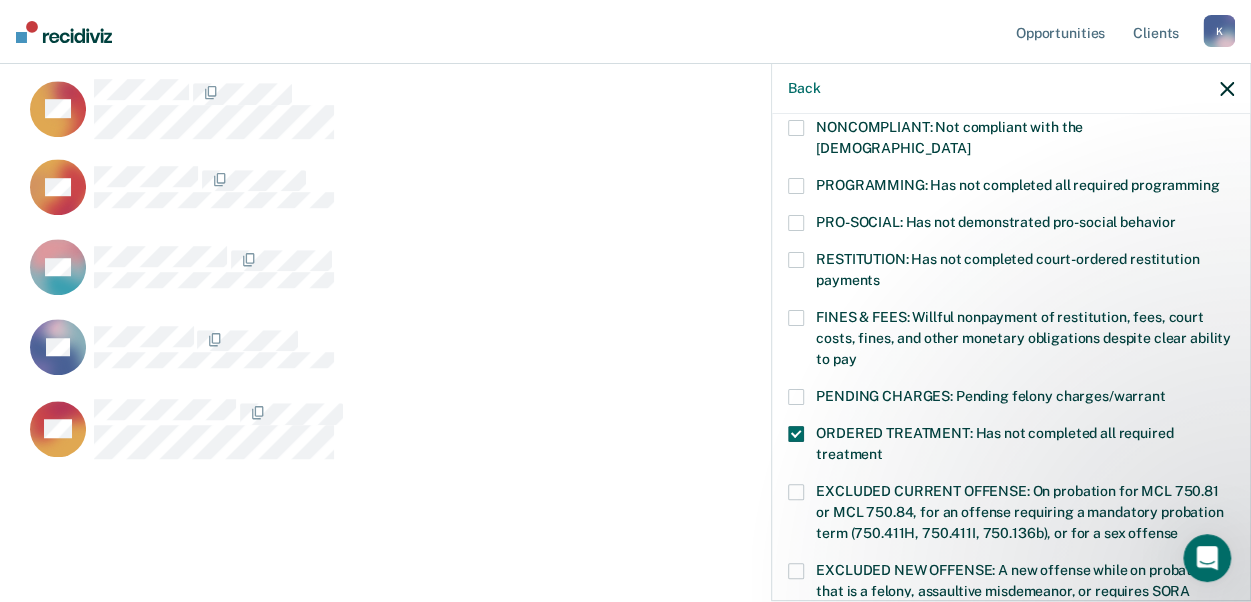 scroll, scrollTop: 602, scrollLeft: 0, axis: vertical 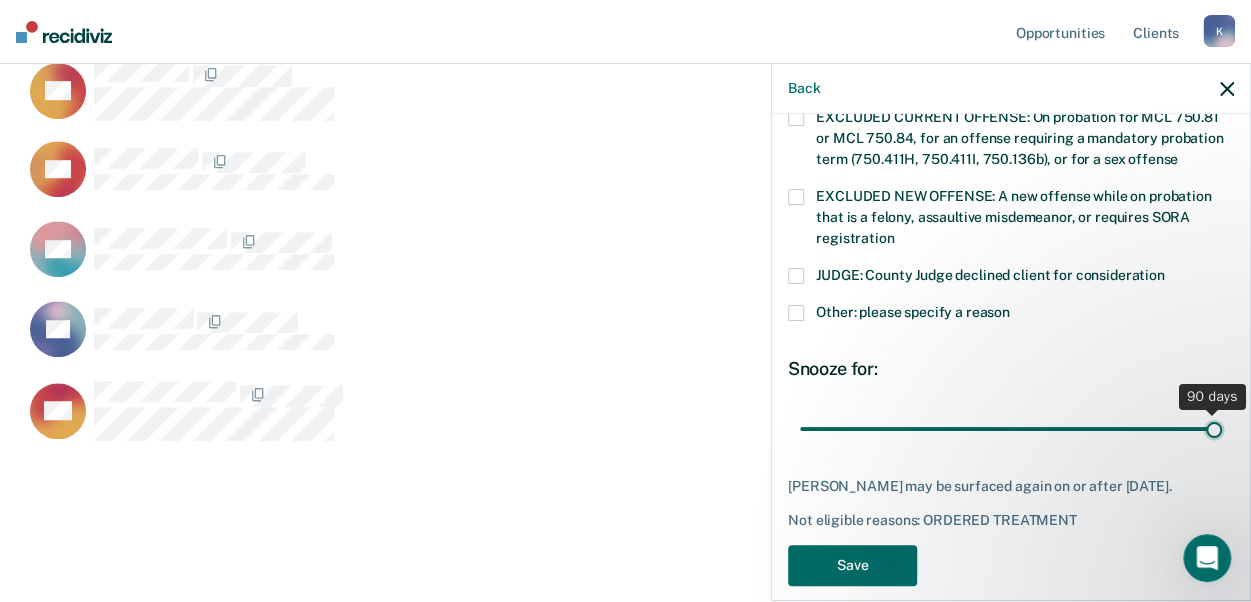 drag, startPoint x: 937, startPoint y: 407, endPoint x: 1272, endPoint y: 407, distance: 335 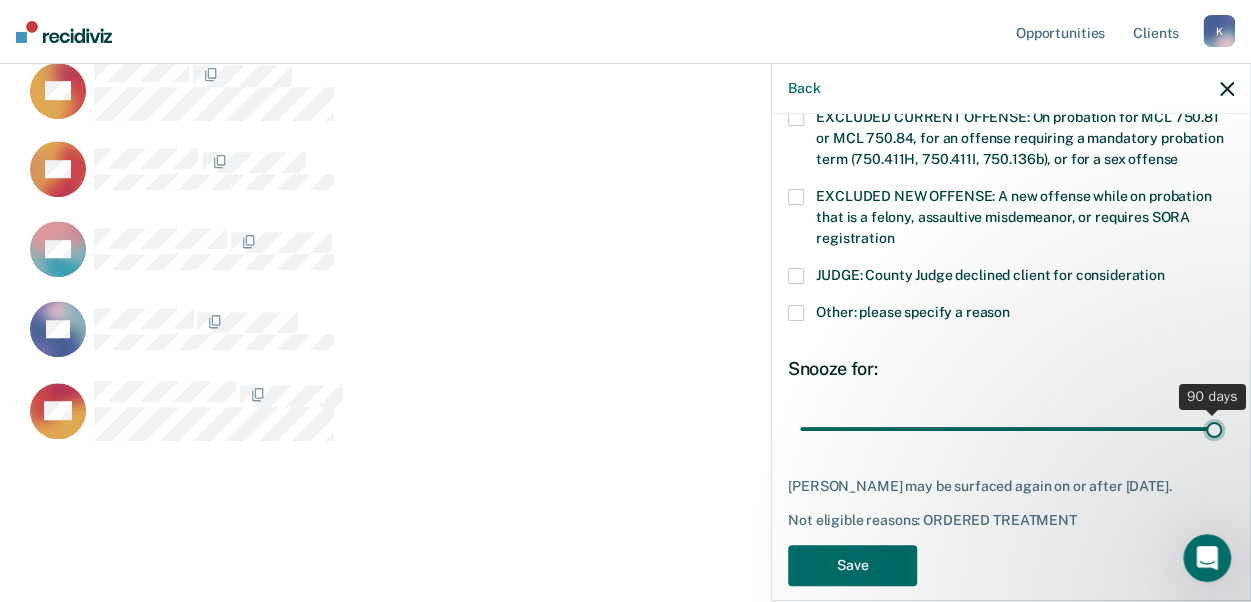 type on "90" 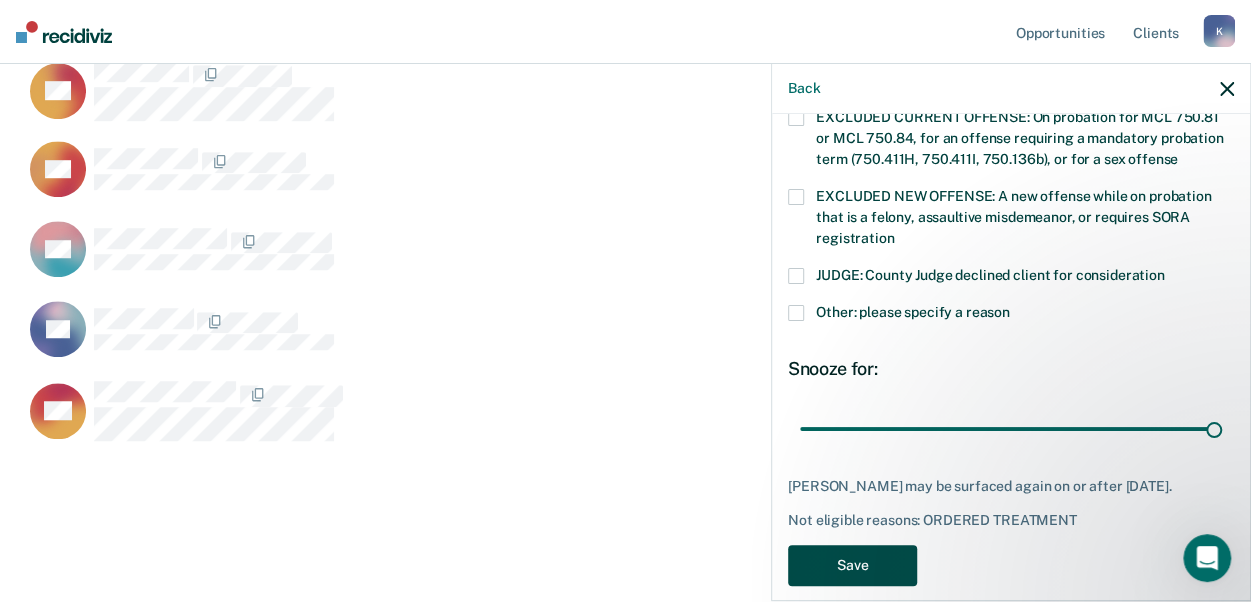 click on "Save" at bounding box center [852, 565] 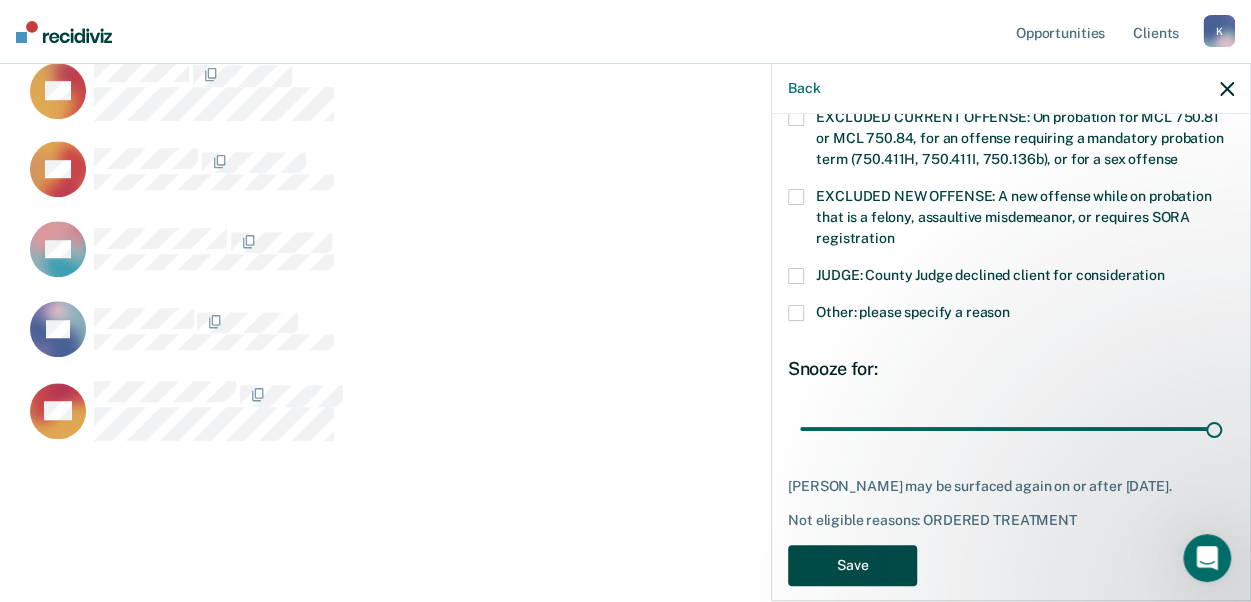 scroll, scrollTop: 821, scrollLeft: 1187, axis: both 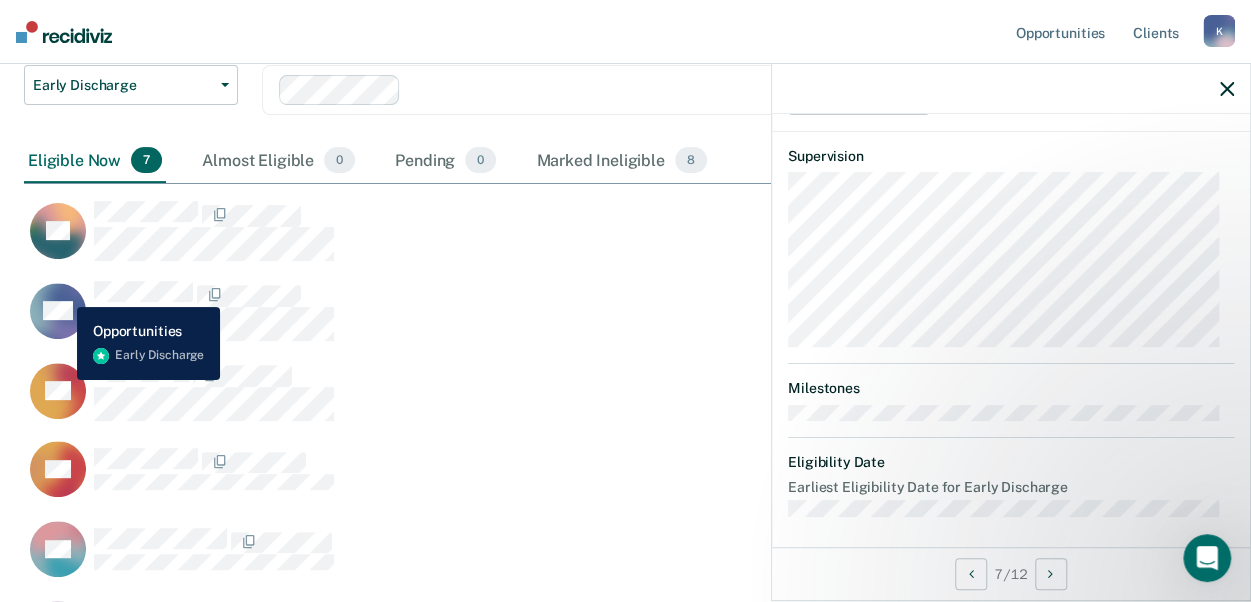 click 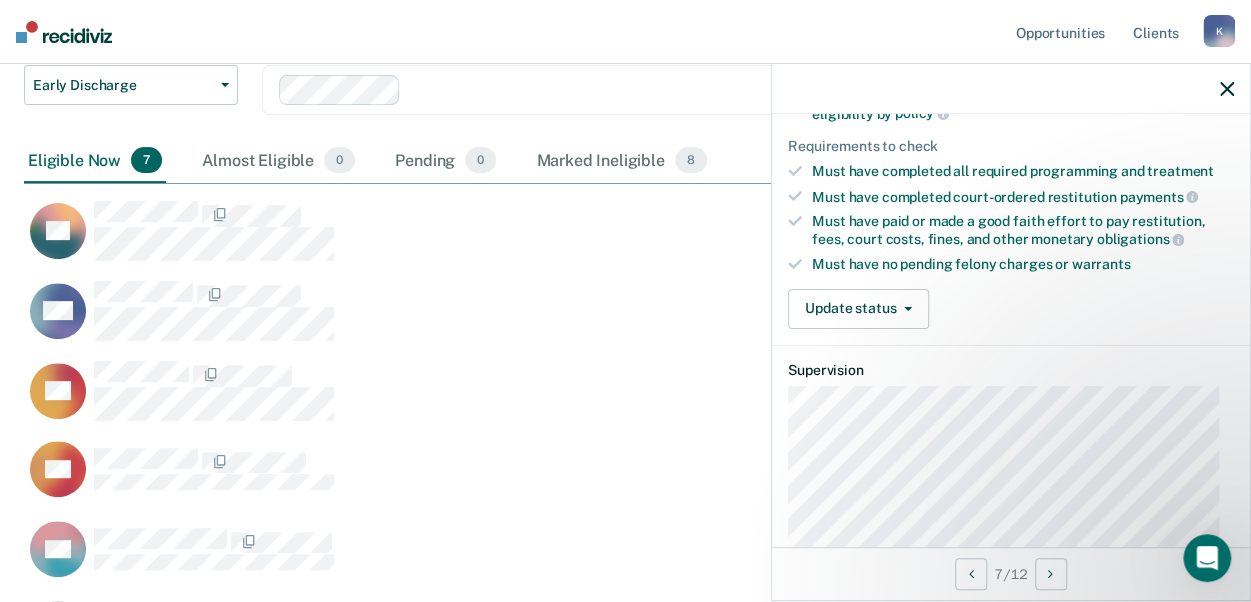 scroll, scrollTop: 400, scrollLeft: 0, axis: vertical 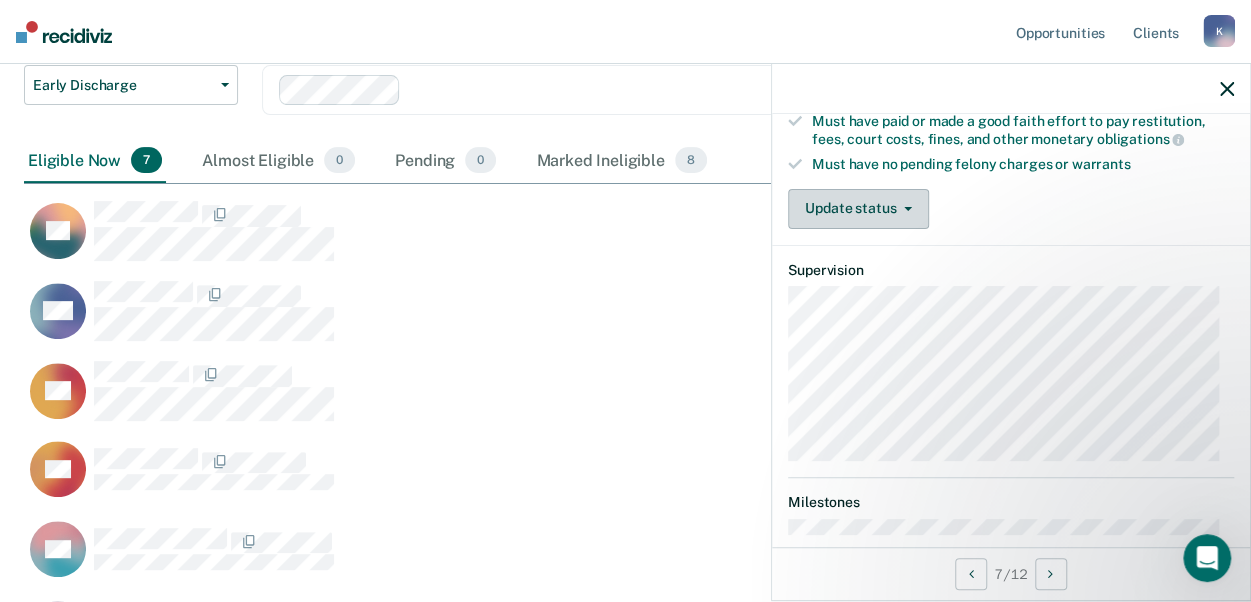 click on "Update status" at bounding box center (858, 209) 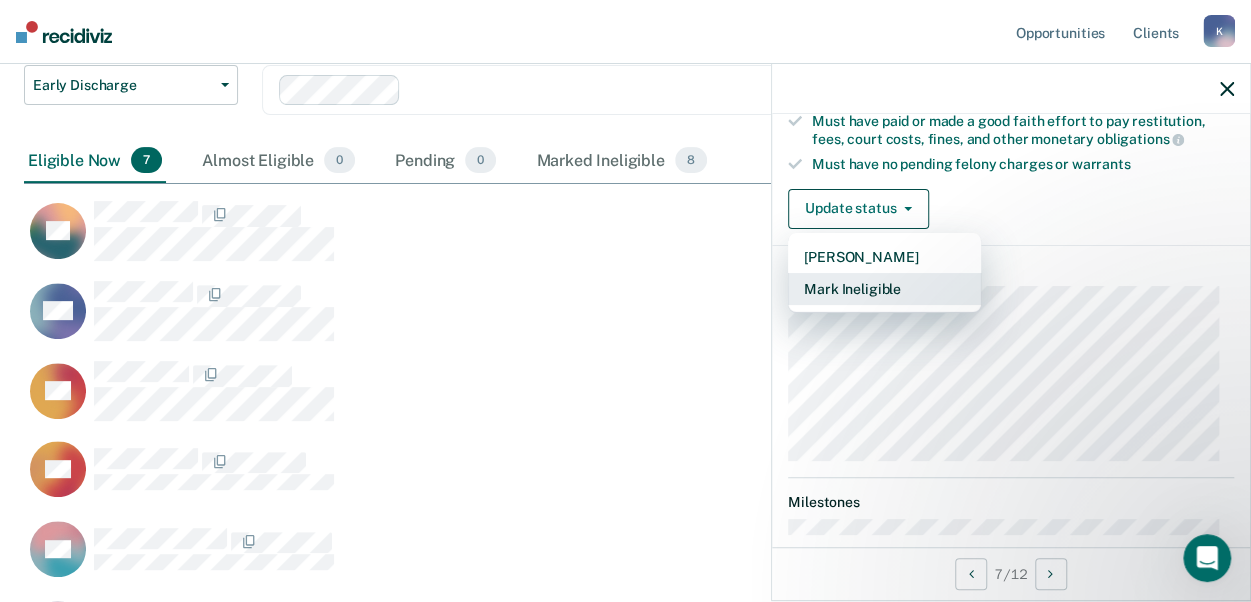 click on "Mark Ineligible" at bounding box center (884, 289) 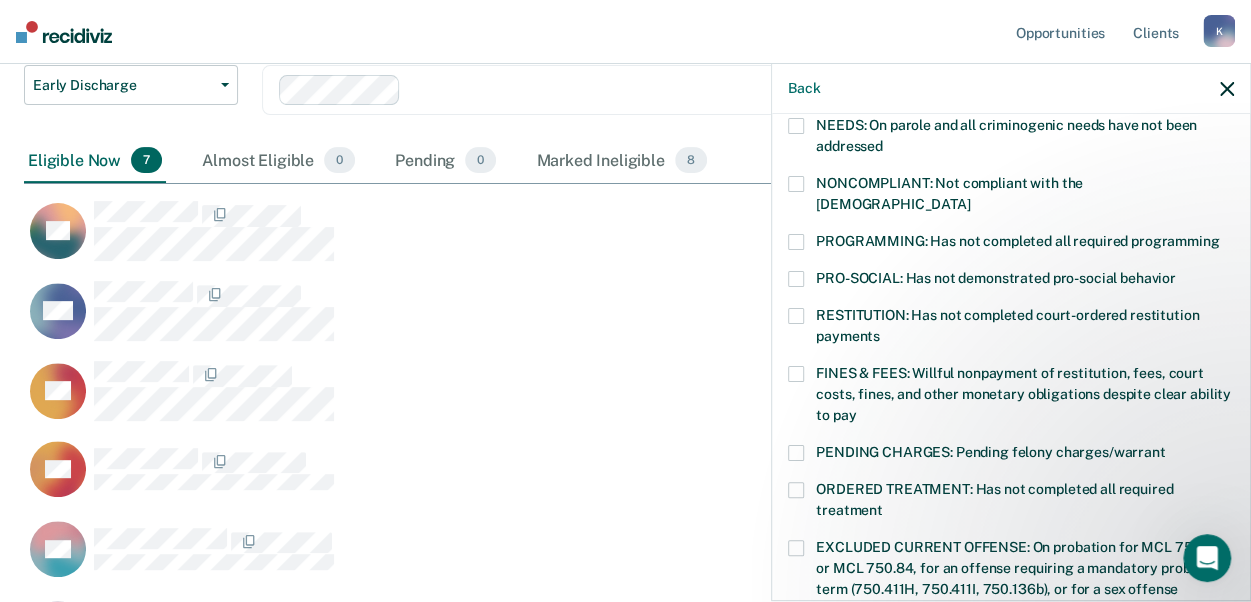 scroll, scrollTop: 300, scrollLeft: 0, axis: vertical 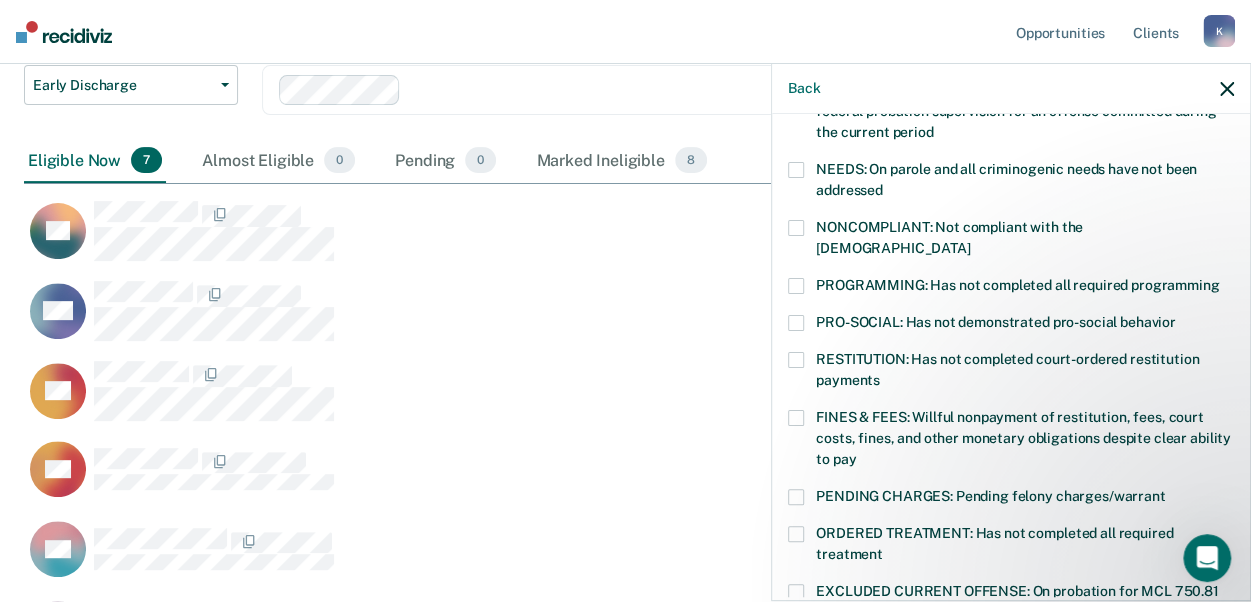 click on "PROGRAMMING: Has not completed all required programming" at bounding box center [1011, 288] 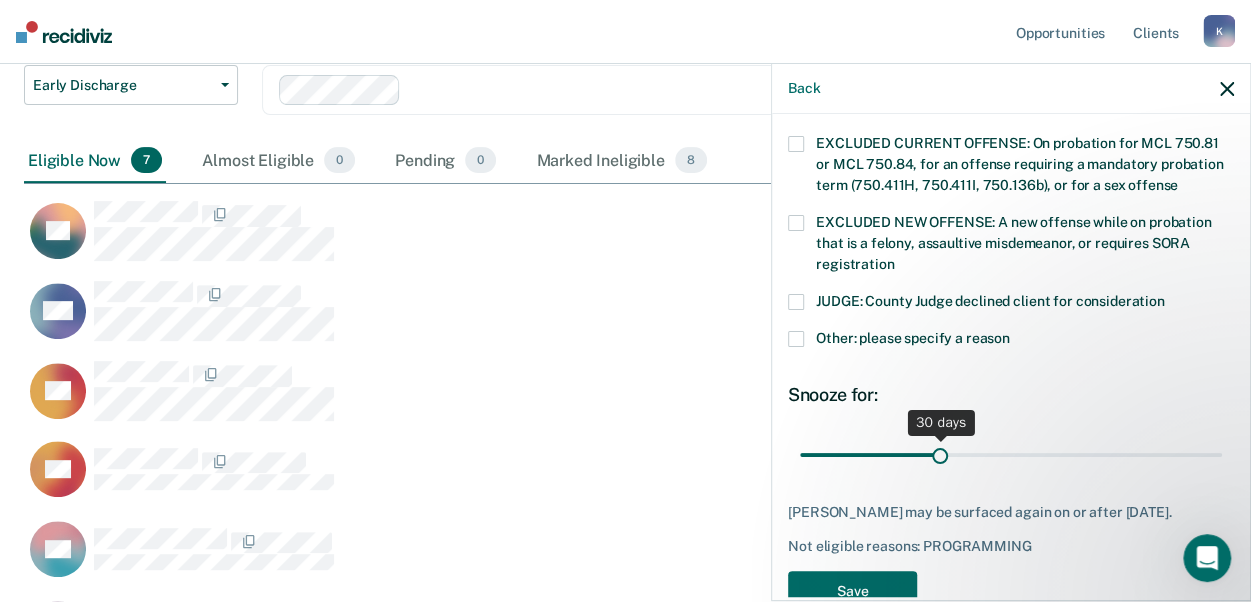 scroll, scrollTop: 774, scrollLeft: 0, axis: vertical 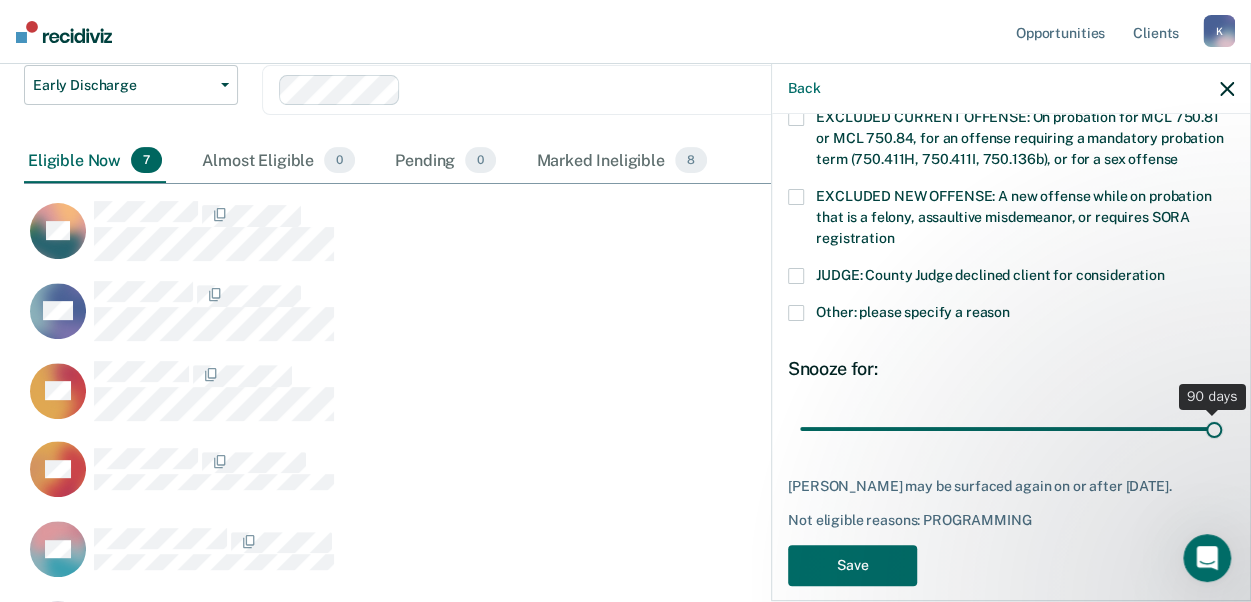 drag, startPoint x: 934, startPoint y: 407, endPoint x: 1272, endPoint y: 408, distance: 338.00146 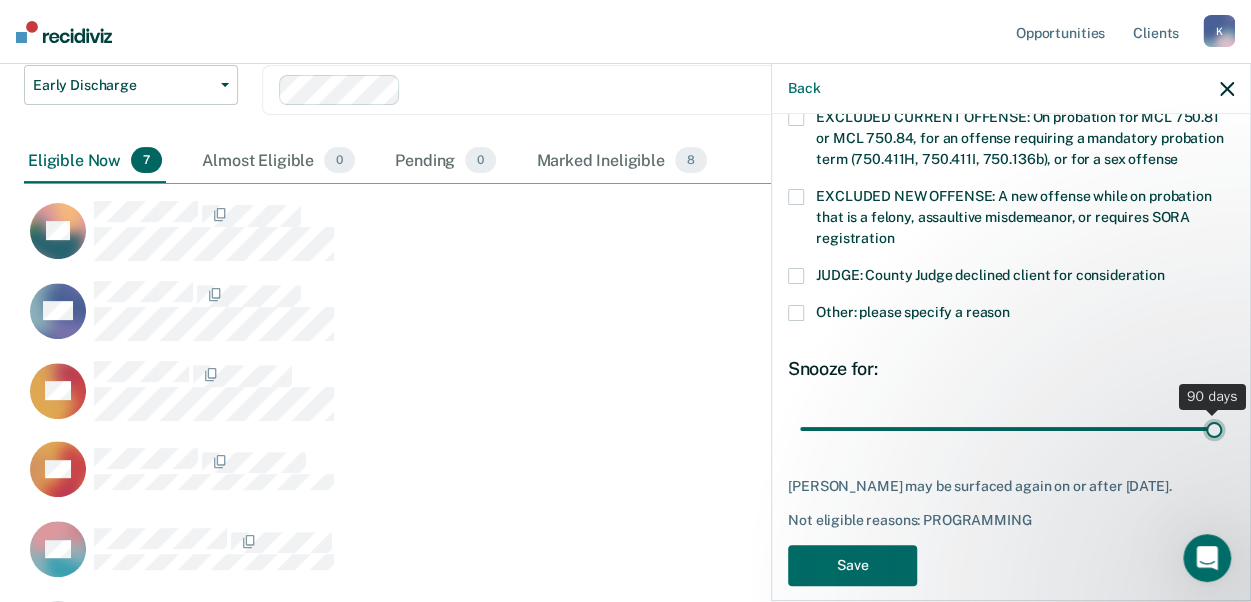 type on "90" 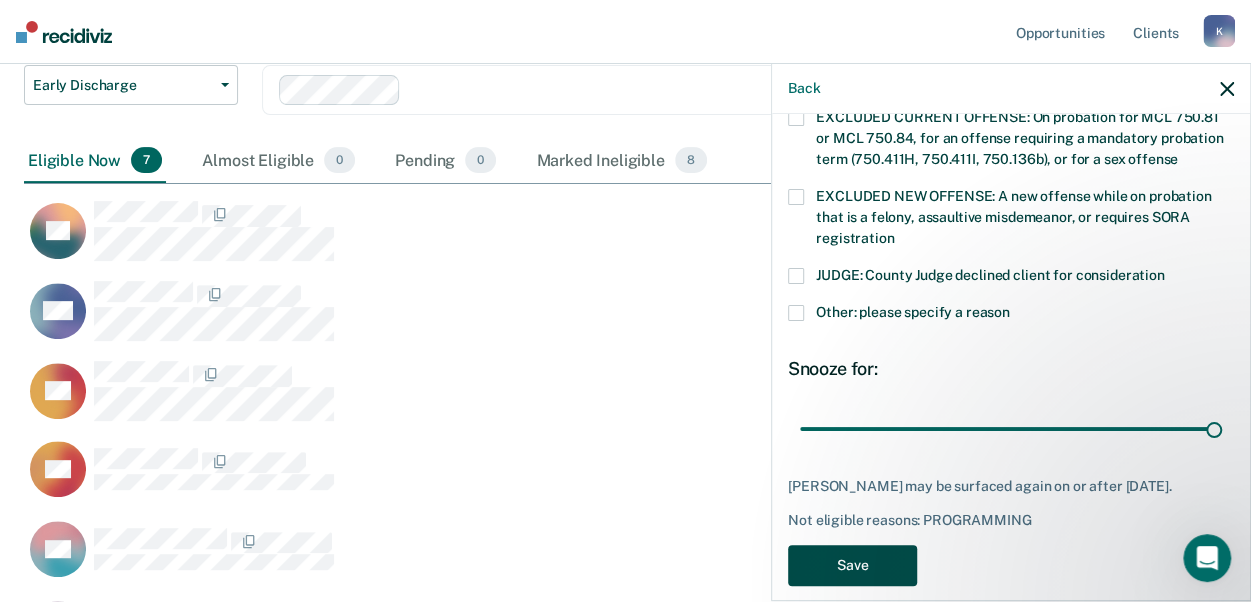 click on "Save" at bounding box center (852, 565) 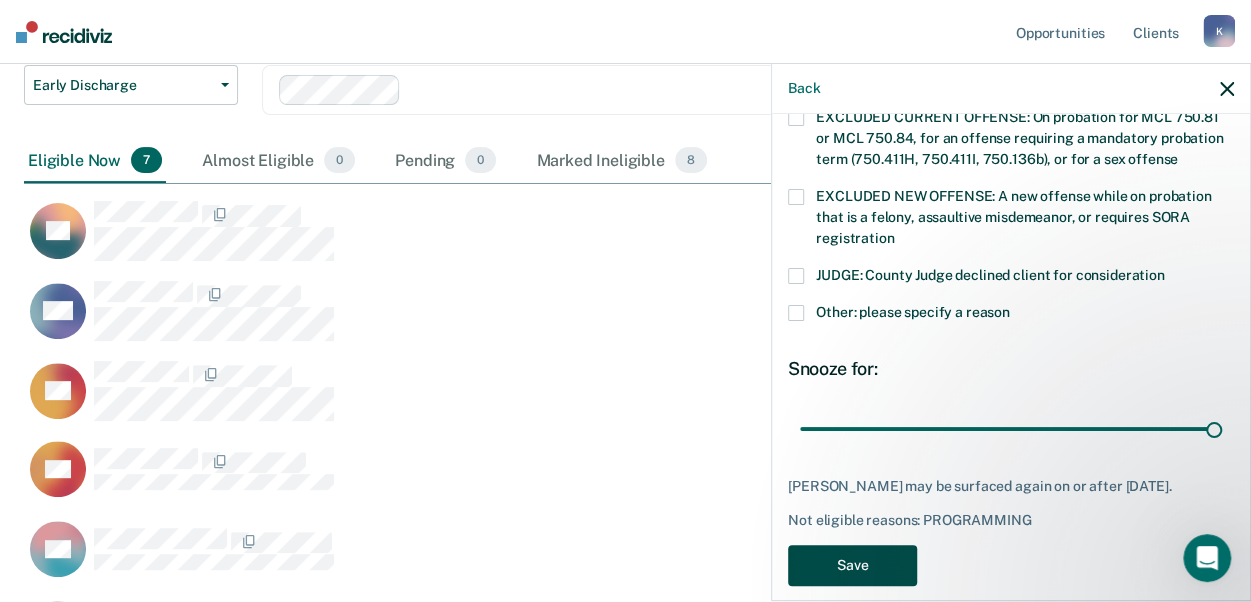 scroll, scrollTop: 741, scrollLeft: 1187, axis: both 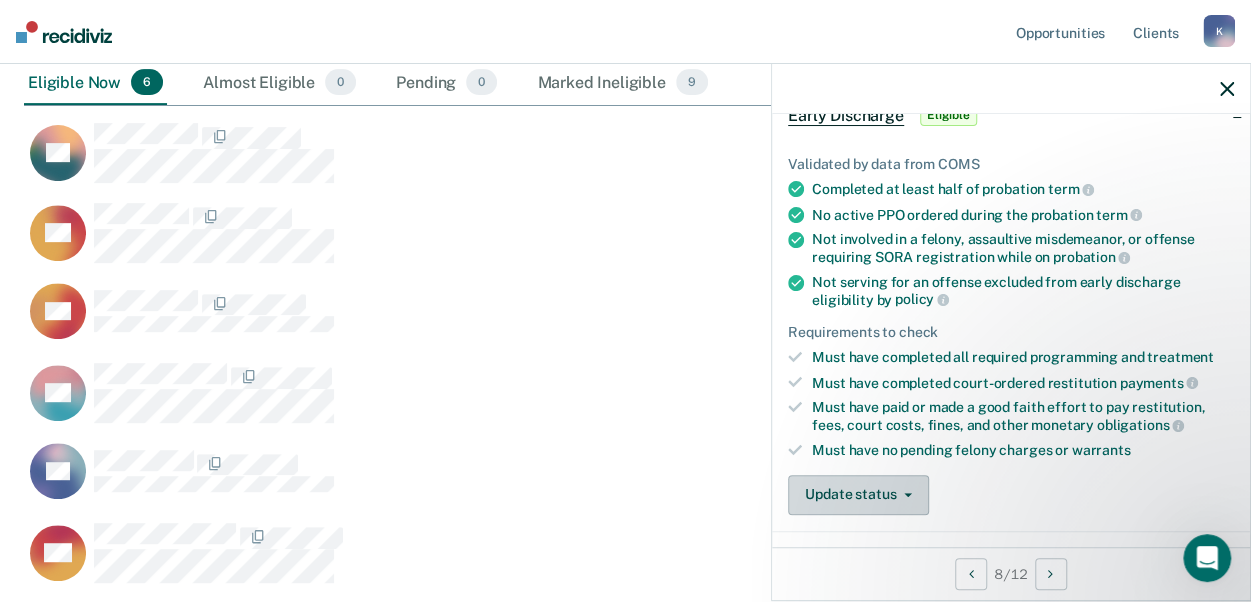 click on "Update status" at bounding box center [858, 495] 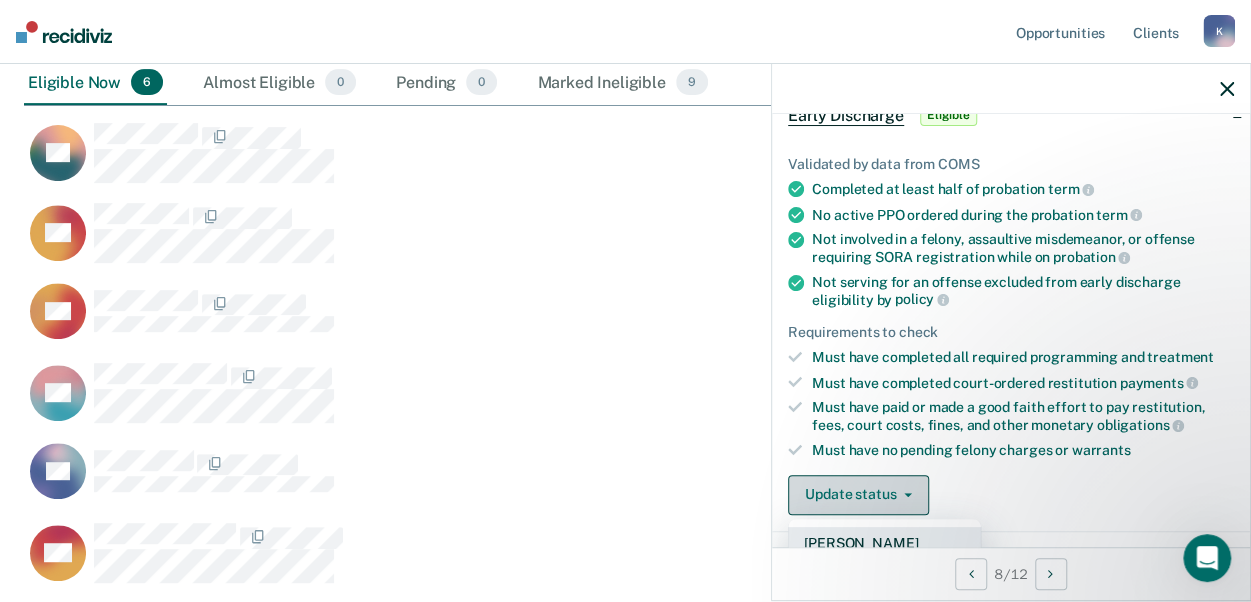 scroll, scrollTop: 118, scrollLeft: 0, axis: vertical 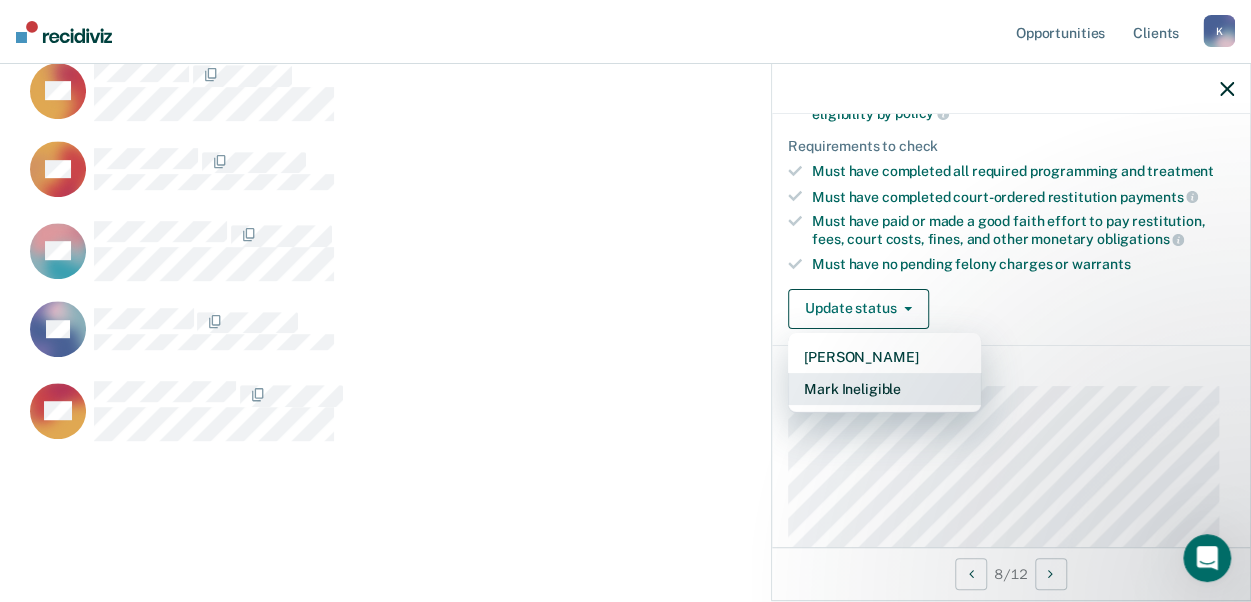 click on "Mark Ineligible" at bounding box center [884, 389] 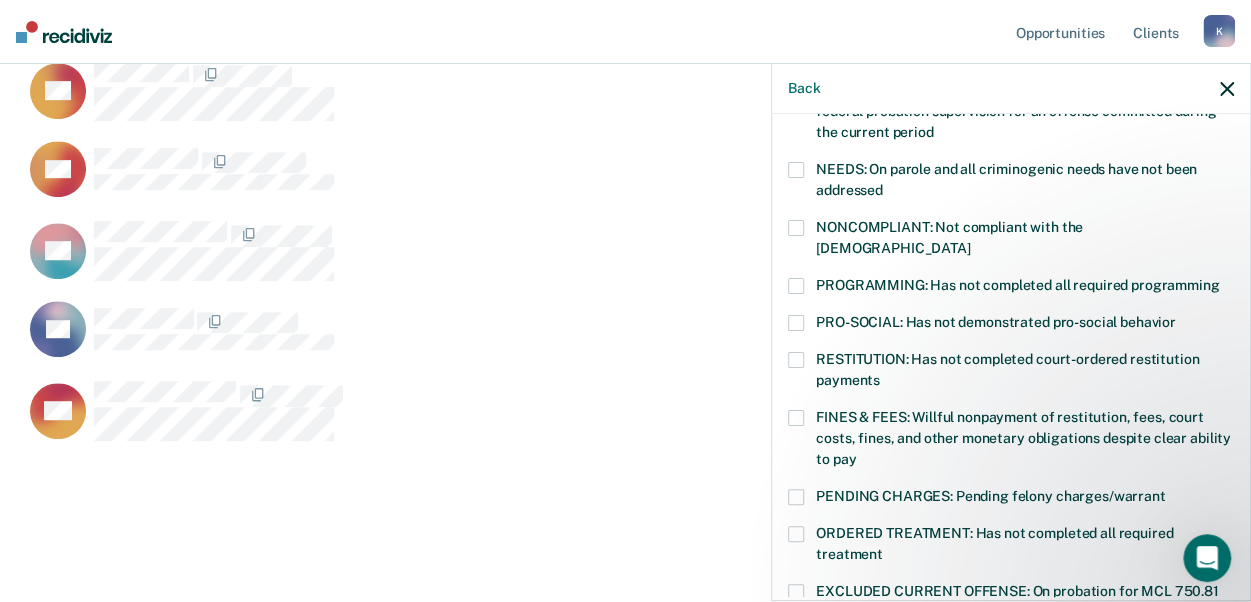 click on "UB   Which of the following requirements has [PERSON_NAME] not met? [MEDICAL_DATA] ORDER: [MEDICAL_DATA] prevention order filed during supervision period SUSPECTED OFFENSE: Suspected of a felony, assaultive misdemeanor, OWI, or offense requiring SORA registration FELONY/STATE PROBATION: On parole and also on other state or federal probation supervision for an offense committed during the current period NEEDS: On parole and all criminogenic needs have not been addressed NONCOMPLIANT: Not compliant with the [DEMOGRAPHIC_DATA] PROGRAMMING: Has not completed all required programming PRO-SOCIAL: Has not demonstrated pro-social behavior RESTITUTION: Has not completed court-ordered restitution payments FINES & FEES: Willful nonpayment of restitution, fees, court costs, fines, and other monetary obligations despite clear ability to pay PENDING CHARGES: Pending felony charges/warrant ORDERED TREATMENT: Has not completed all required treatment JUDGE: County Judge declined client for consideration Snooze for: 30 days Save" at bounding box center (1011, 355) 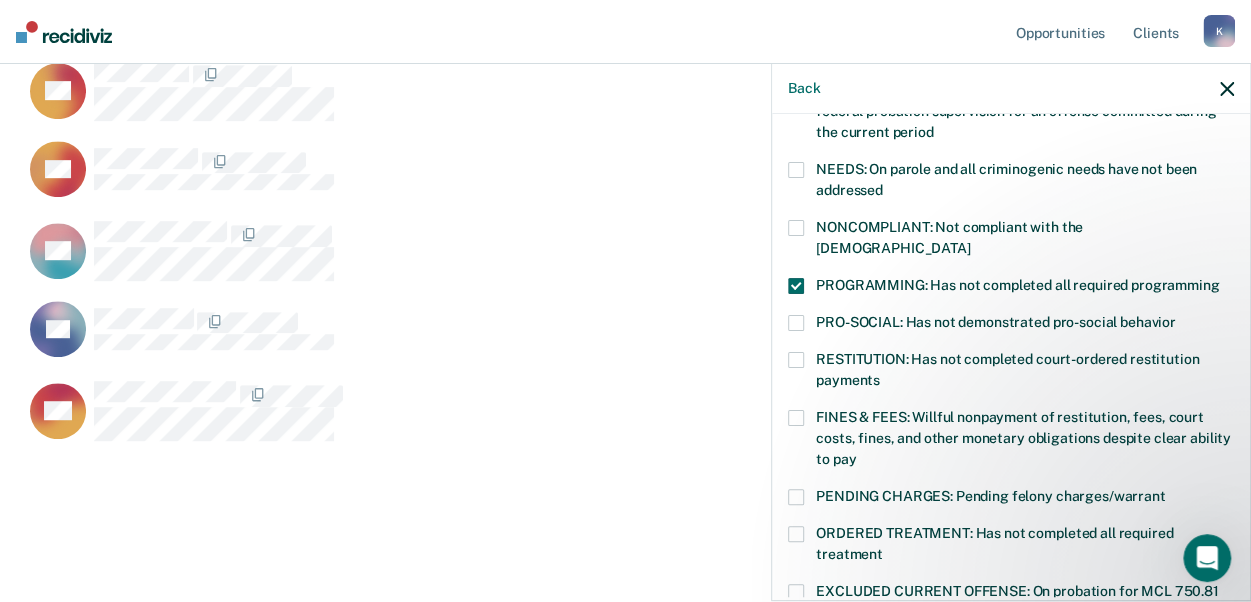 click on "FINES & FEES: Willful nonpayment of restitution, fees, court costs, fines, and other monetary obligations despite clear ability to pay" at bounding box center [1011, 441] 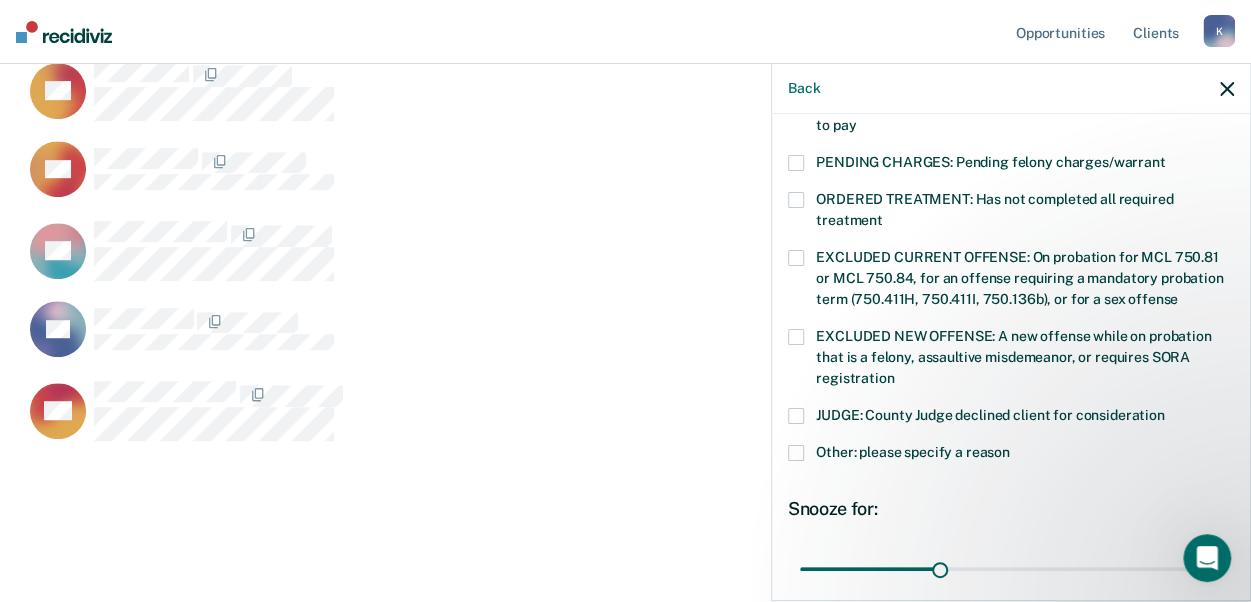 scroll, scrollTop: 774, scrollLeft: 0, axis: vertical 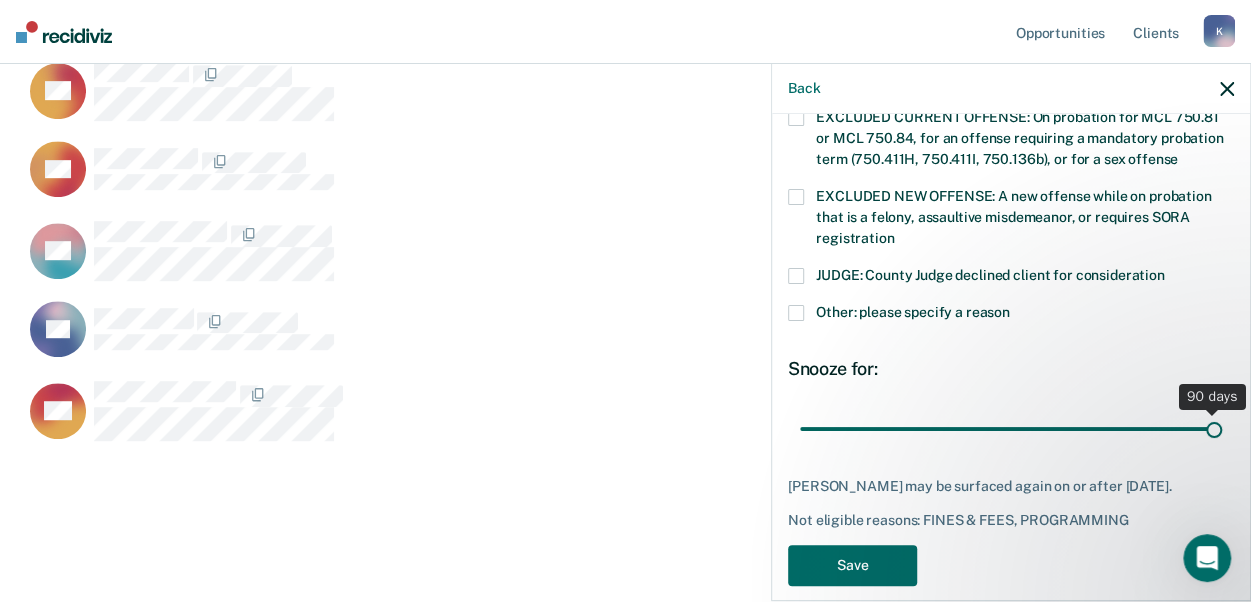 drag, startPoint x: 936, startPoint y: 404, endPoint x: 1272, endPoint y: 405, distance: 336.0015 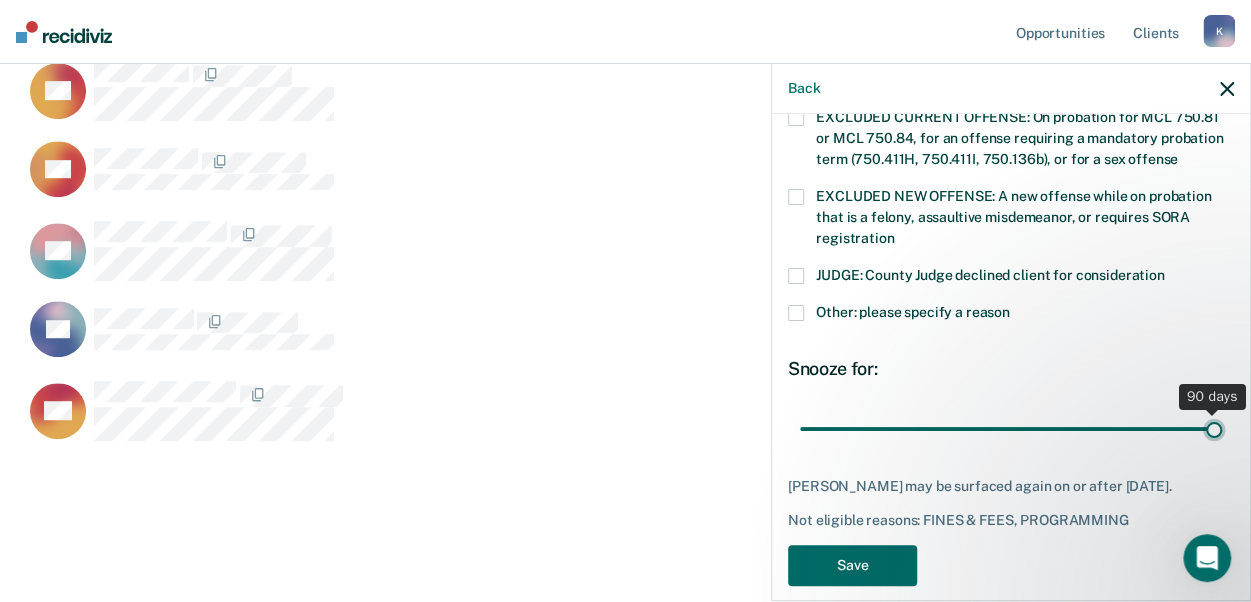 type on "90" 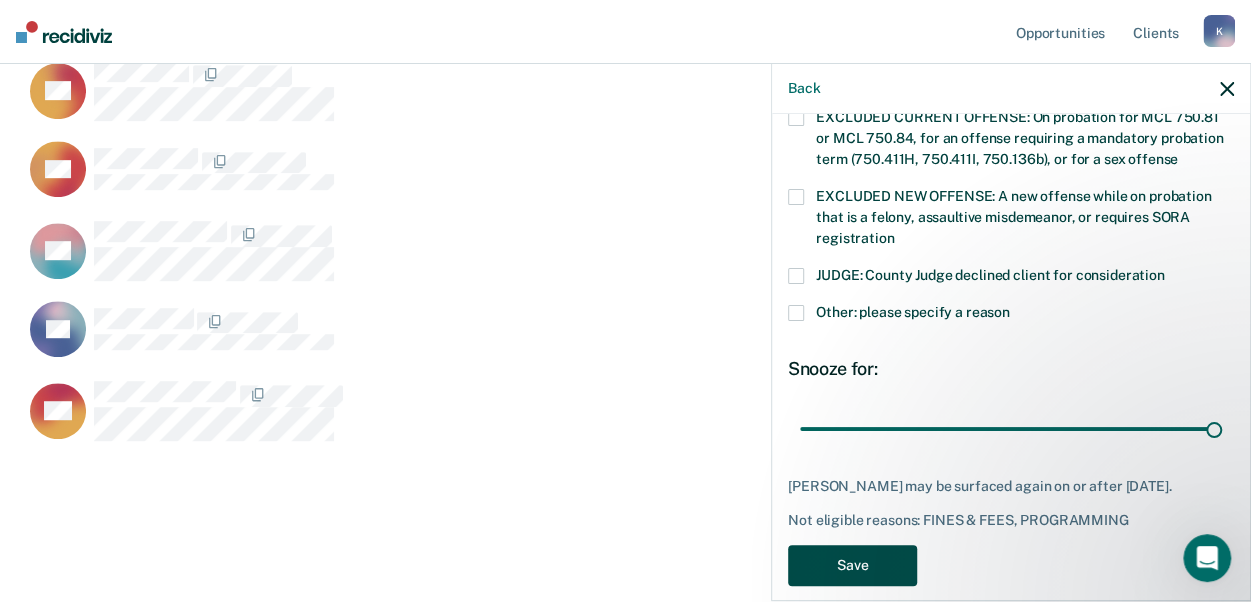 click on "Save" at bounding box center [852, 565] 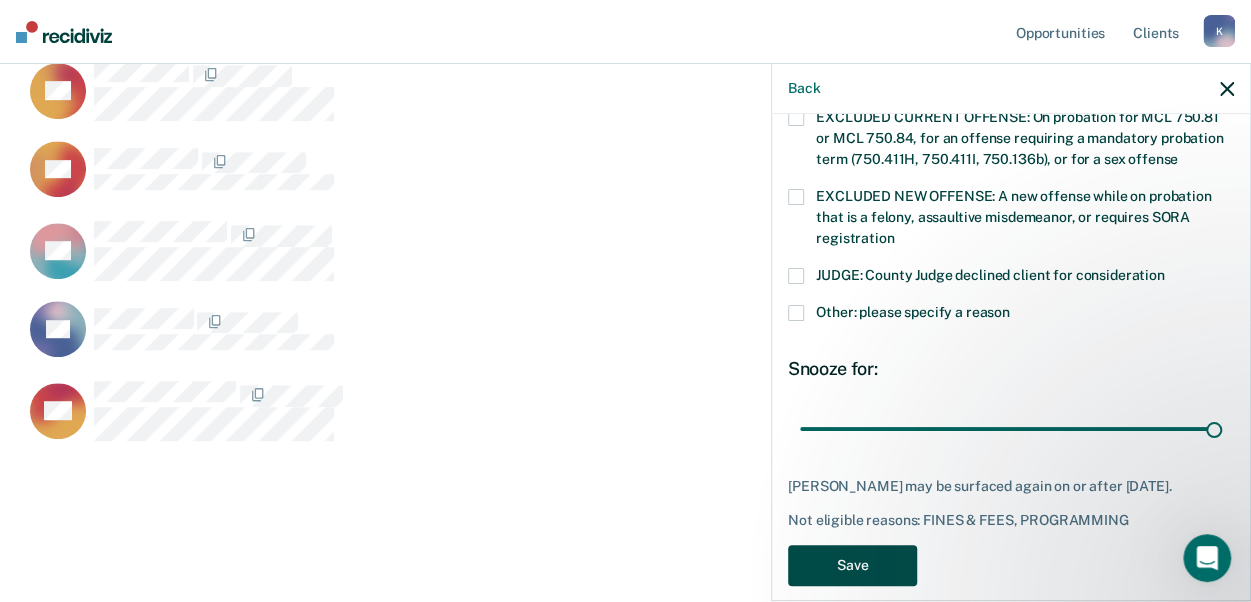 scroll, scrollTop: 362, scrollLeft: 0, axis: vertical 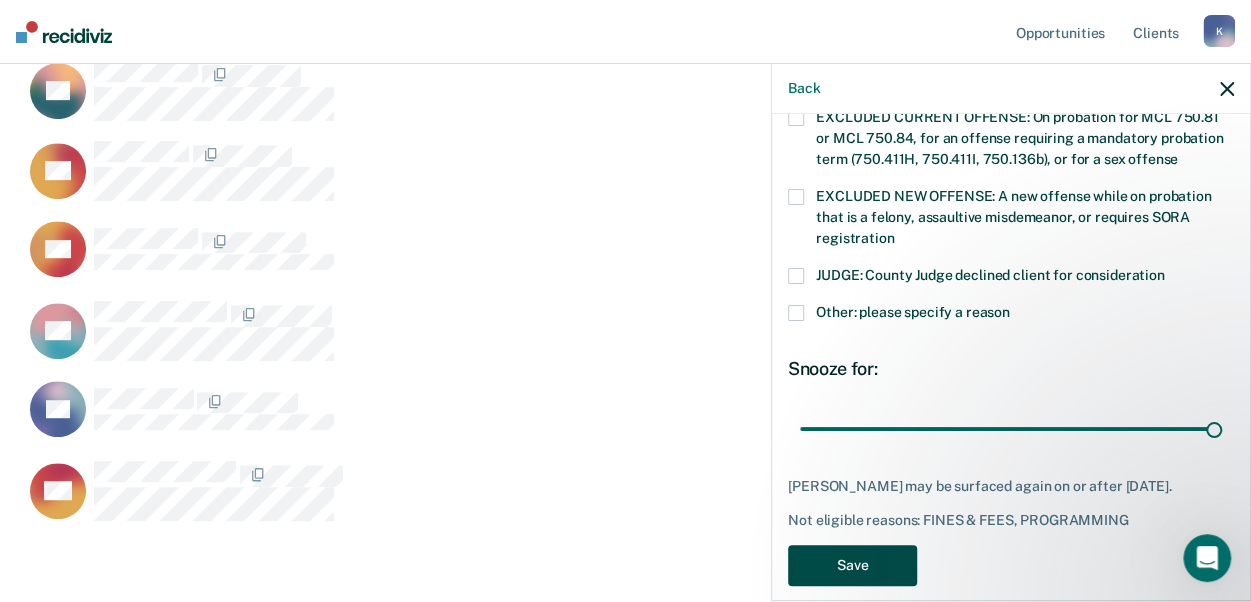 click on "Looks like you’re using Internet Explorer 11. For faster loading and a better experience, use Microsoft Edge, Google Chrome, or Firefox. × Opportunities Client s [EMAIL_ADDRESS][US_STATE][DOMAIN_NAME] K Profile How it works Log Out Home Early Discharge   Early Discharge is the termination of the period of probation or parole before the full-term discharge date. Early discharge reviews are mandated, at minimum, once clients have served half of their original term of supervision. Review clients who may be eligible for early discharge as per OP 06.05.135 and OP 06.04.130H and complete the discharge paperwork in COMS. Early Discharge Classification Review Early Discharge Minimum Telephone Reporting Overdue for Discharge Supervision Level Mismatch Clear   agents D8   Eligible Now 6 Almost Eligible 0 Pending 0 Marked Ineligible 9 EP   UB   CB   SS   TK   MP
Back UB   Which of the following requirements has [PERSON_NAME] not met? [MEDICAL_DATA] ORDER: [MEDICAL_DATA] prevention order filed during supervision period" at bounding box center [625, -61] 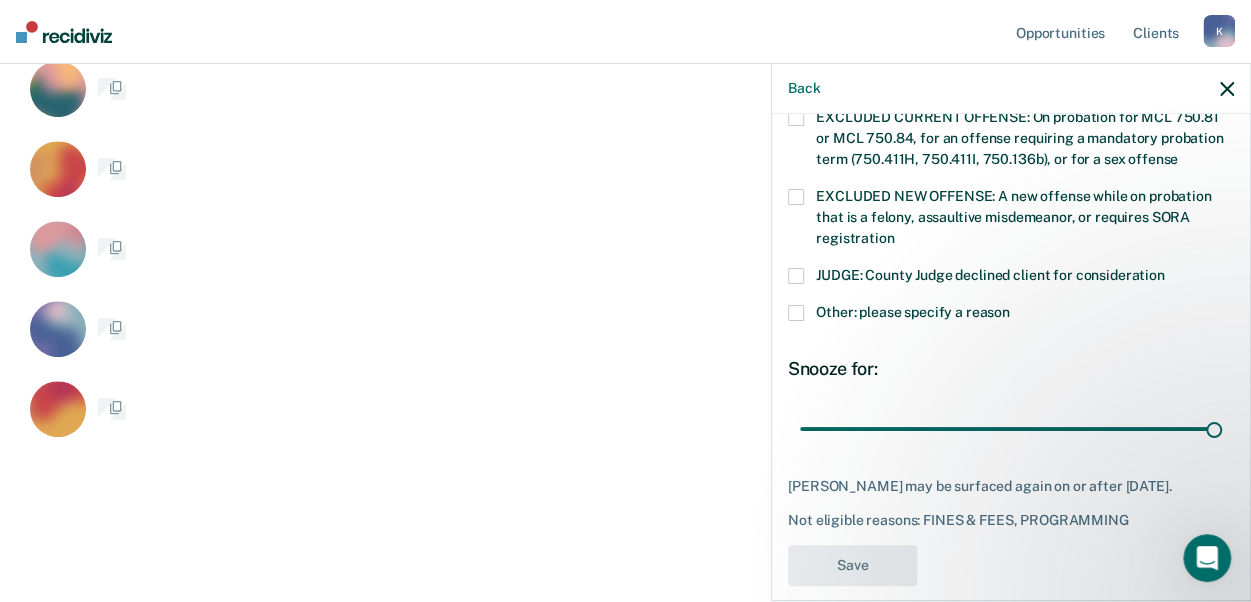 scroll, scrollTop: 662, scrollLeft: 0, axis: vertical 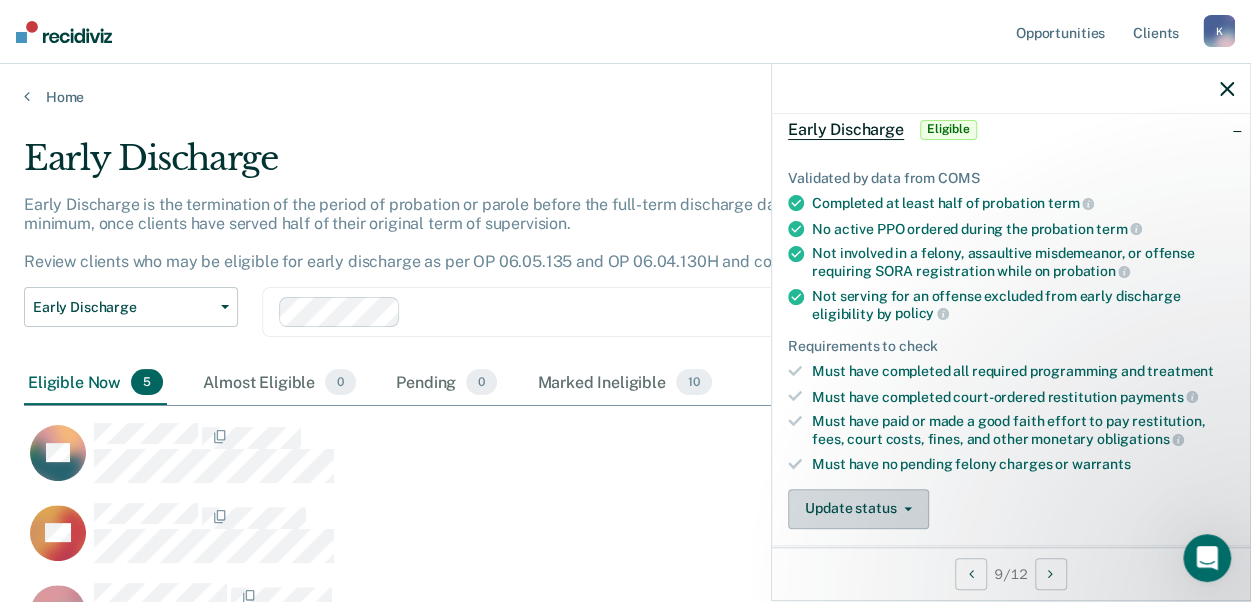 click on "Update status" at bounding box center [858, 509] 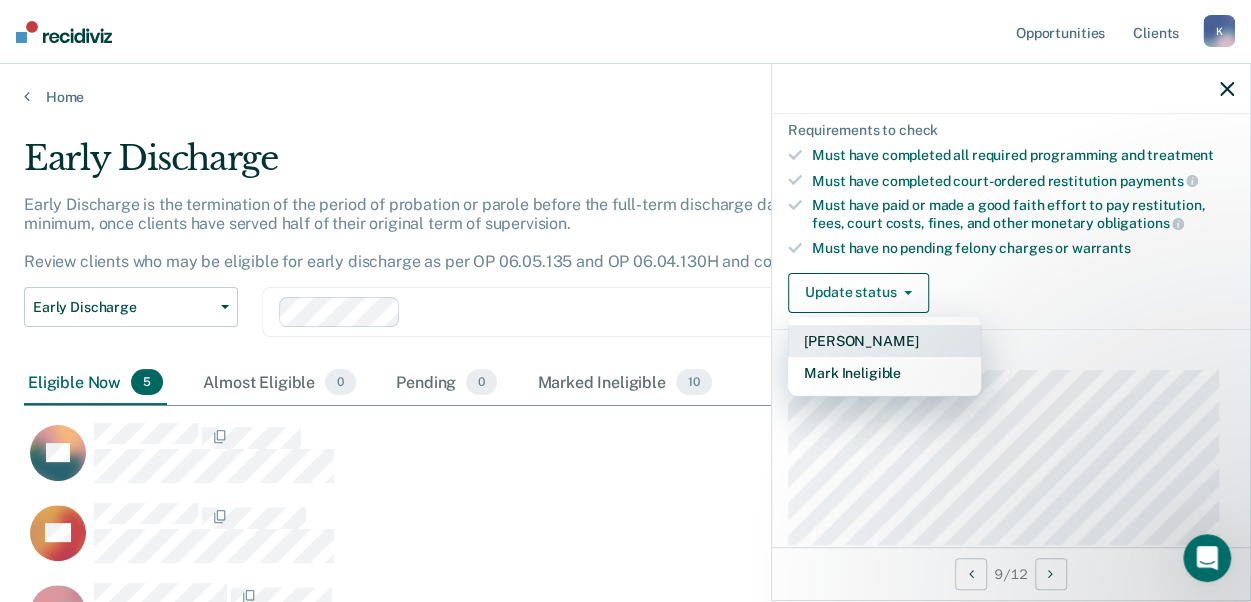 scroll, scrollTop: 318, scrollLeft: 0, axis: vertical 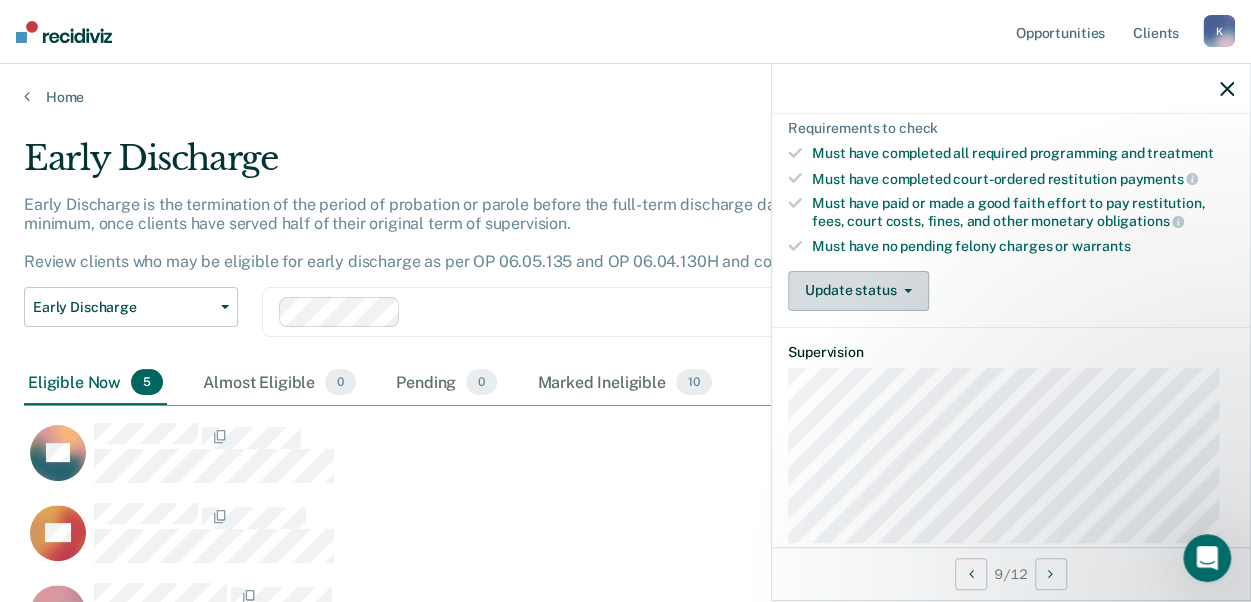 click on "Update status" at bounding box center (858, 291) 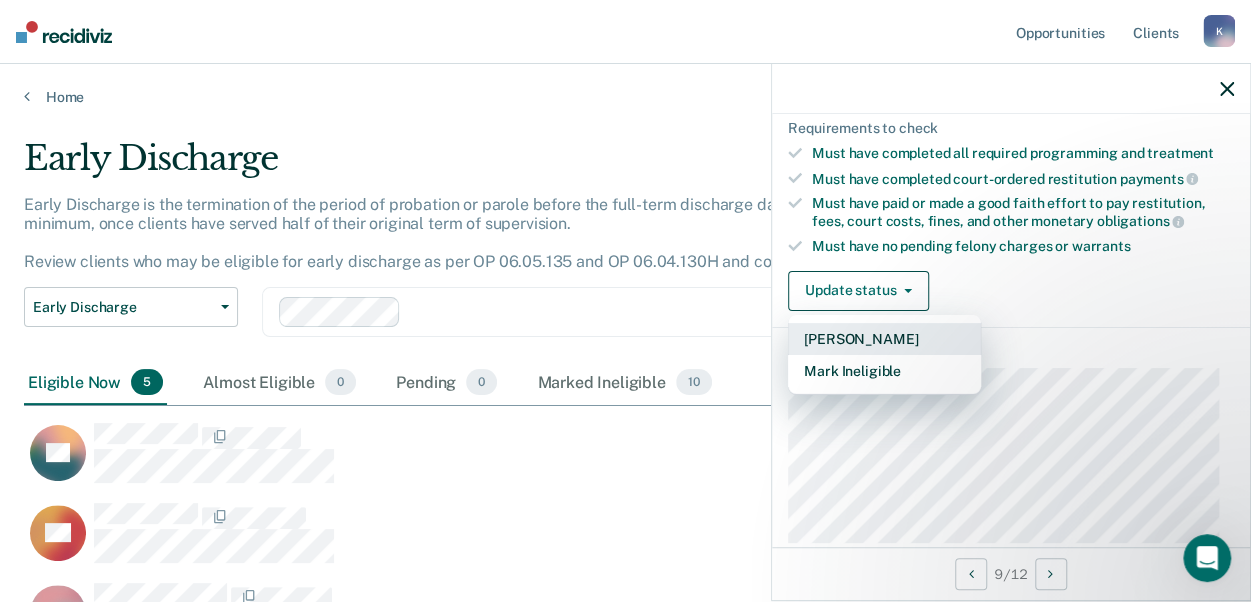 click on "[PERSON_NAME]" at bounding box center [884, 339] 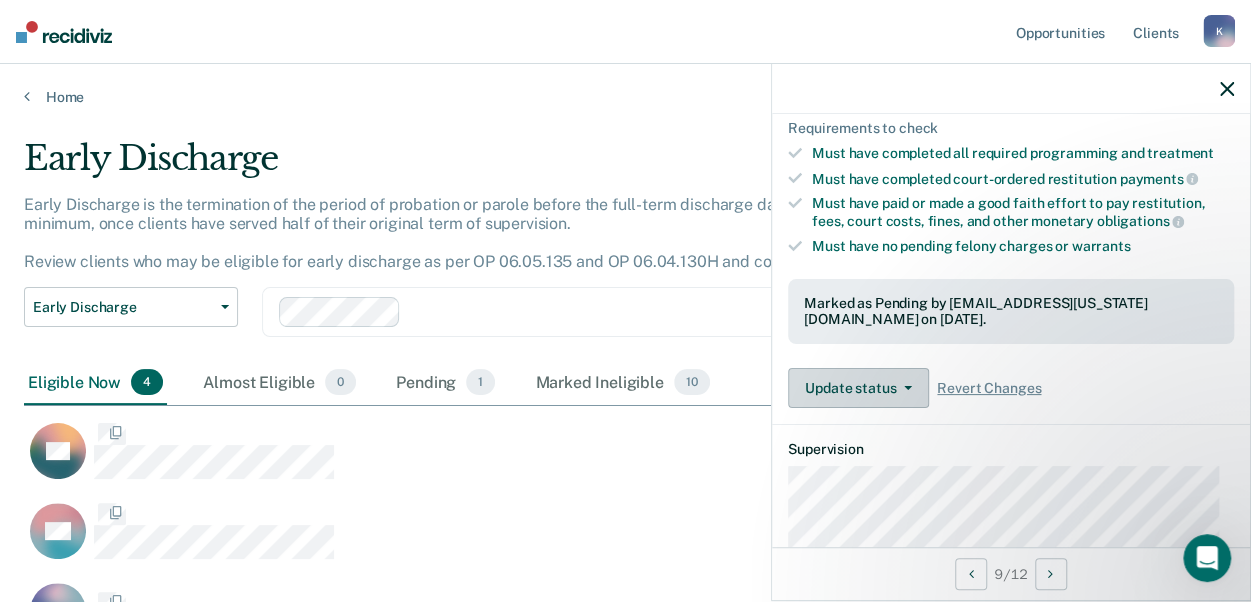 scroll, scrollTop: 581, scrollLeft: 1187, axis: both 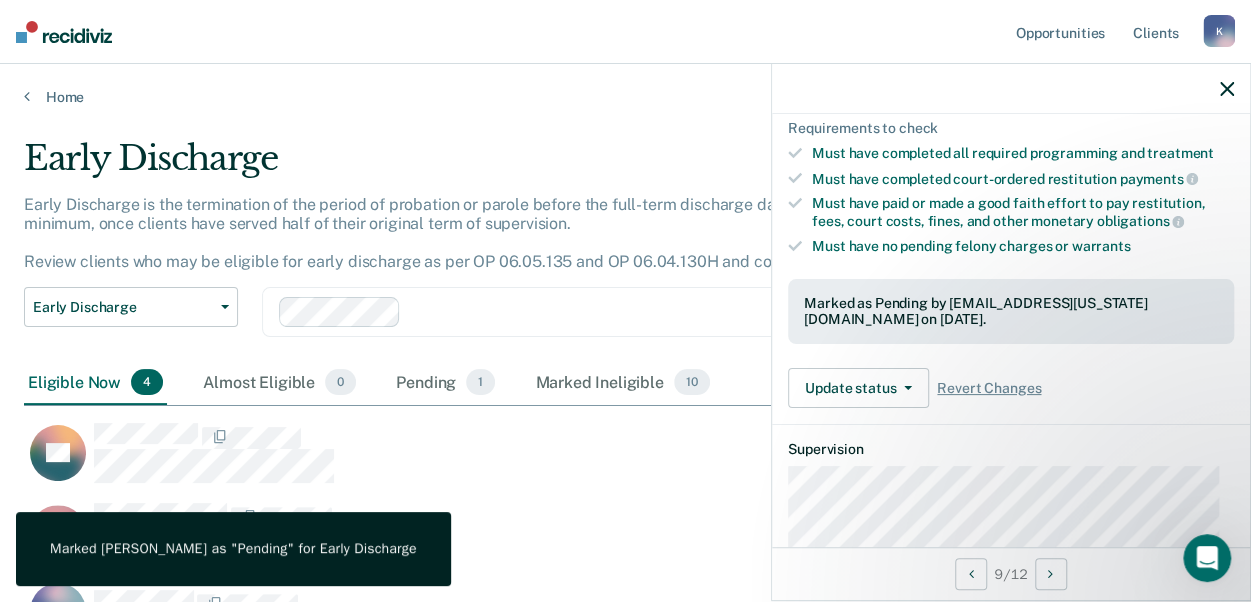click on "EP" at bounding box center (550, 462) 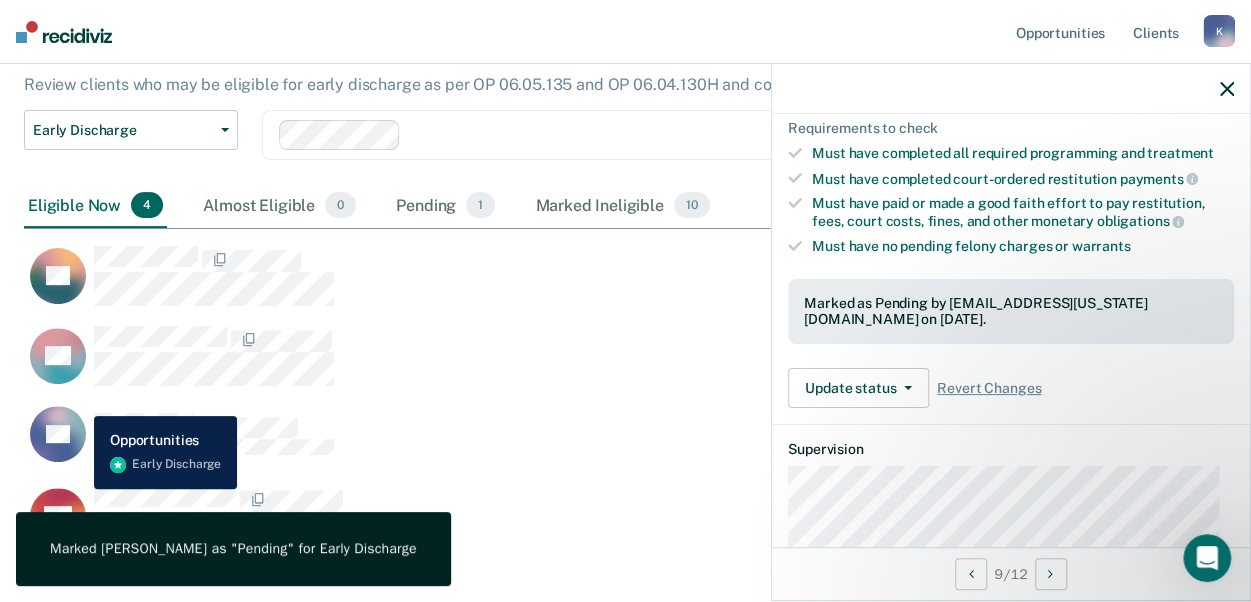 scroll, scrollTop: 282, scrollLeft: 0, axis: vertical 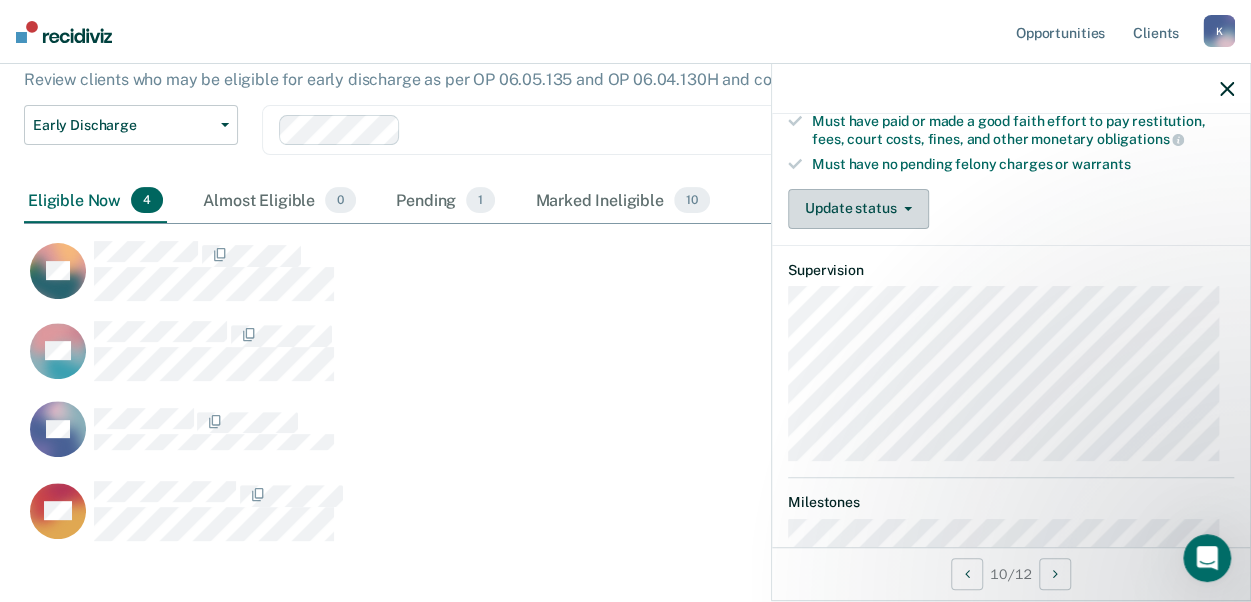 click on "Update status" at bounding box center [858, 209] 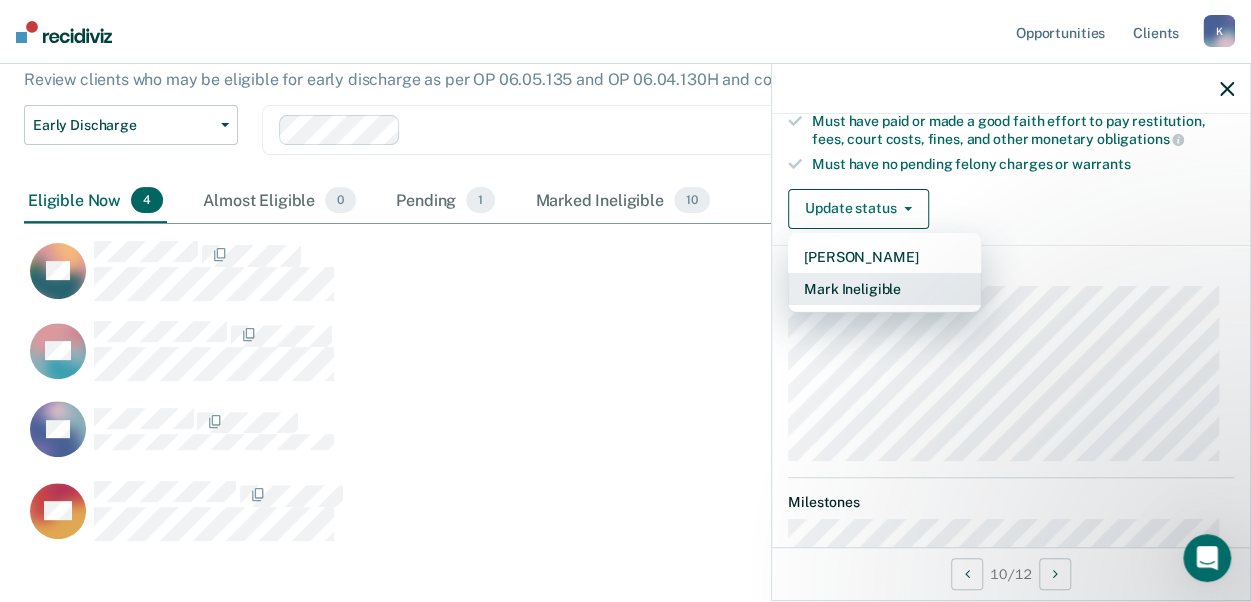 click on "Mark Ineligible" at bounding box center (884, 289) 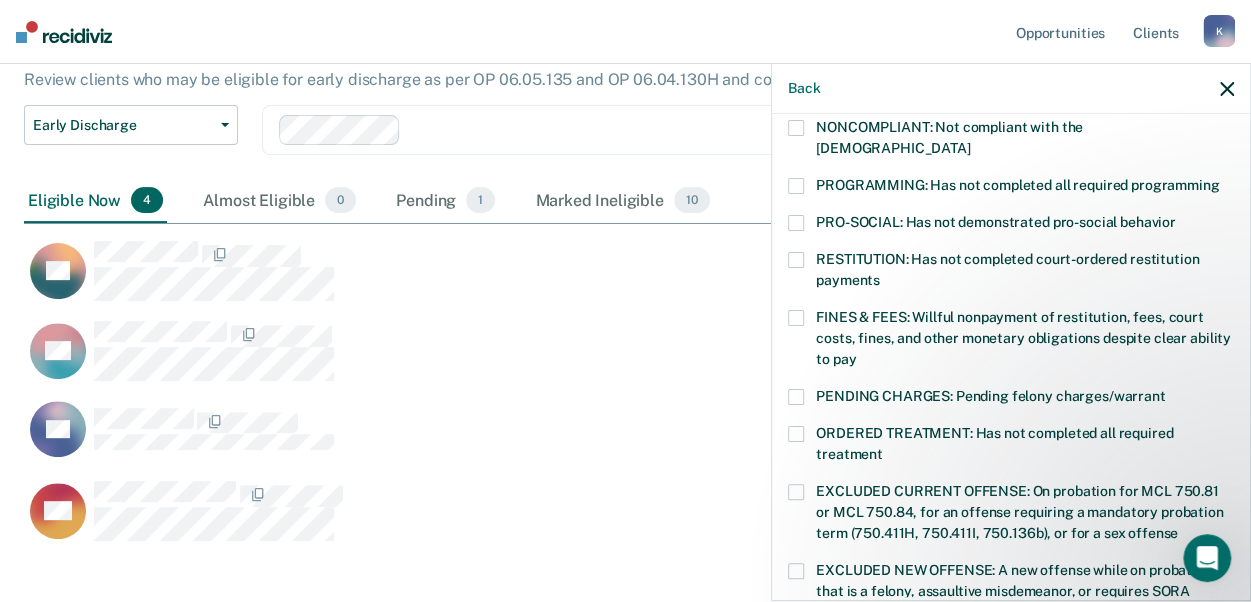 click at bounding box center [796, 186] 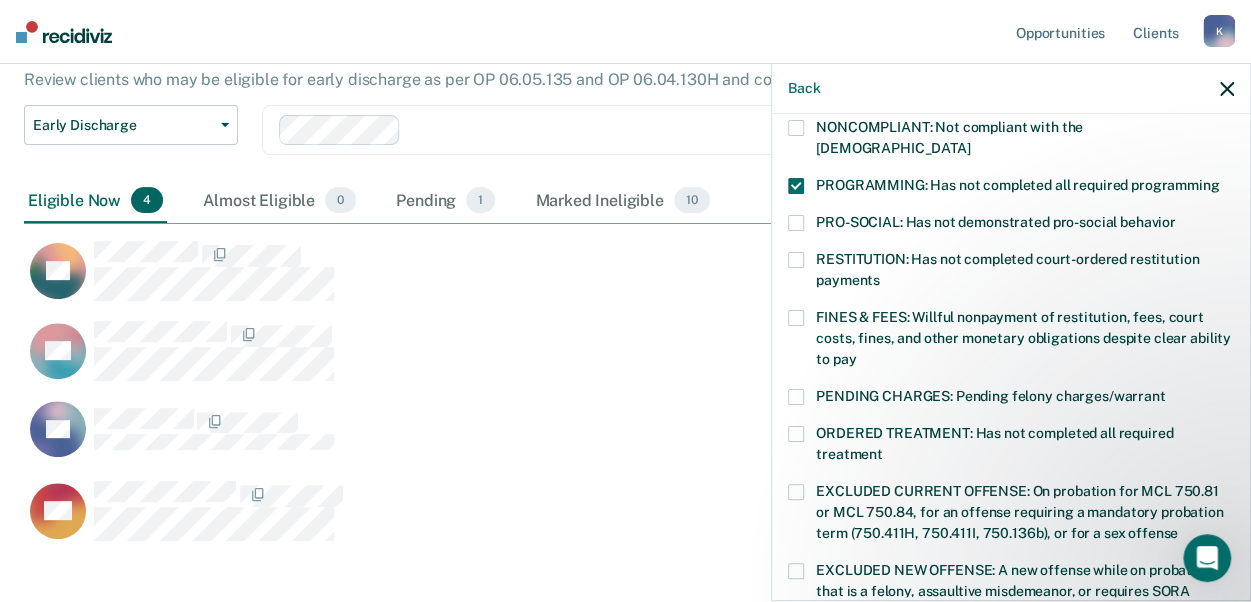 click on "FINES & FEES: Willful nonpayment of restitution, fees, court costs, fines, and other monetary obligations despite clear ability to pay" at bounding box center (1011, 341) 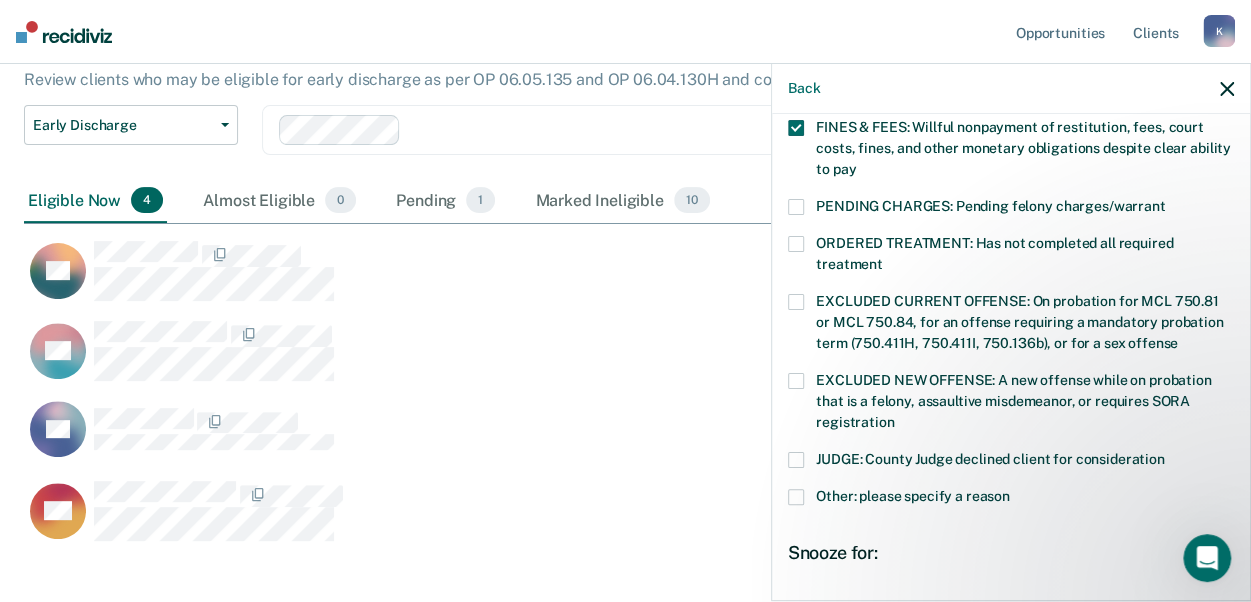 scroll, scrollTop: 700, scrollLeft: 0, axis: vertical 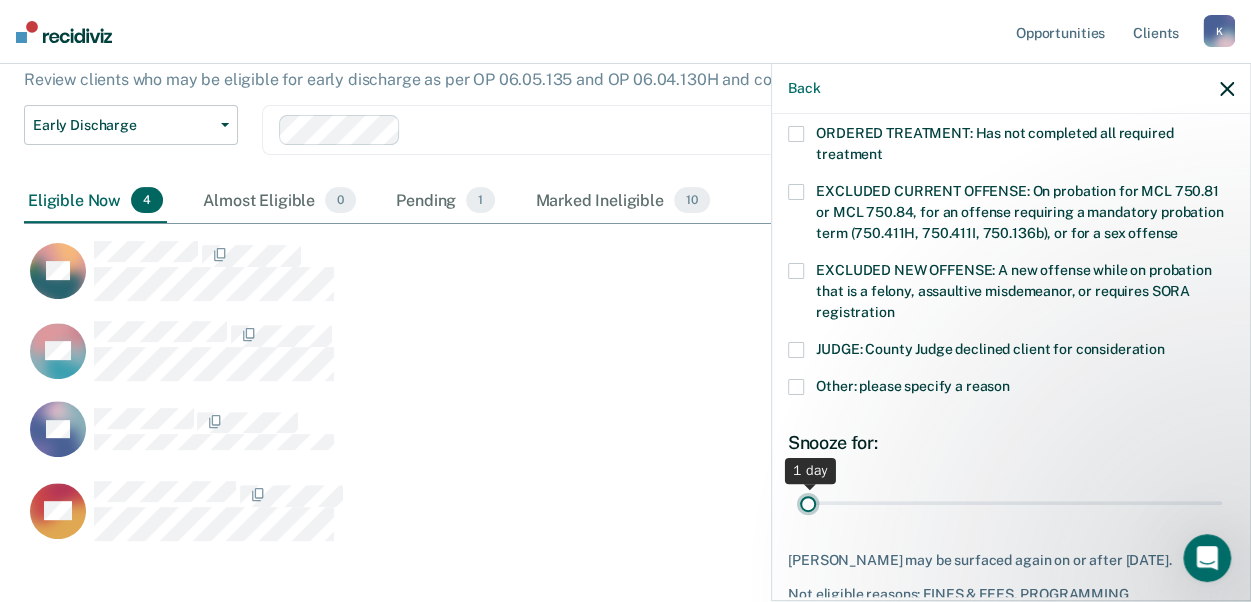 drag, startPoint x: 1220, startPoint y: 483, endPoint x: 572, endPoint y: 409, distance: 652.2116 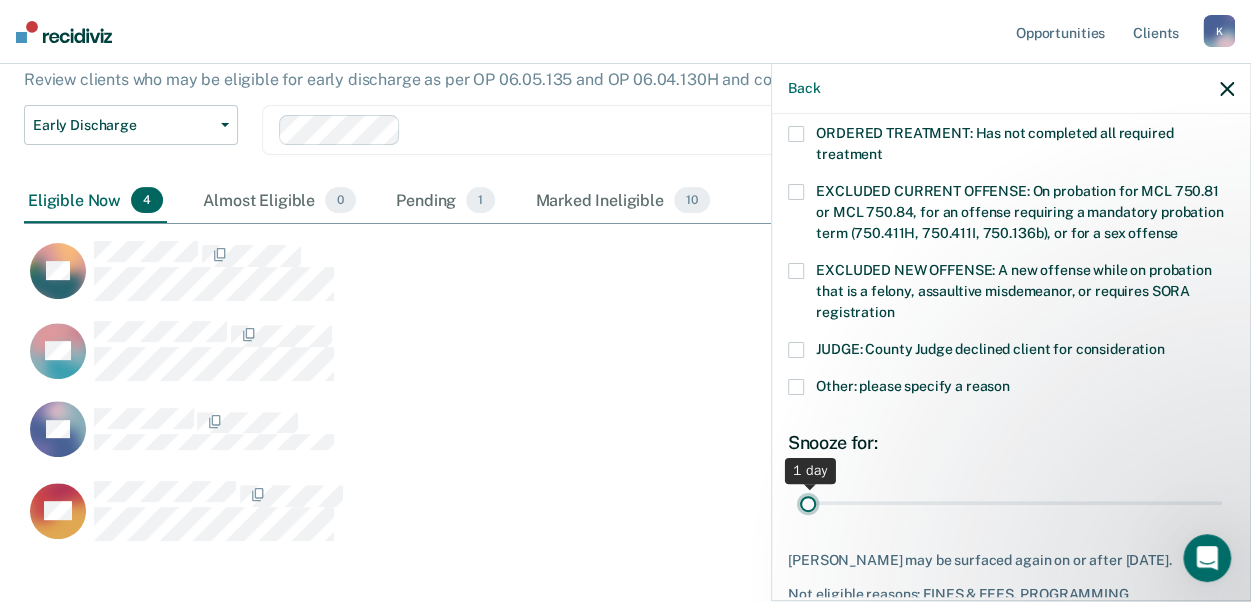 click at bounding box center [1011, 502] 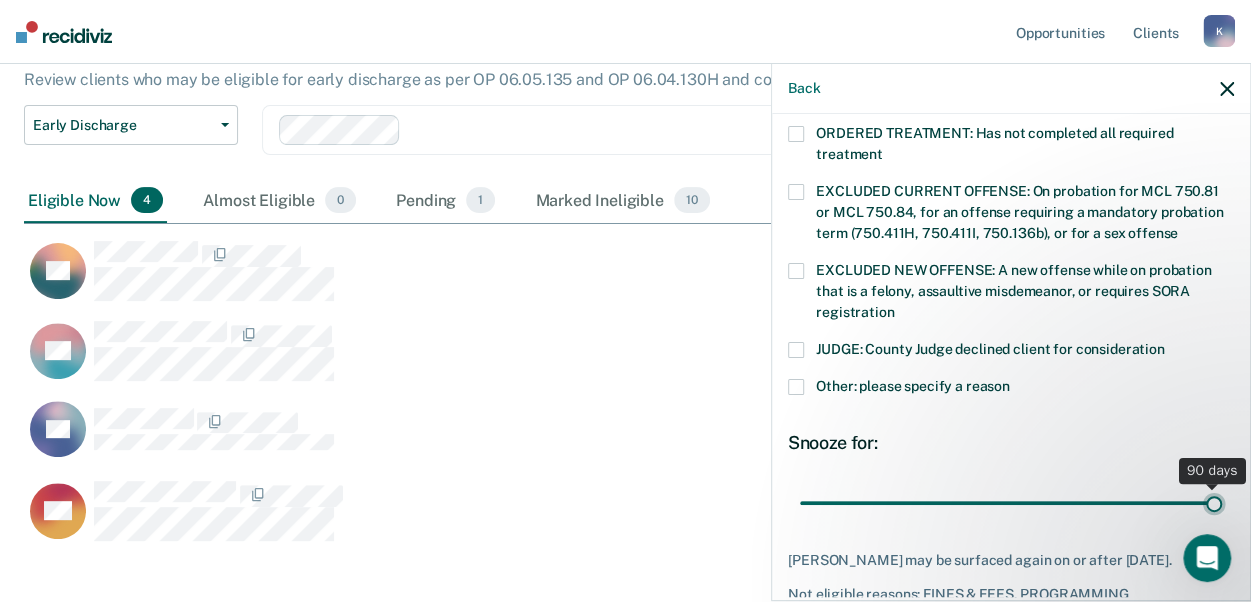 drag, startPoint x: 802, startPoint y: 478, endPoint x: 1228, endPoint y: 478, distance: 426 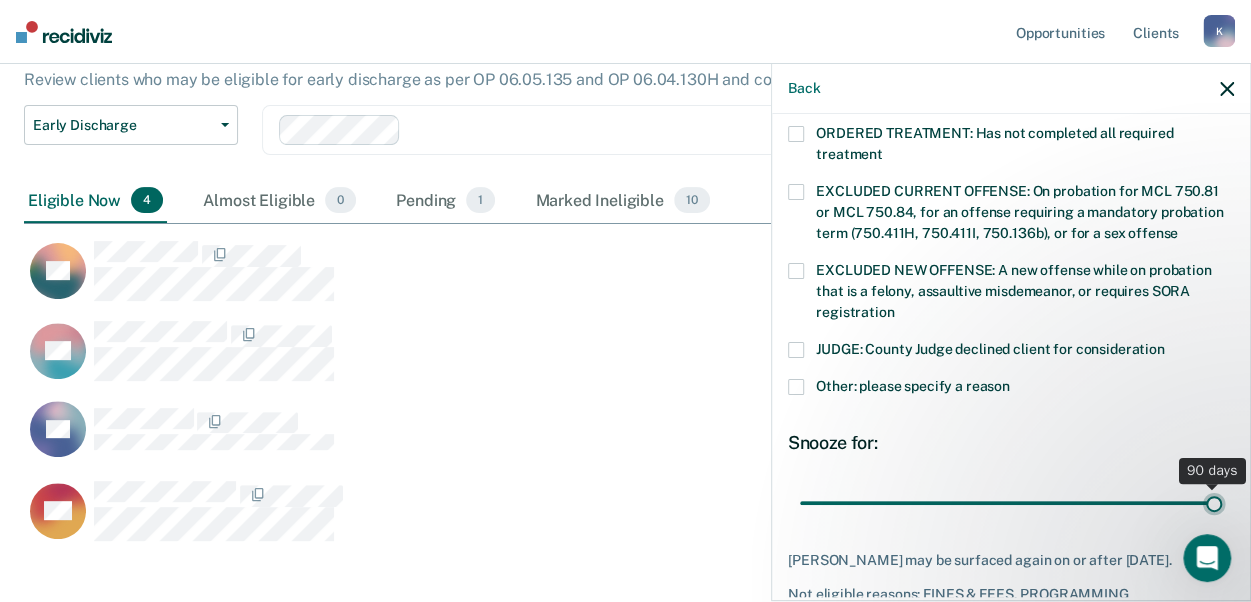 type on "90" 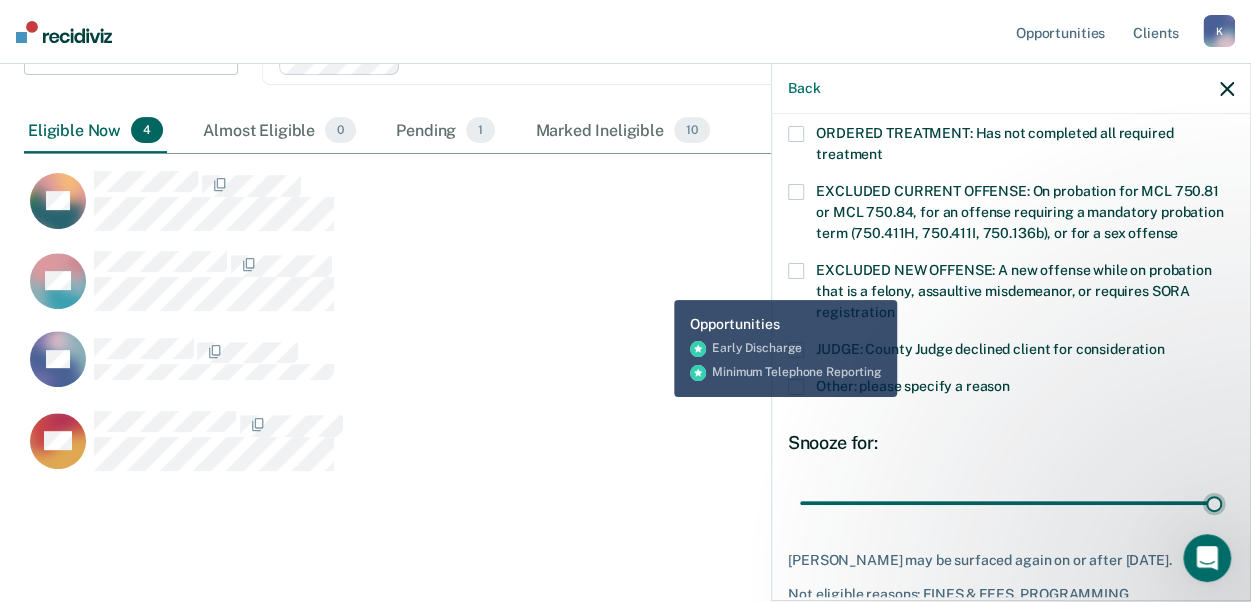 scroll, scrollTop: 282, scrollLeft: 0, axis: vertical 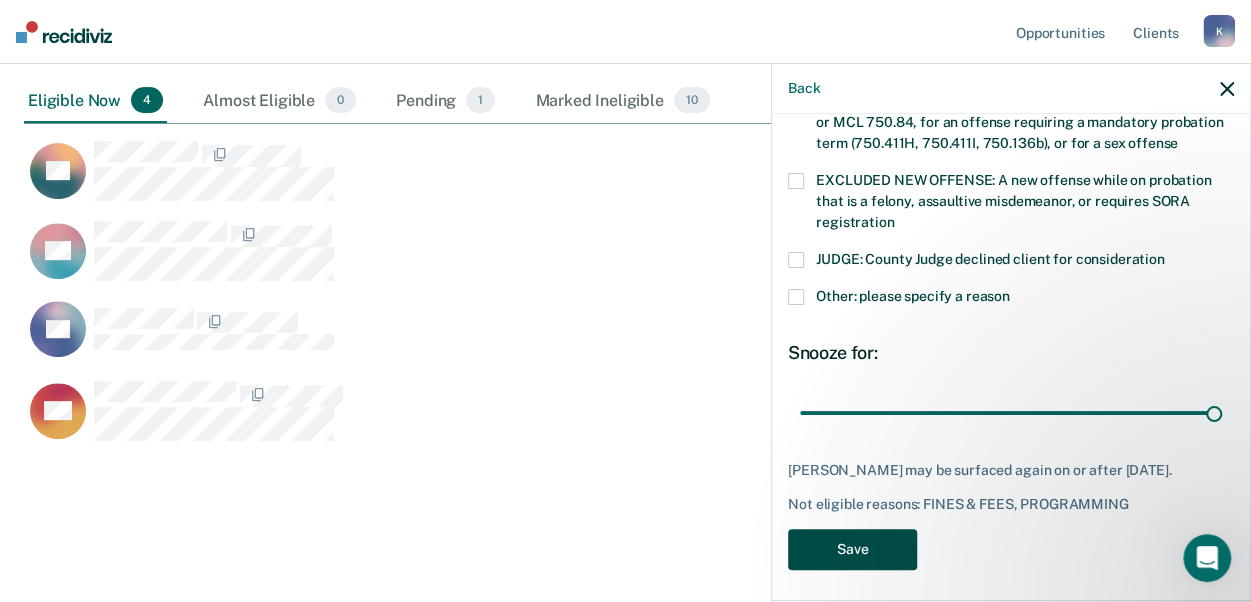 click on "Save" at bounding box center (852, 549) 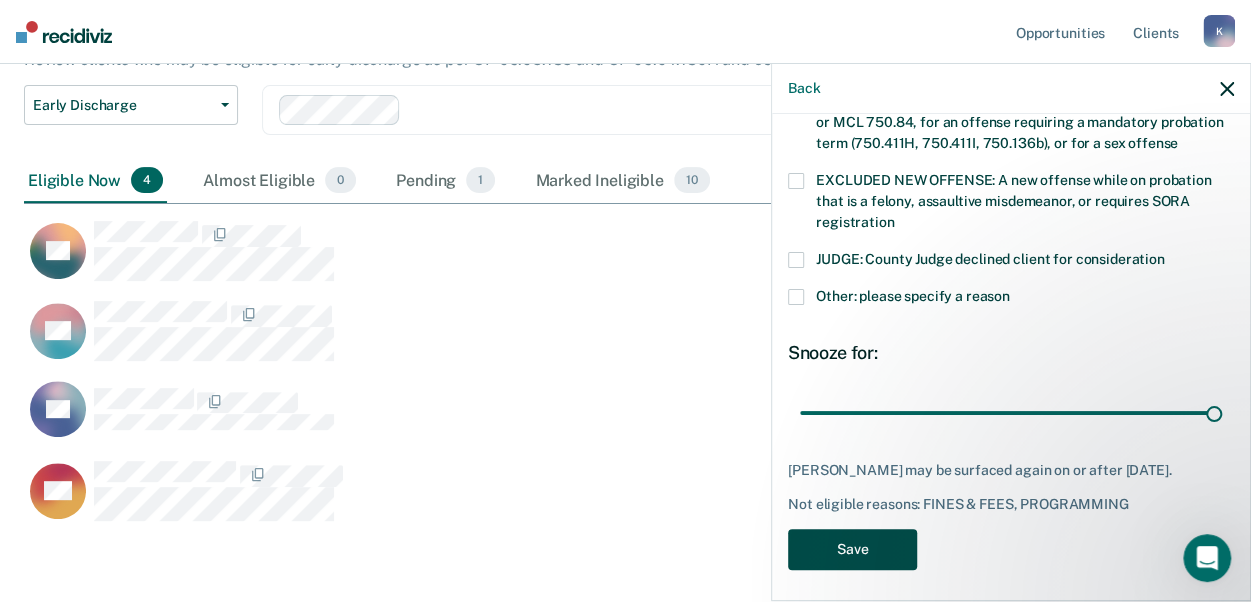scroll, scrollTop: 501, scrollLeft: 1187, axis: both 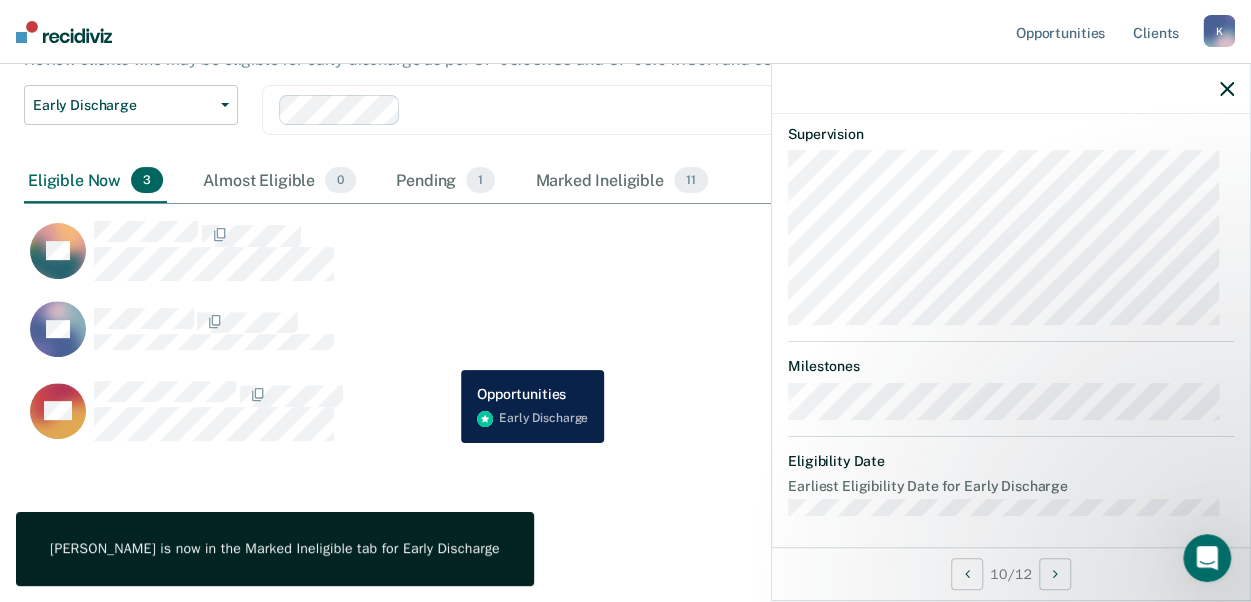 click on "TK" at bounding box center [538, 329] 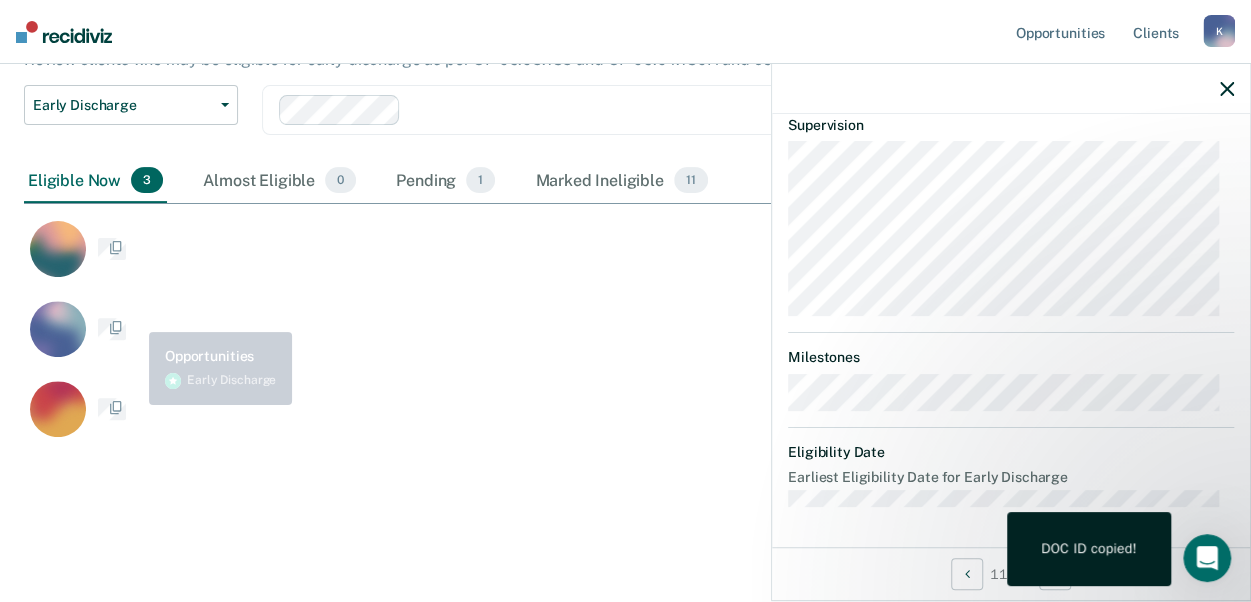 scroll, scrollTop: 536, scrollLeft: 0, axis: vertical 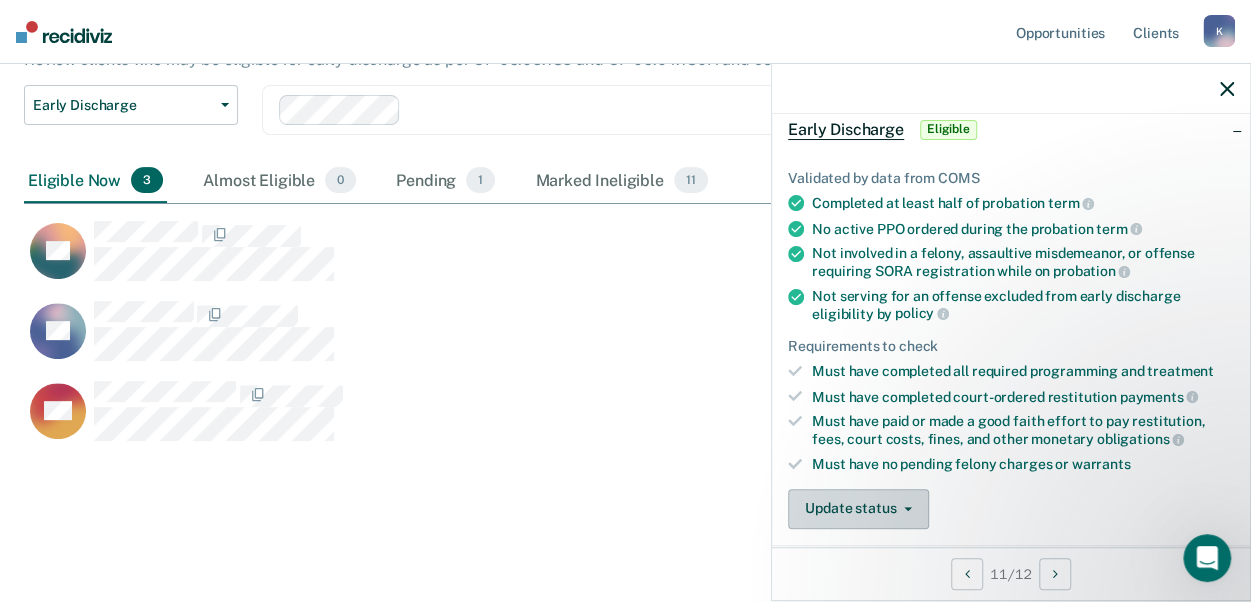 click on "Update status" at bounding box center (858, 509) 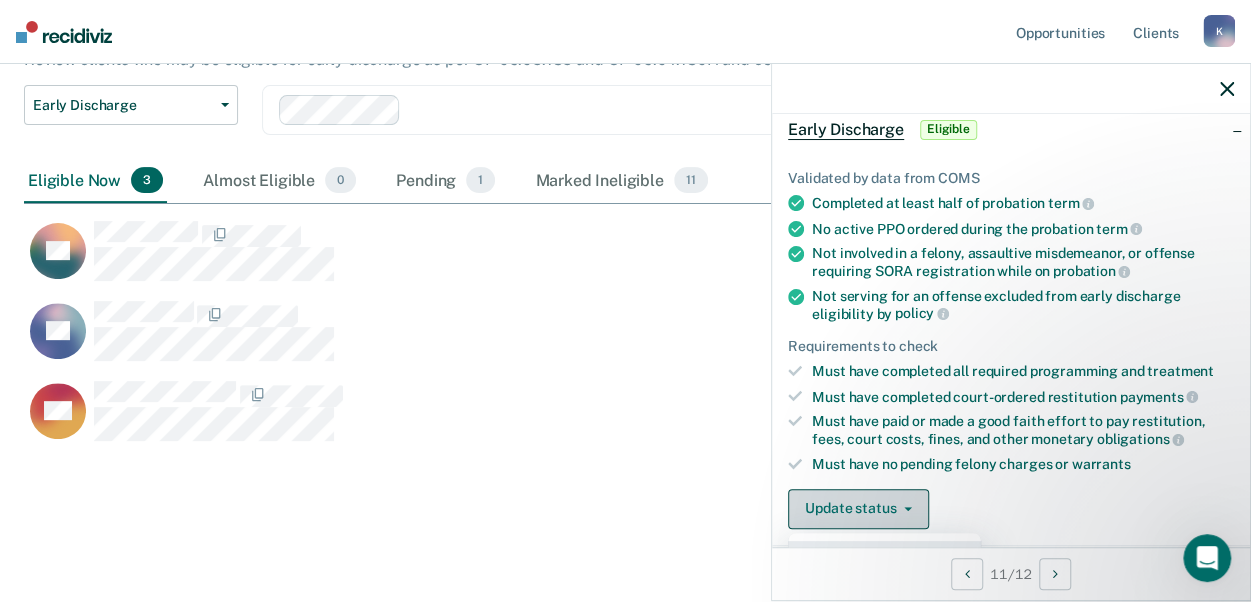 scroll, scrollTop: 118, scrollLeft: 0, axis: vertical 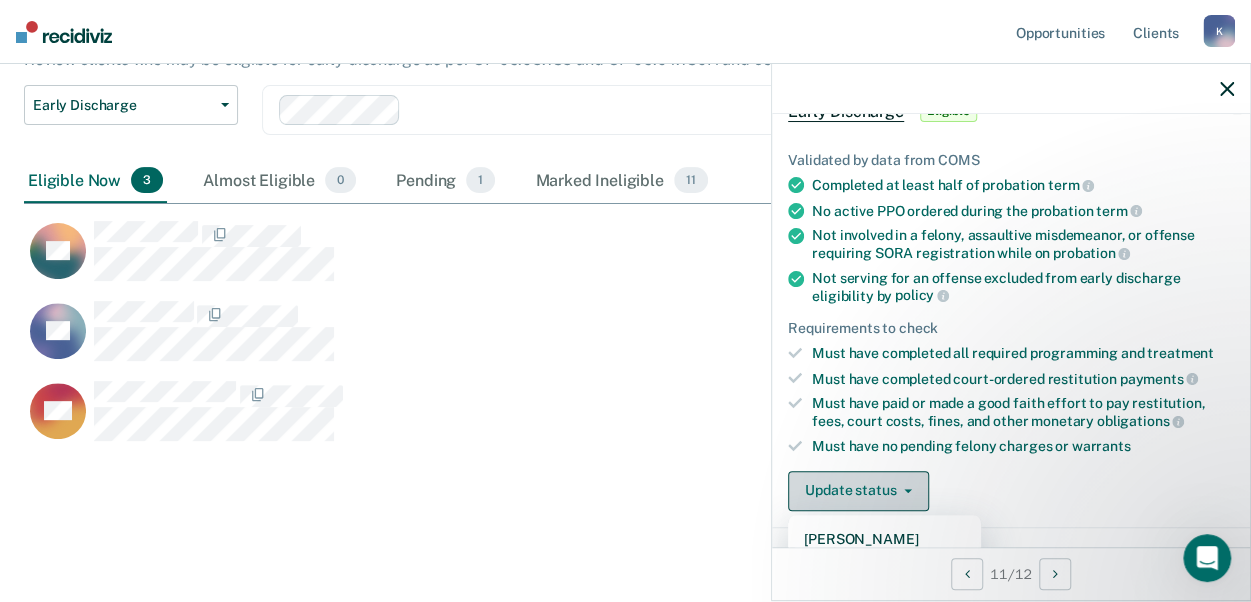 click on "Update status" at bounding box center [858, 491] 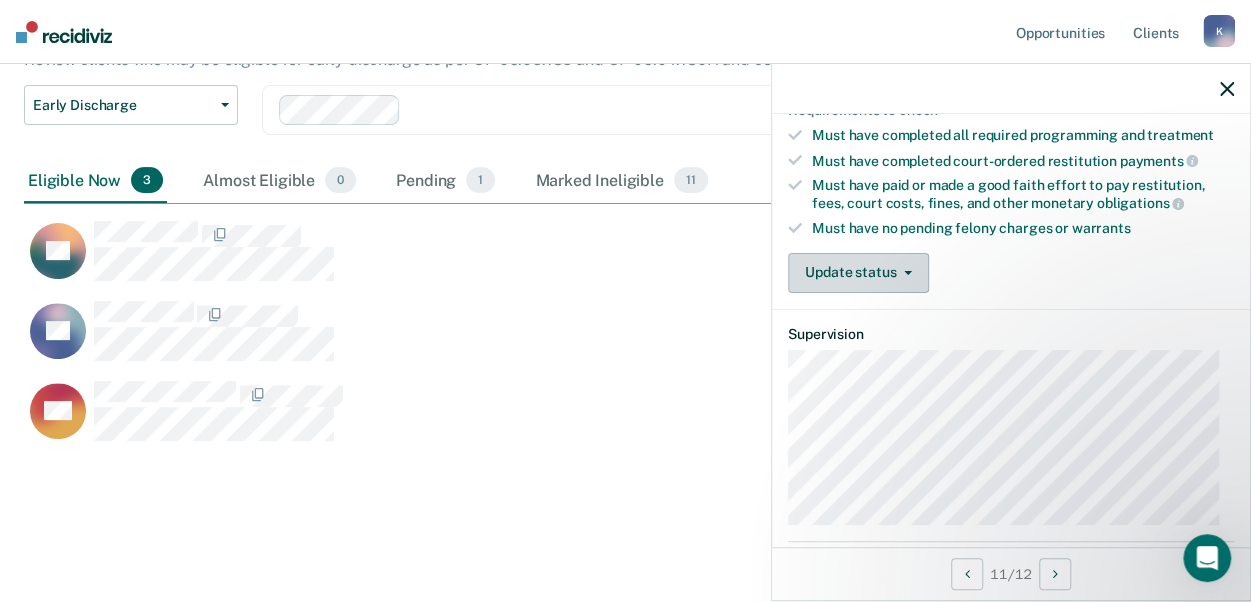 scroll, scrollTop: 335, scrollLeft: 0, axis: vertical 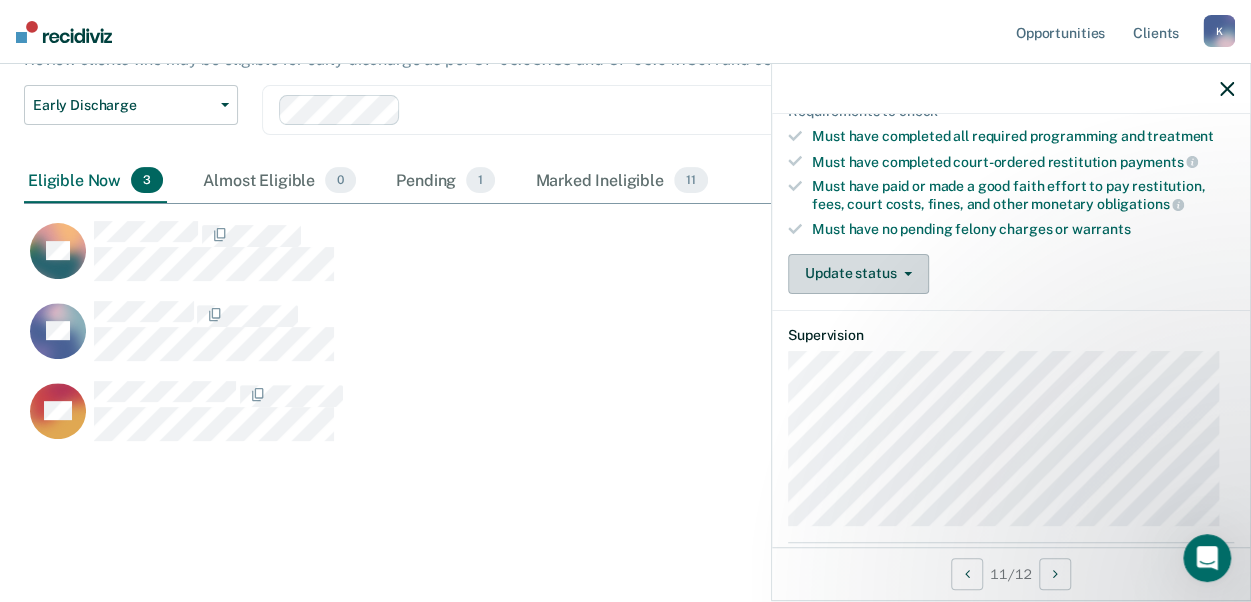 click on "Update status" at bounding box center (858, 274) 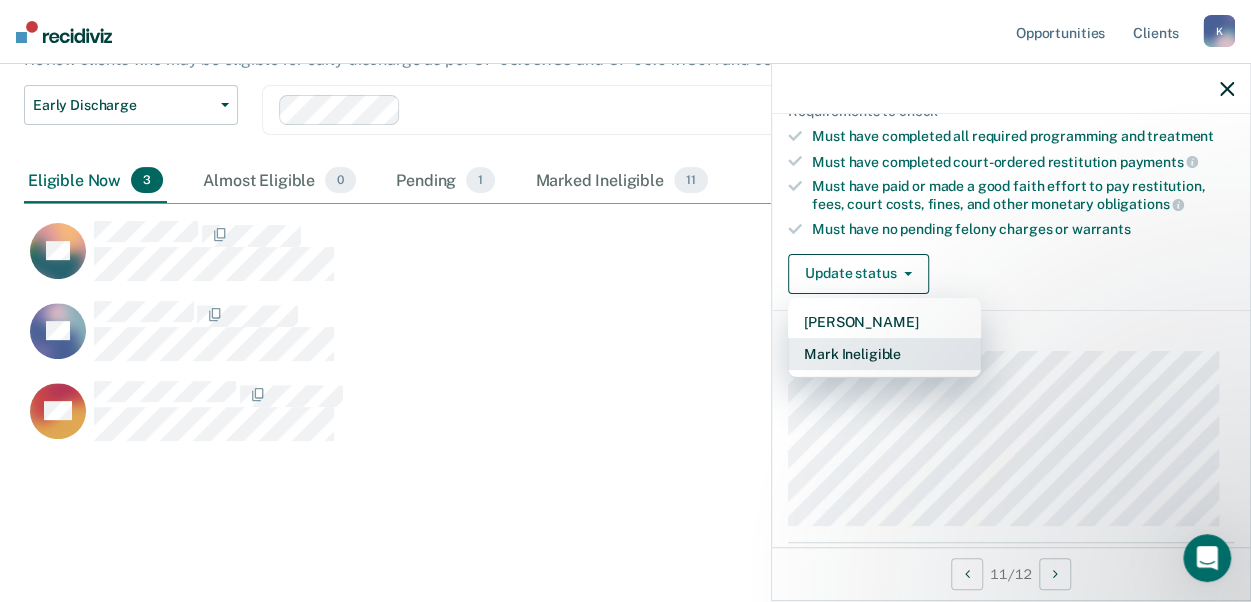 click on "Mark Ineligible" at bounding box center (884, 354) 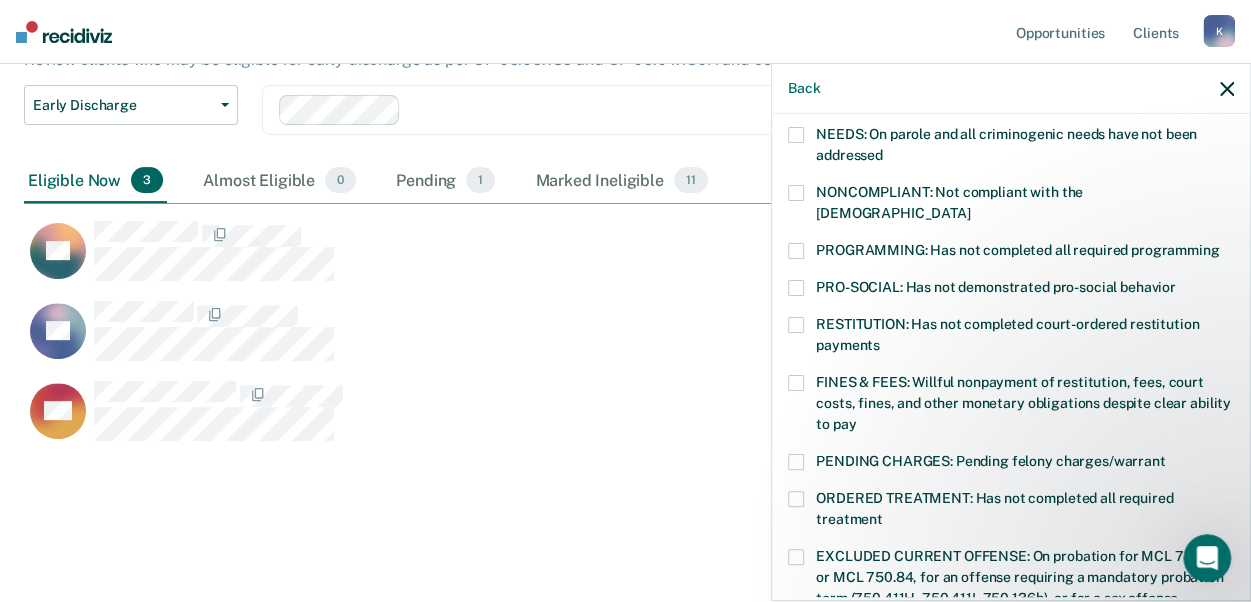 click at bounding box center [796, 383] 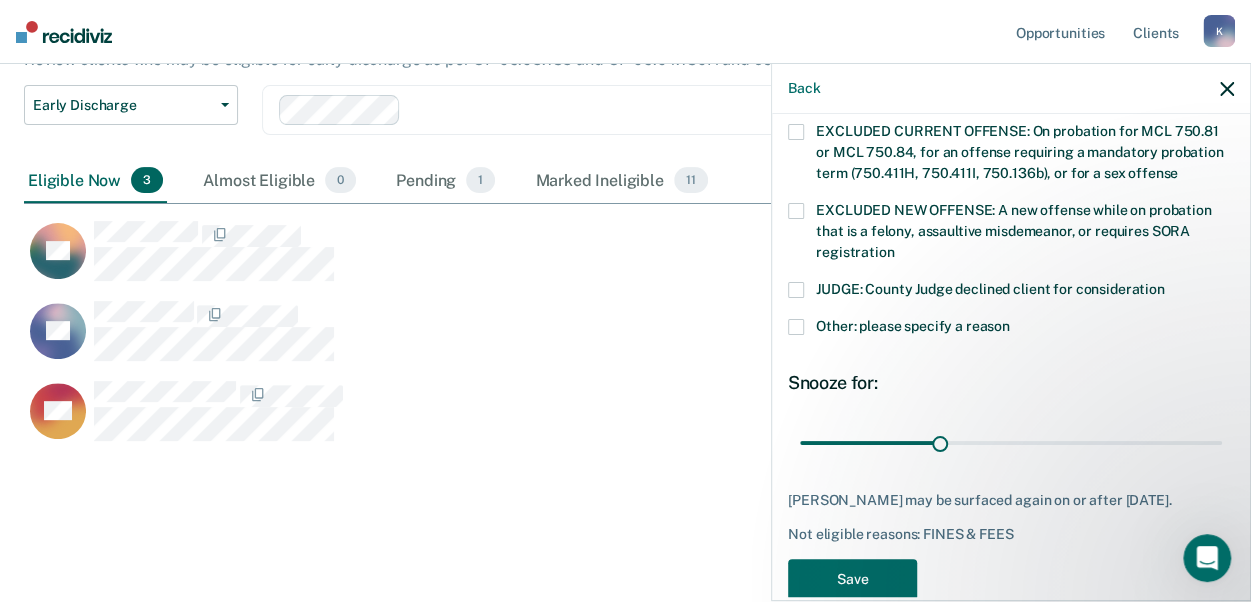 scroll, scrollTop: 774, scrollLeft: 0, axis: vertical 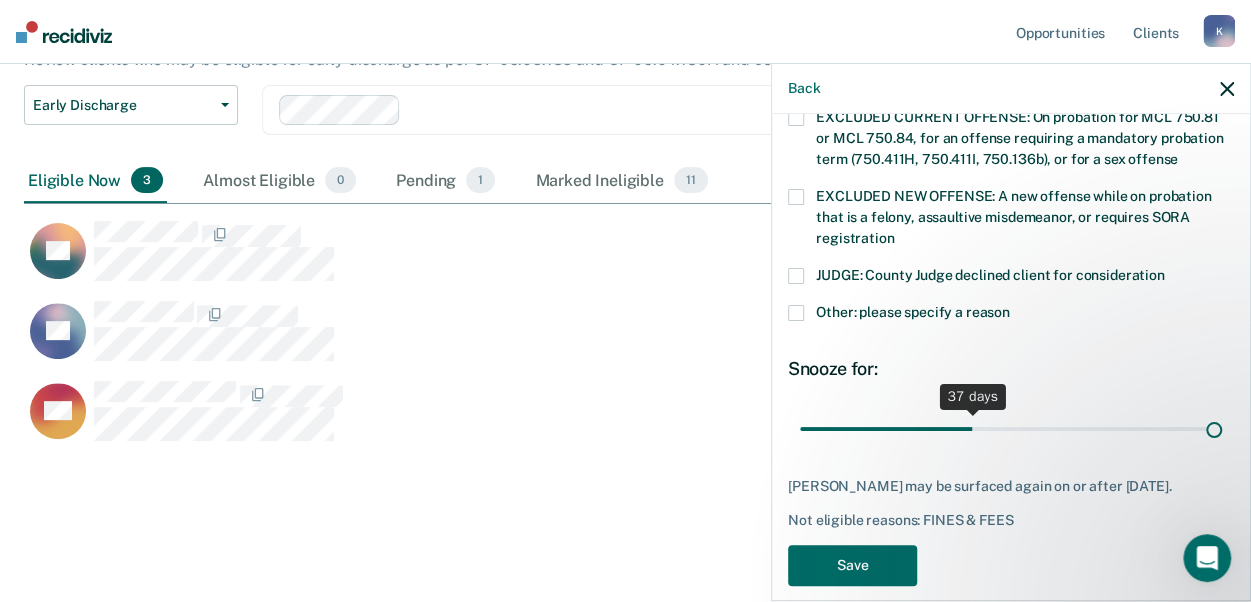 drag, startPoint x: 935, startPoint y: 401, endPoint x: 1272, endPoint y: 401, distance: 337 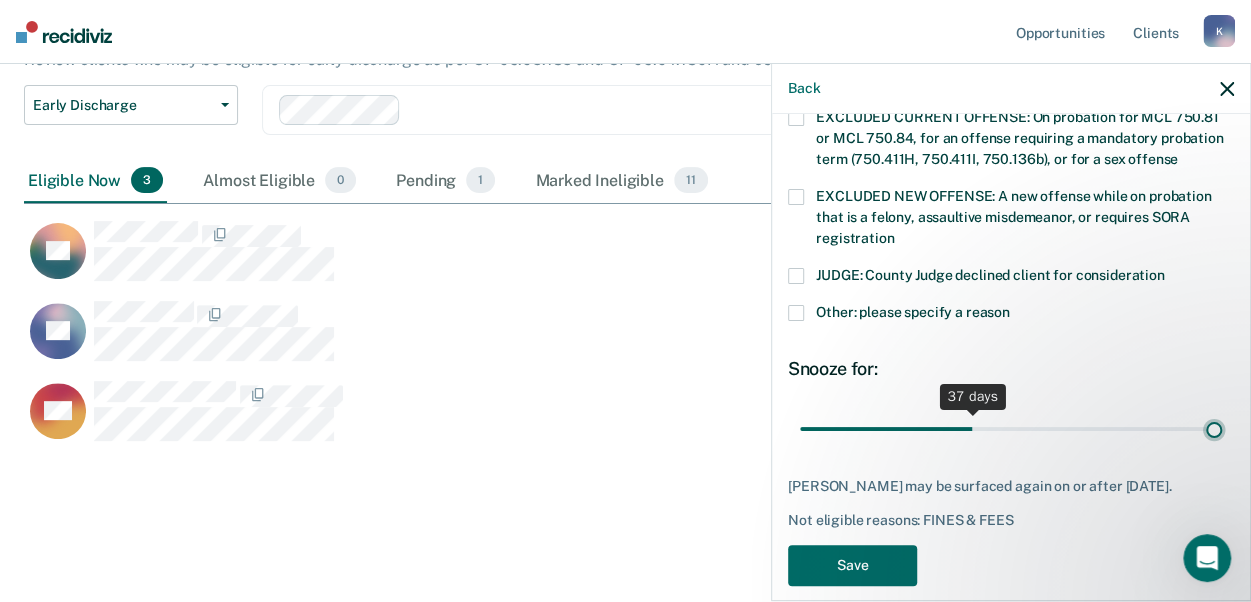 type on "90" 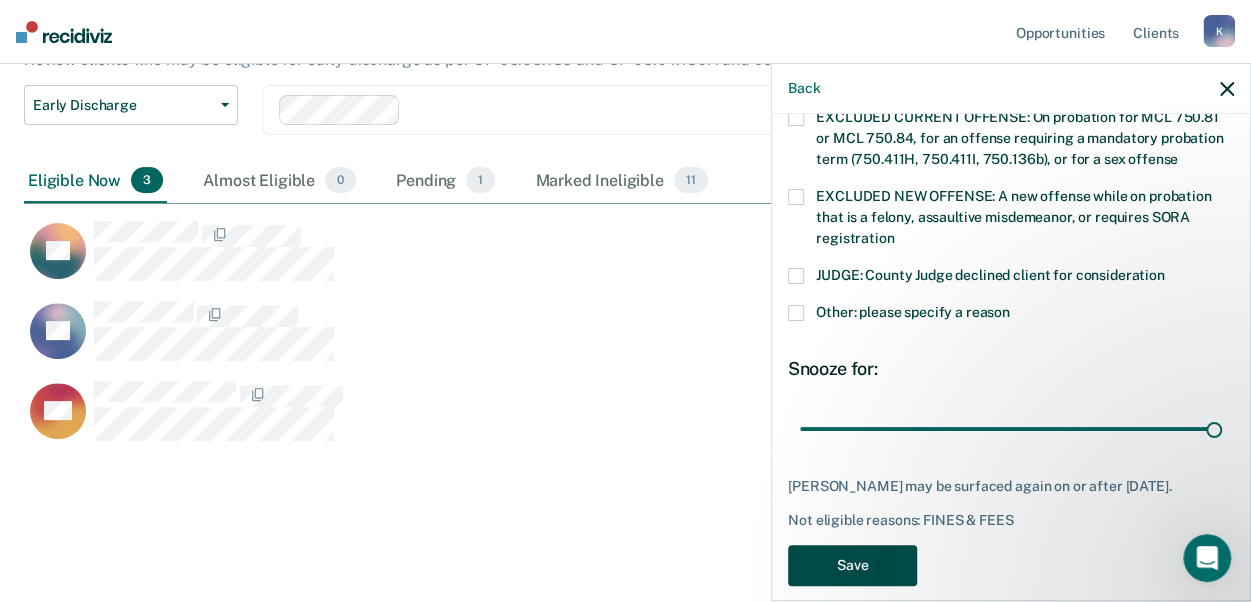click on "Save" at bounding box center [852, 565] 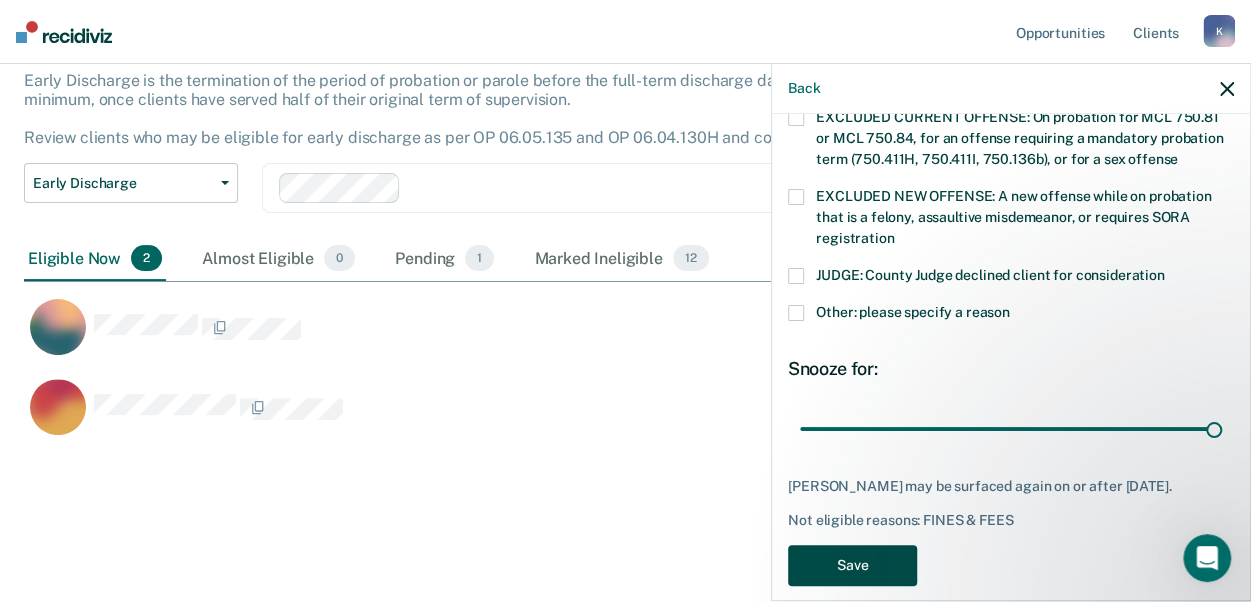 scroll, scrollTop: 122, scrollLeft: 0, axis: vertical 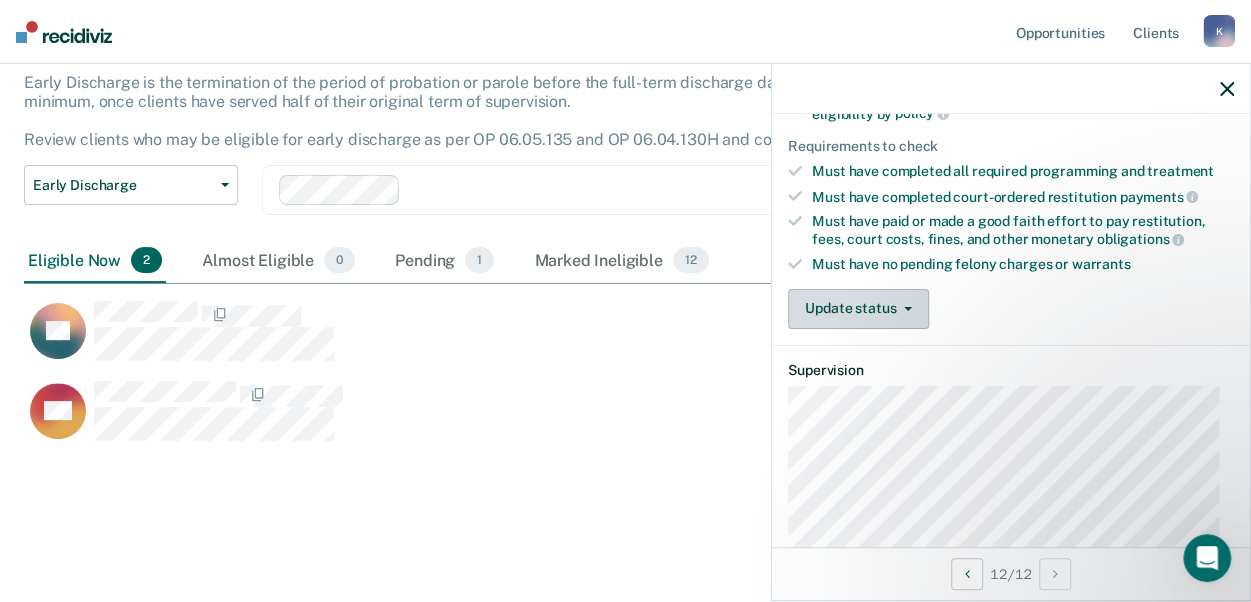 click on "Update status" at bounding box center [858, 309] 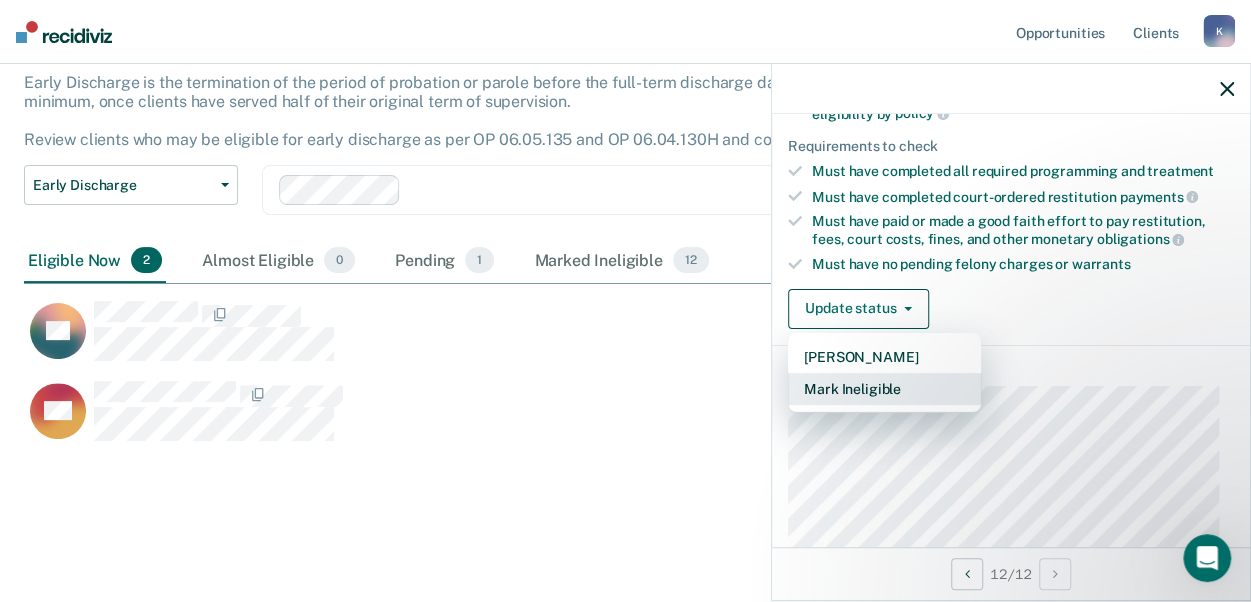 click on "Mark Ineligible" at bounding box center (884, 389) 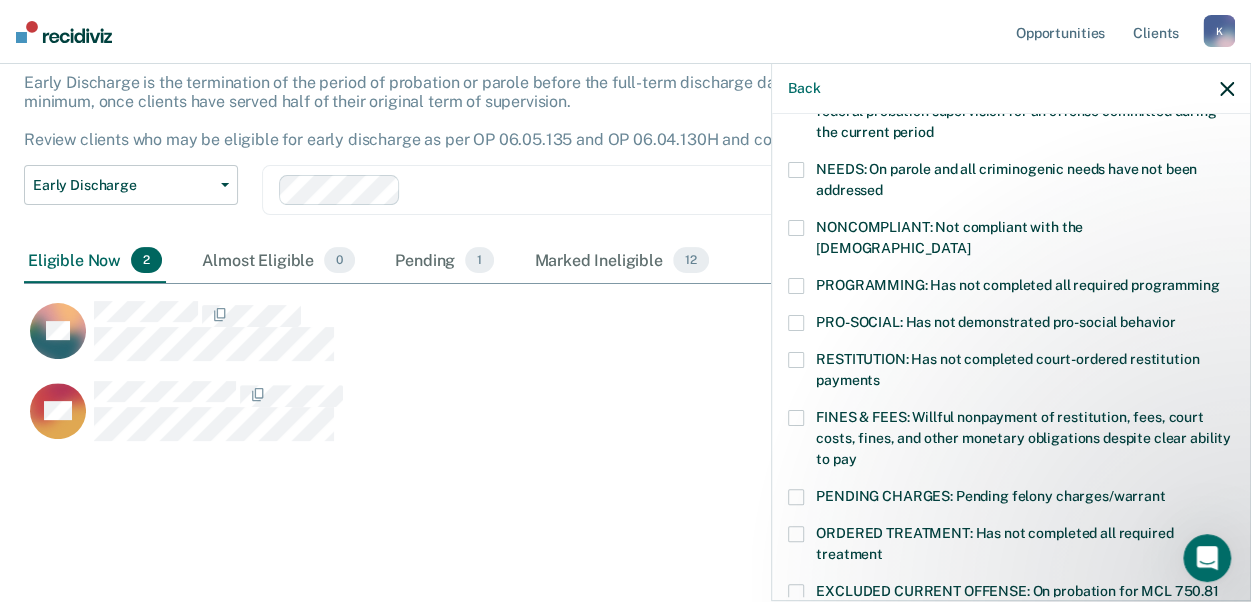 click at bounding box center [796, 360] 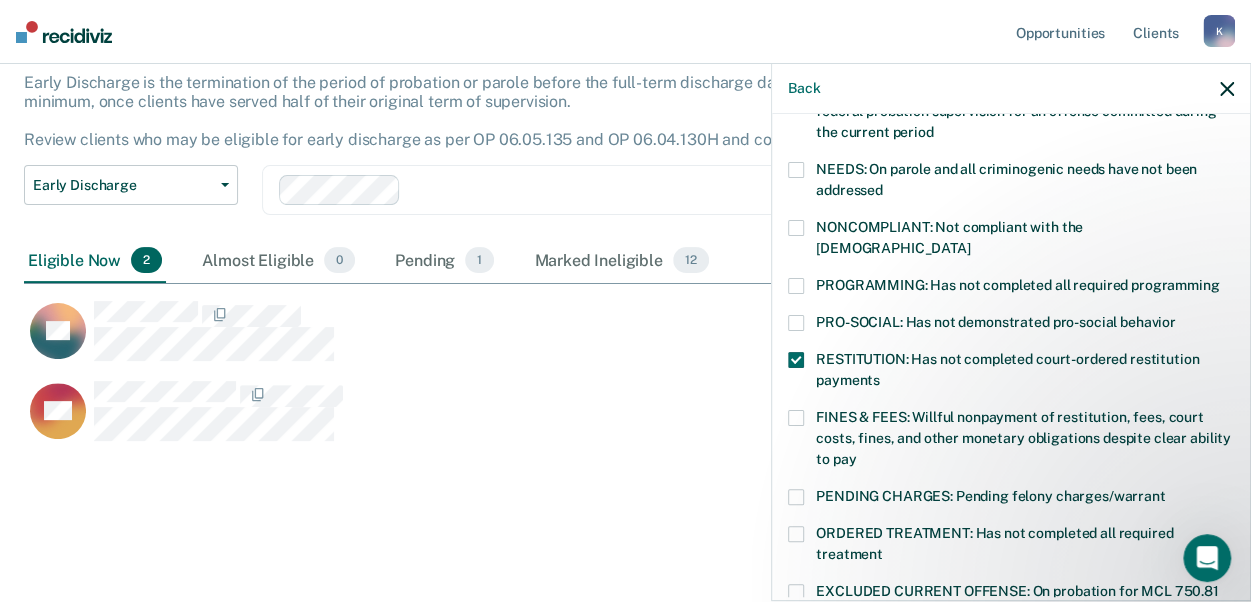 click at bounding box center (796, 323) 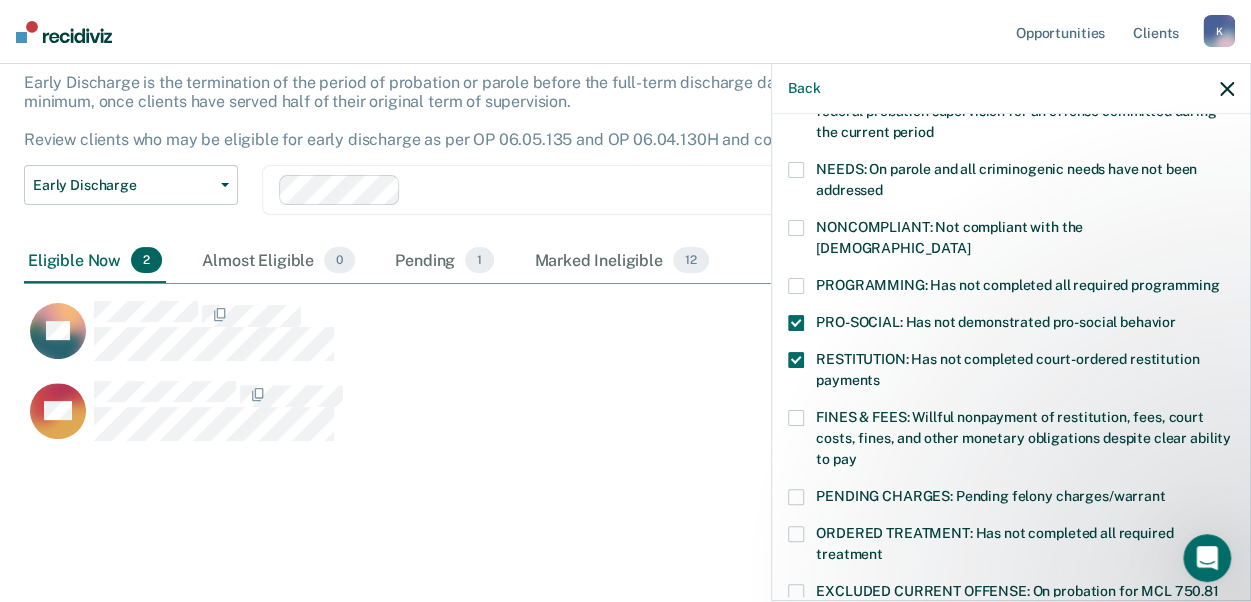 click at bounding box center (796, 286) 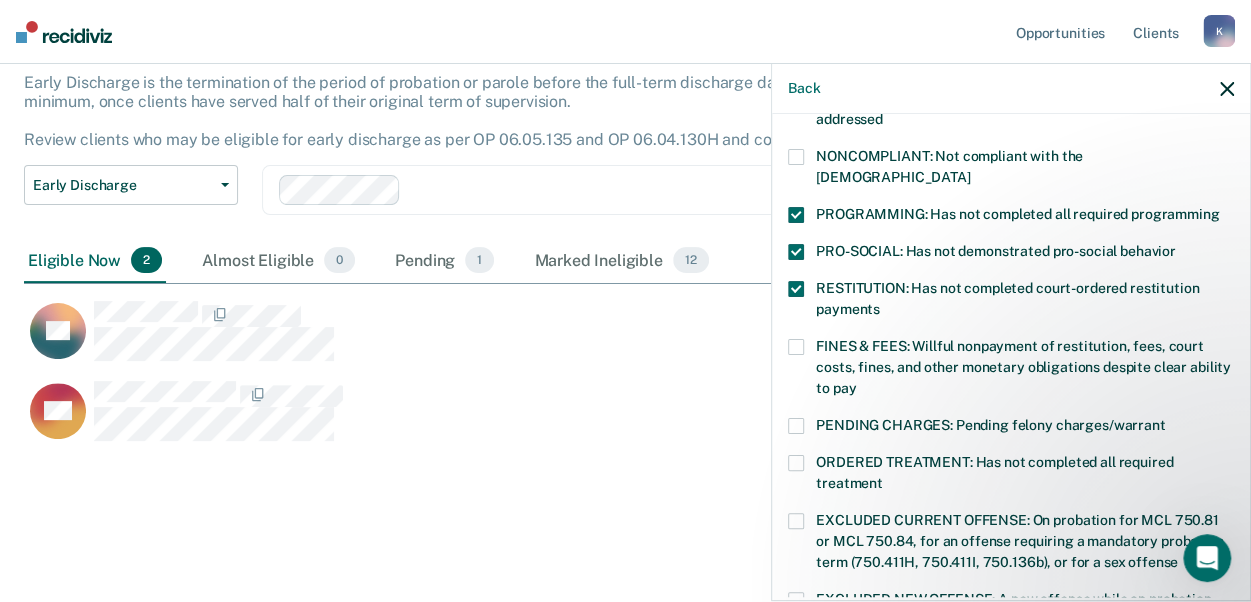 scroll, scrollTop: 500, scrollLeft: 0, axis: vertical 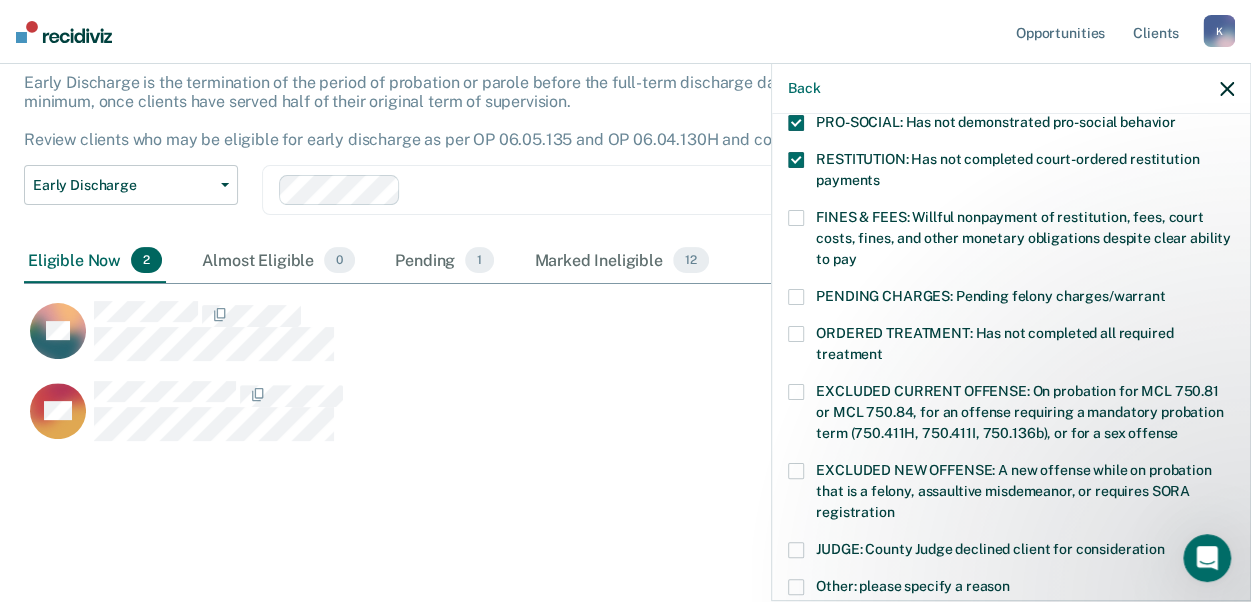 click at bounding box center [796, 334] 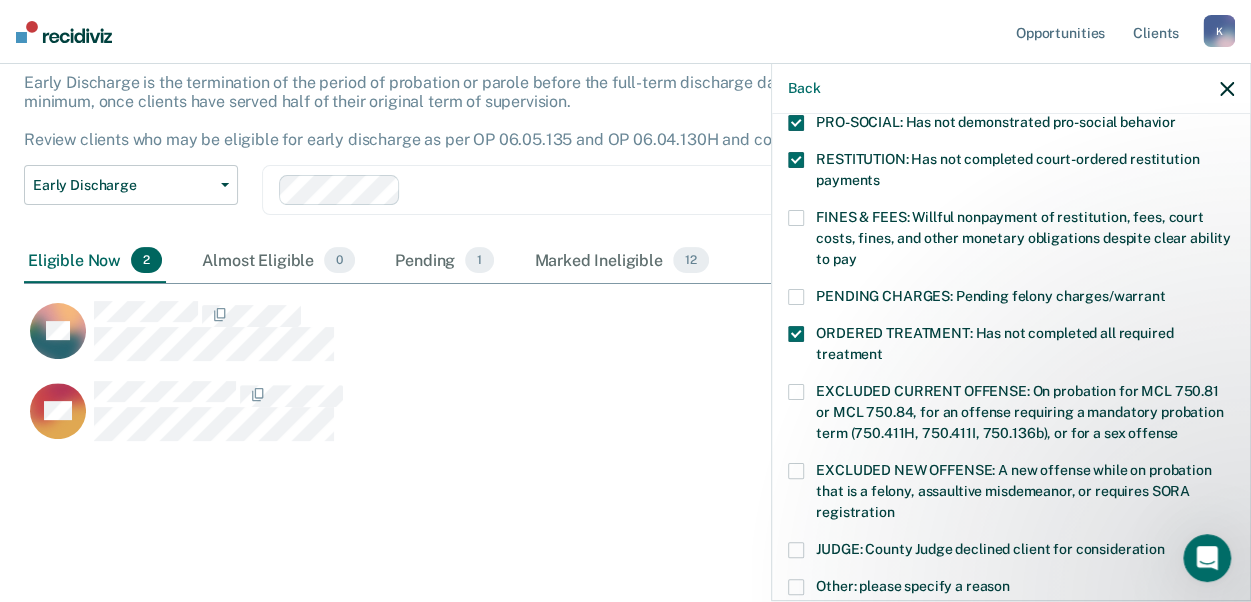 click at bounding box center (796, 334) 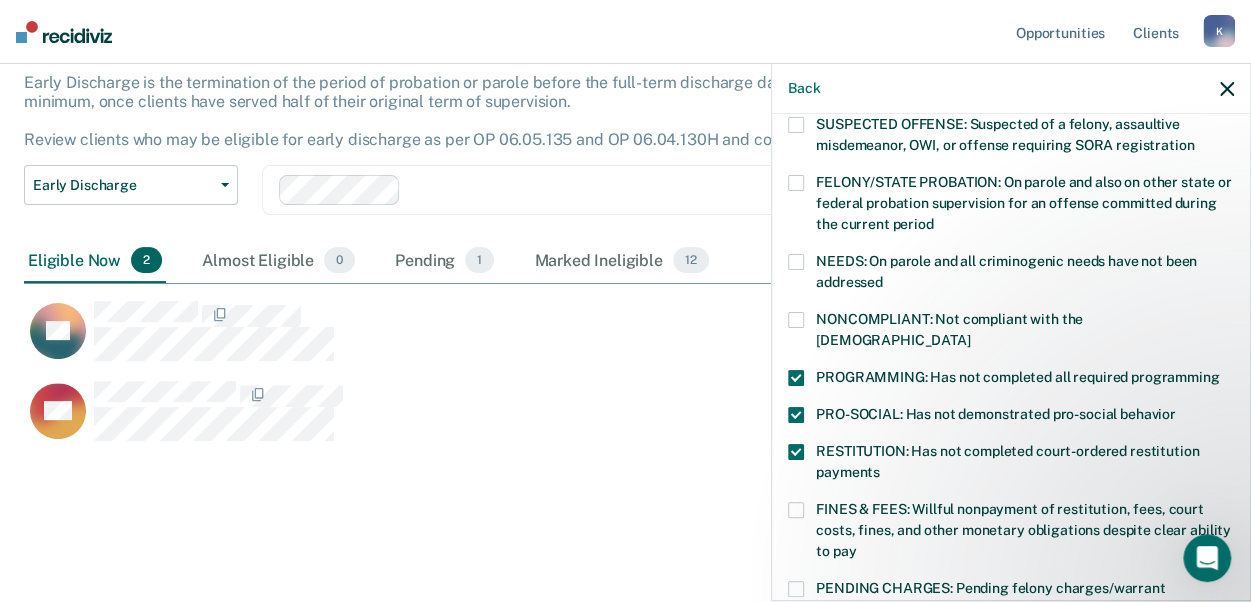 scroll, scrollTop: 200, scrollLeft: 0, axis: vertical 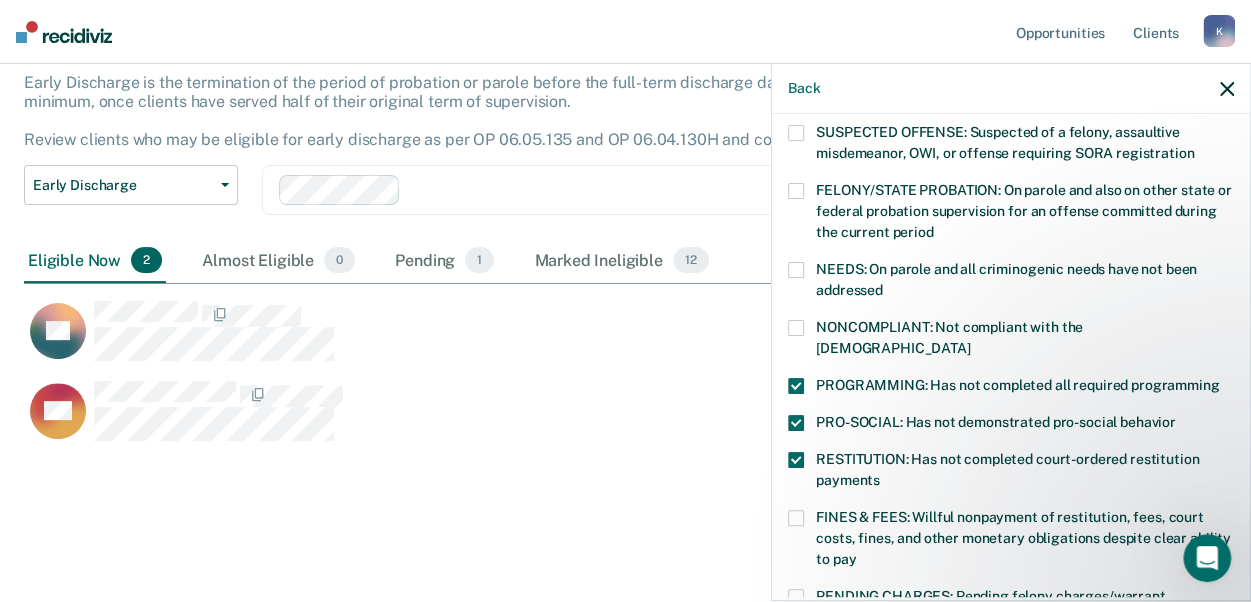click at bounding box center [796, 386] 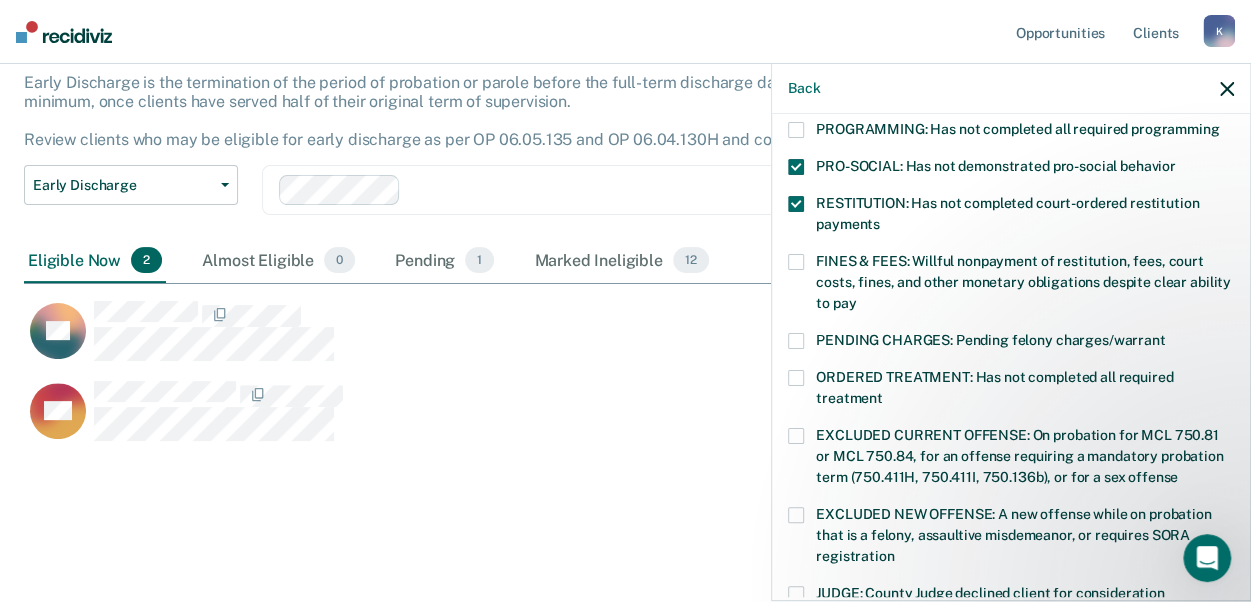 scroll, scrollTop: 500, scrollLeft: 0, axis: vertical 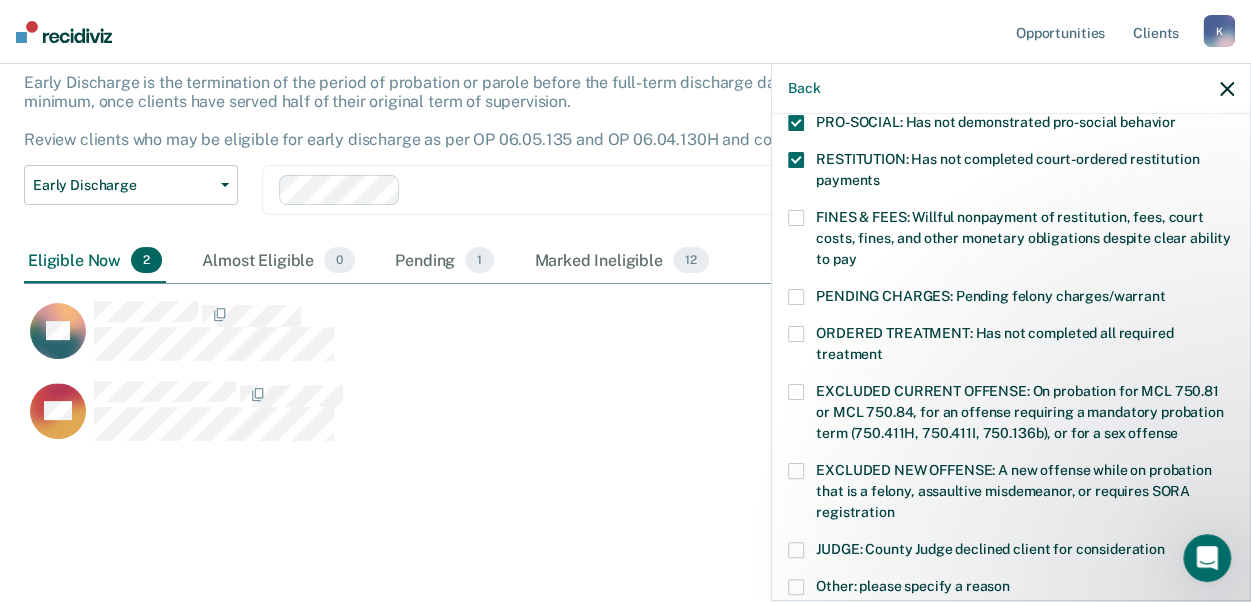 click at bounding box center [796, 334] 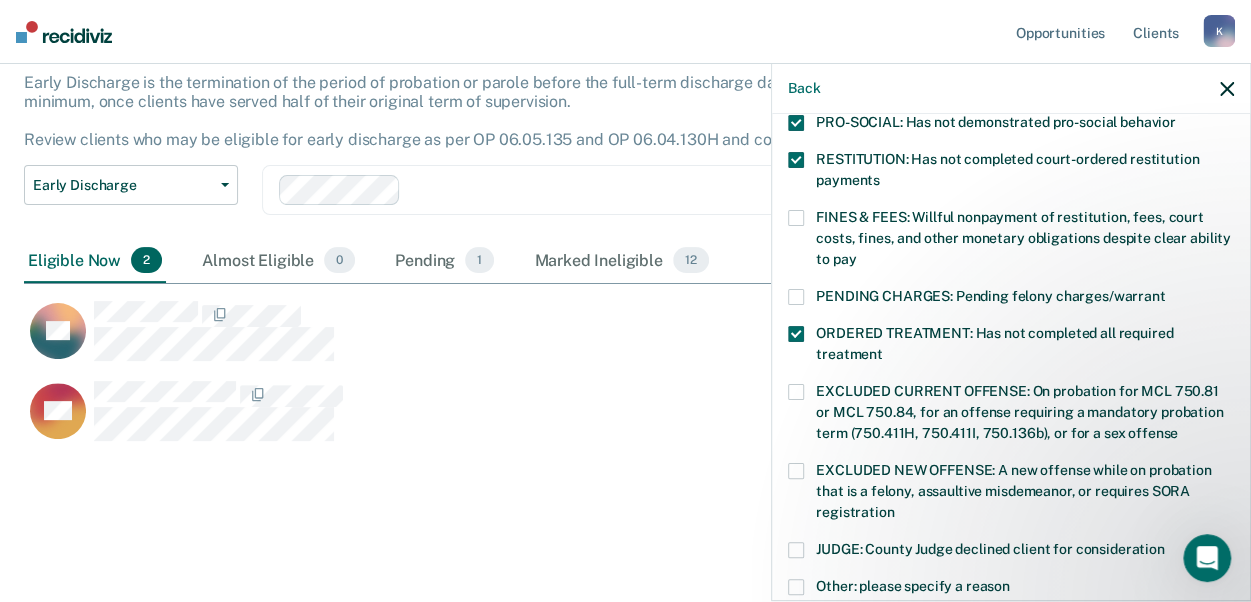 click at bounding box center [796, 471] 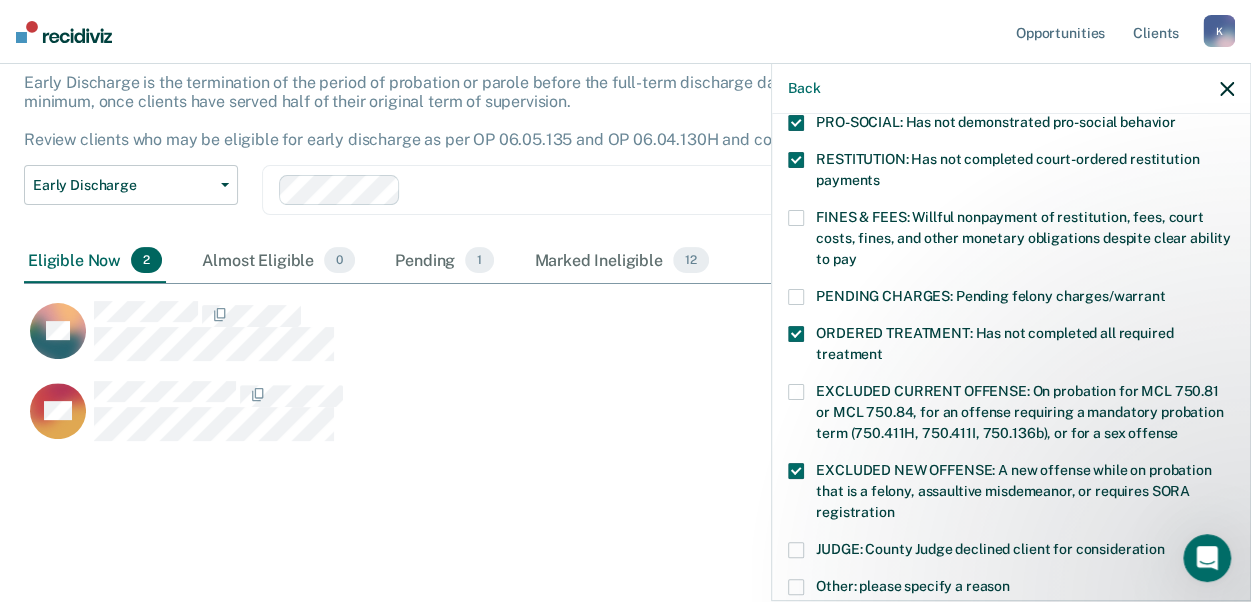 scroll, scrollTop: 808, scrollLeft: 0, axis: vertical 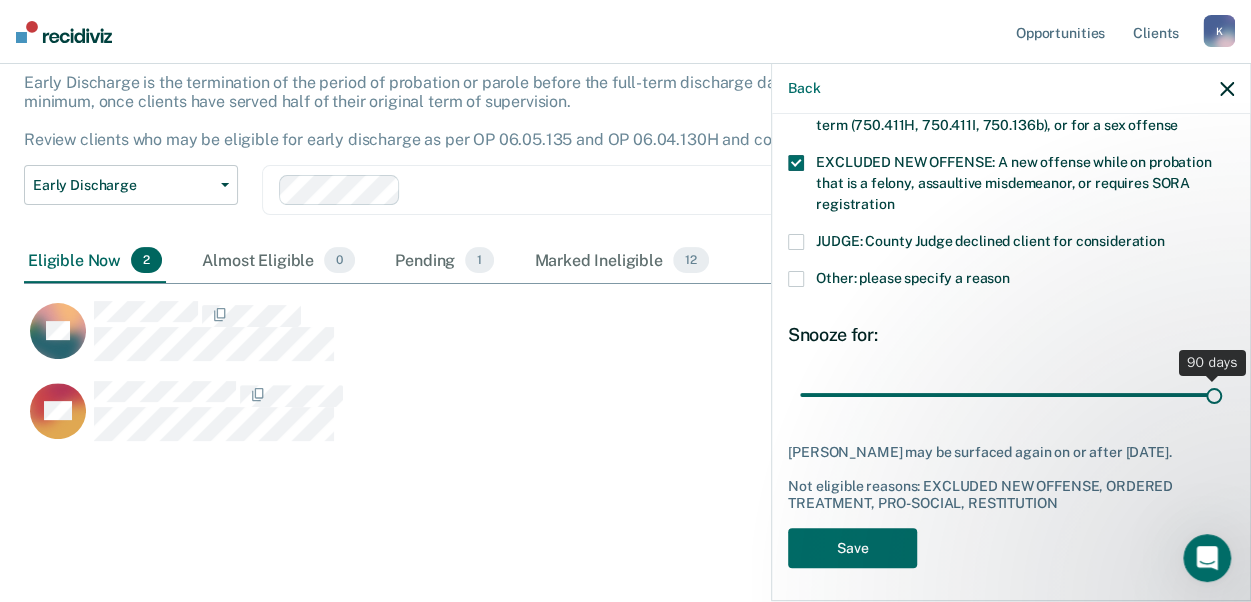 drag, startPoint x: 932, startPoint y: 369, endPoint x: 1272, endPoint y: 374, distance: 340.03677 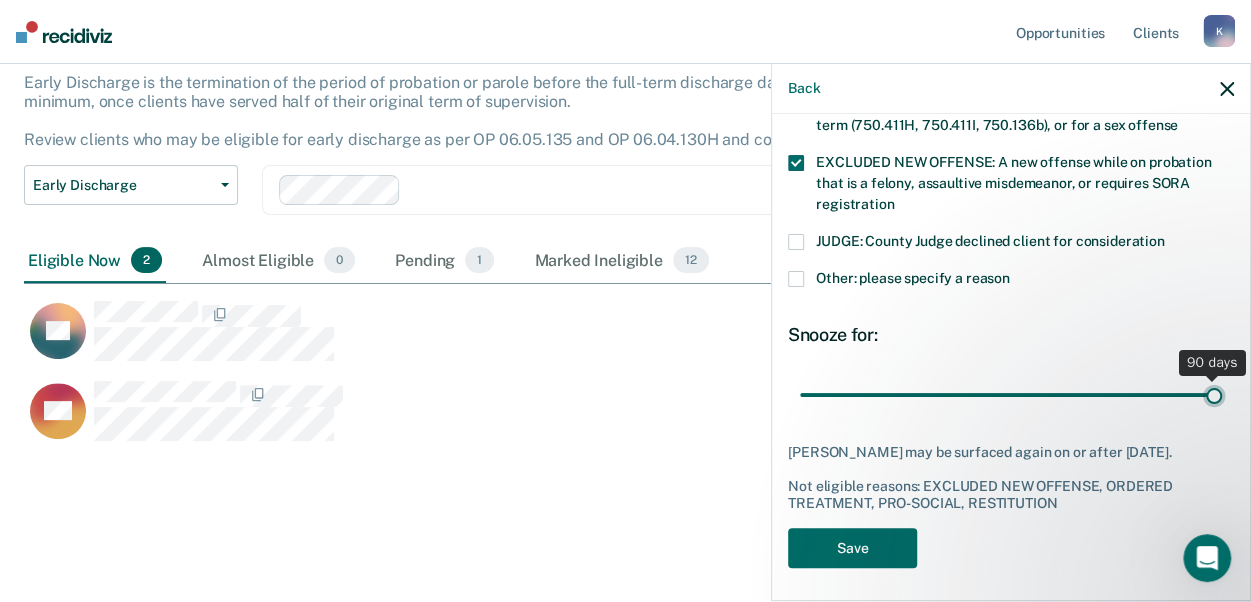 type on "90" 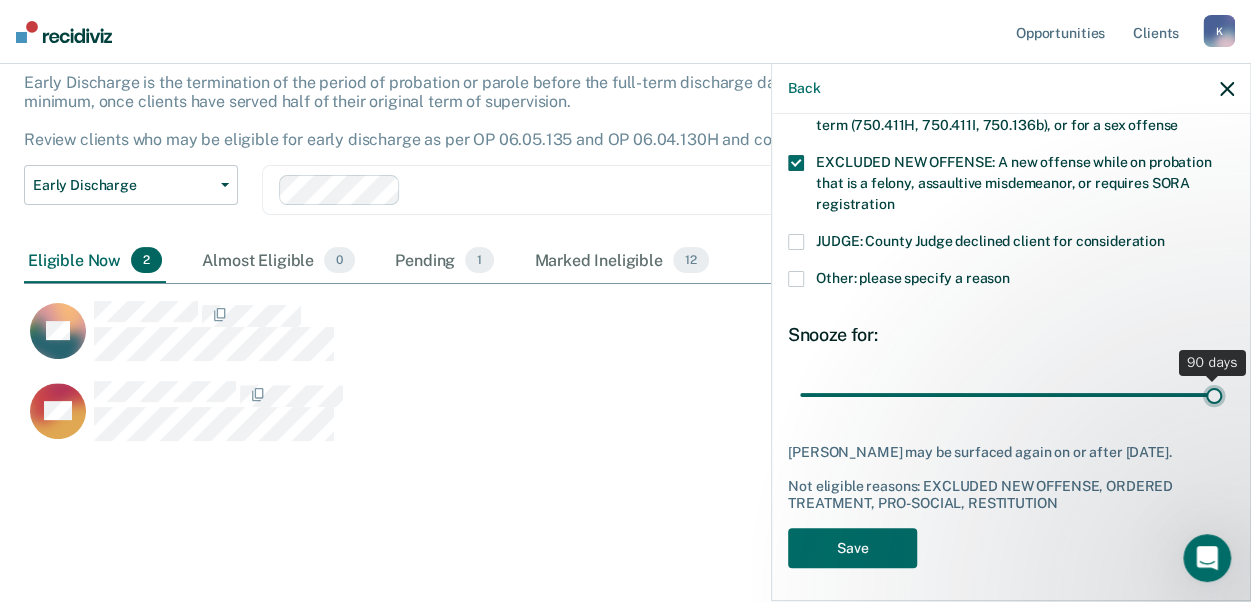 click at bounding box center [1011, 394] 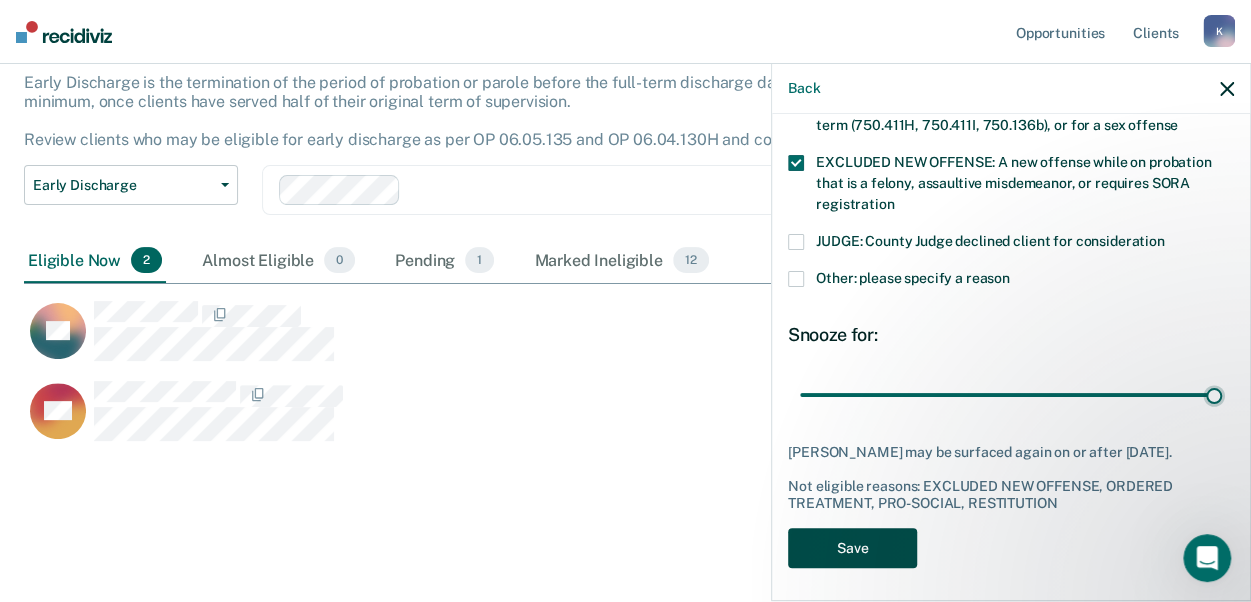 click on "Save" at bounding box center (852, 548) 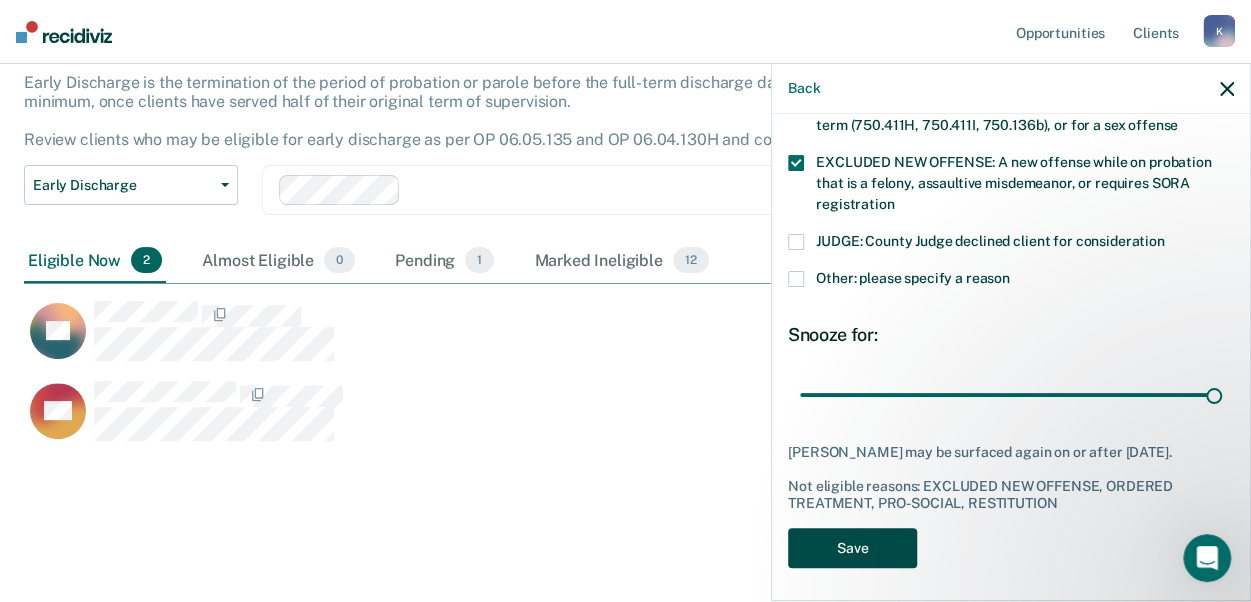 scroll, scrollTop: 42, scrollLeft: 0, axis: vertical 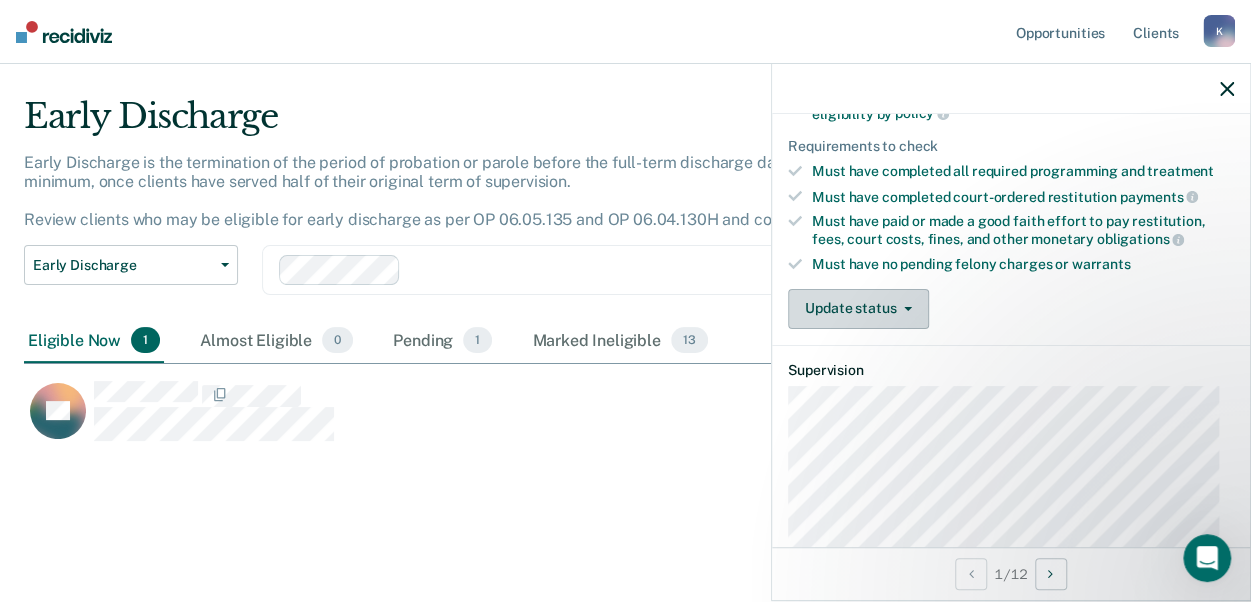 click on "Update status" at bounding box center [858, 309] 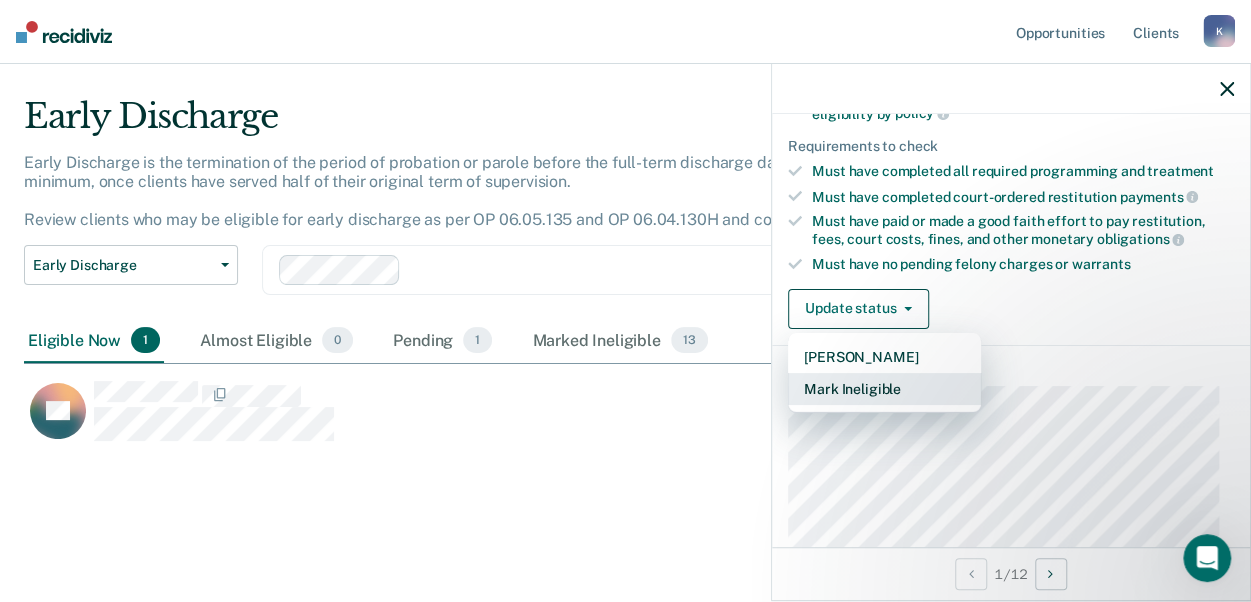 click on "Mark Ineligible" at bounding box center (884, 389) 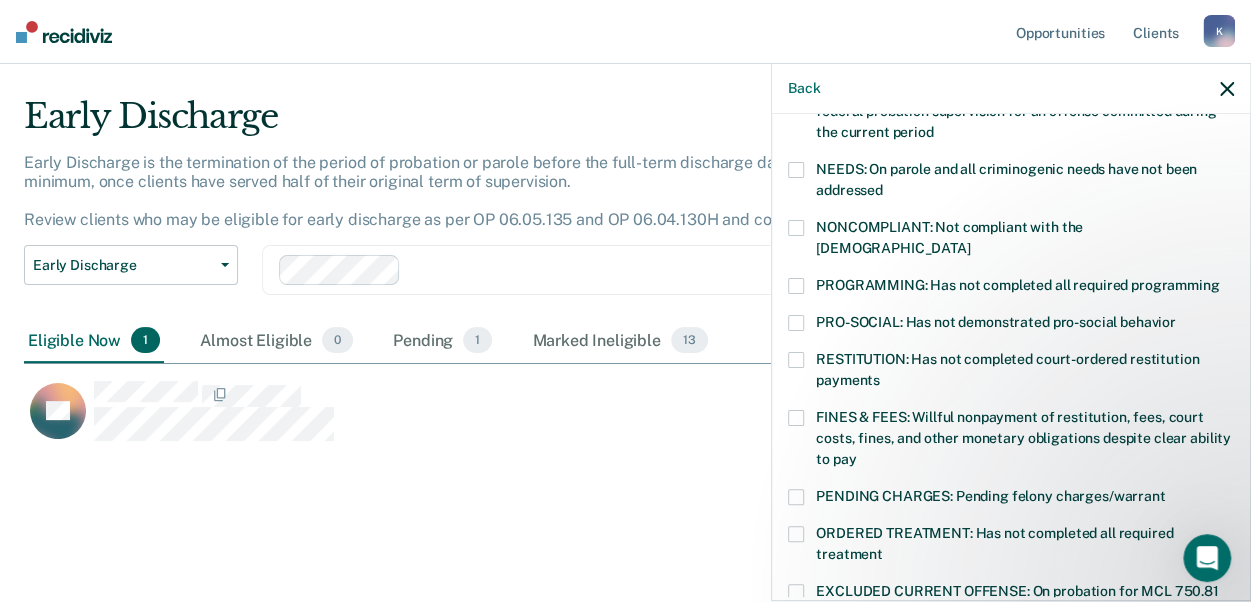 click on "NONCOMPLIANT: Not compliant with the [DEMOGRAPHIC_DATA]" at bounding box center [1011, 249] 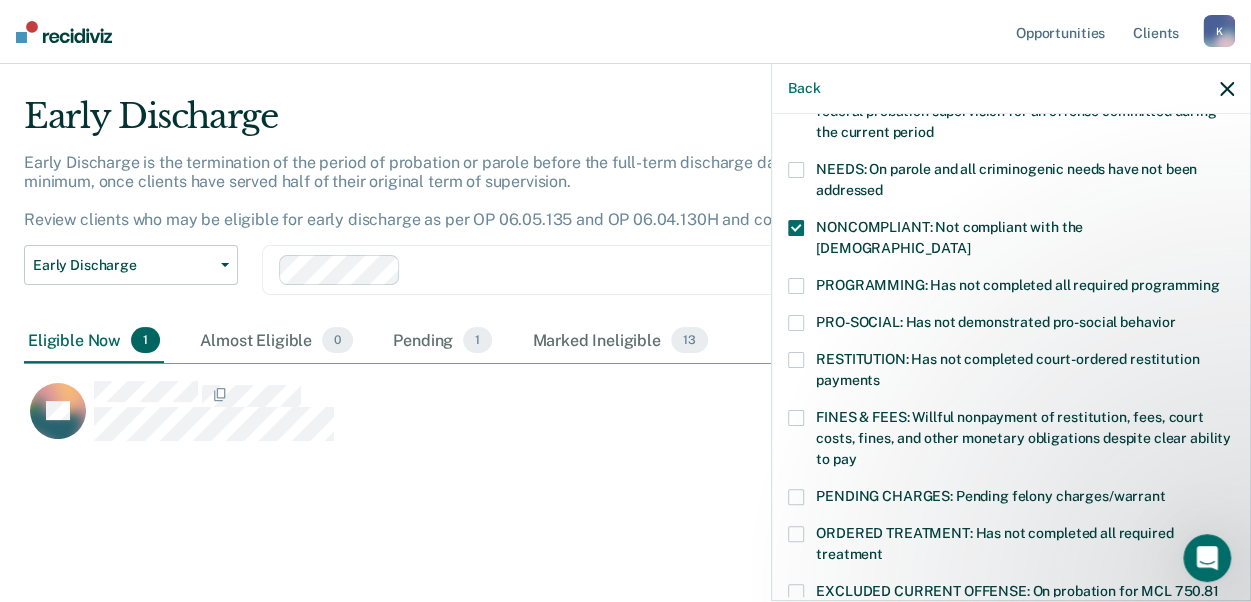 click at bounding box center [796, 228] 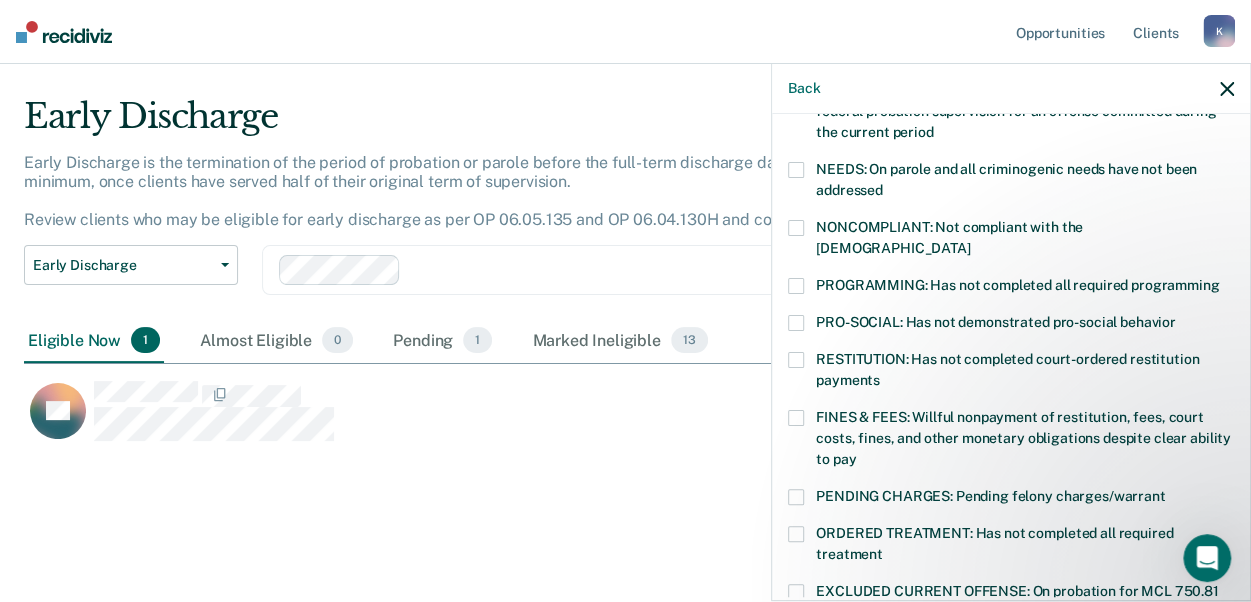 click at bounding box center [796, 286] 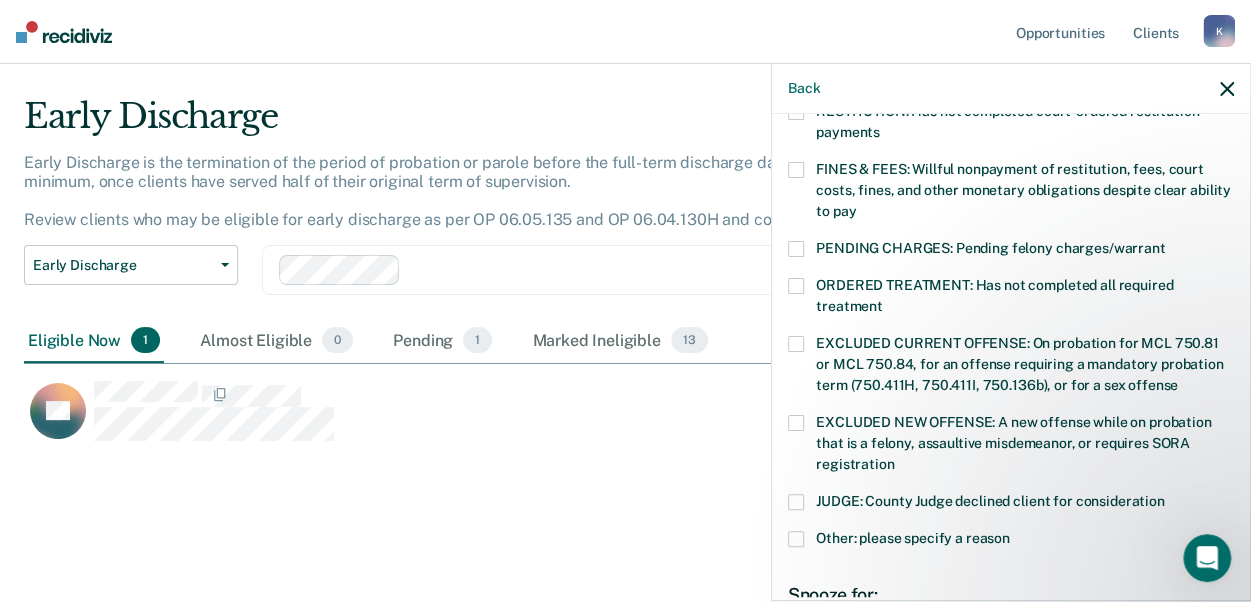 scroll, scrollTop: 774, scrollLeft: 0, axis: vertical 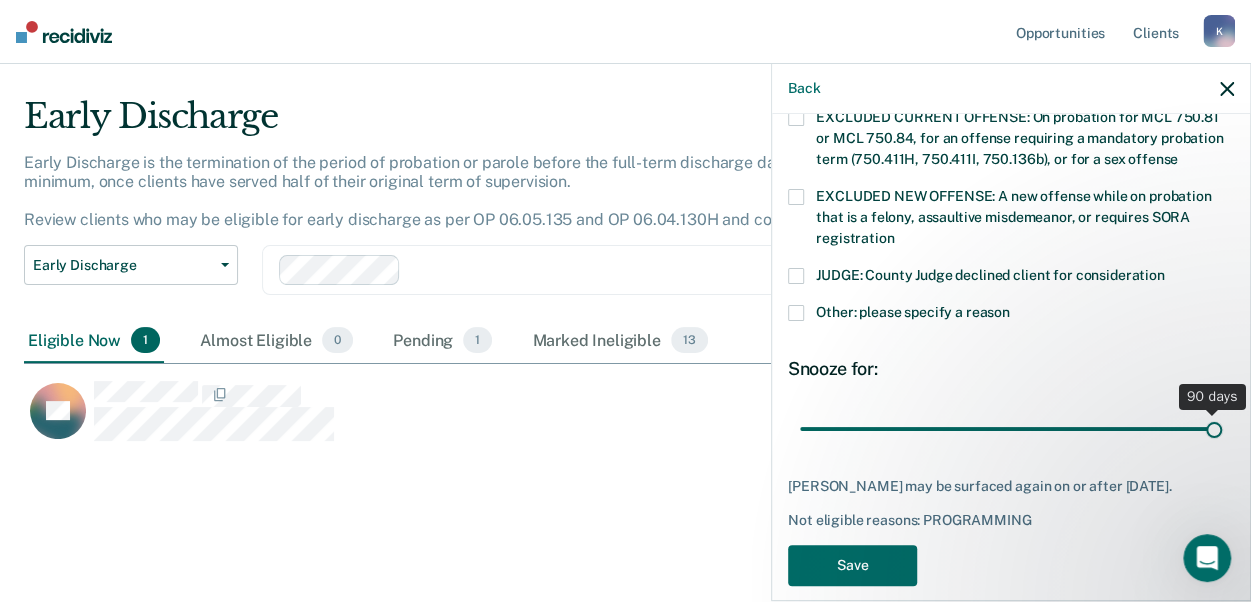 drag, startPoint x: 932, startPoint y: 403, endPoint x: 1272, endPoint y: 401, distance: 340.0059 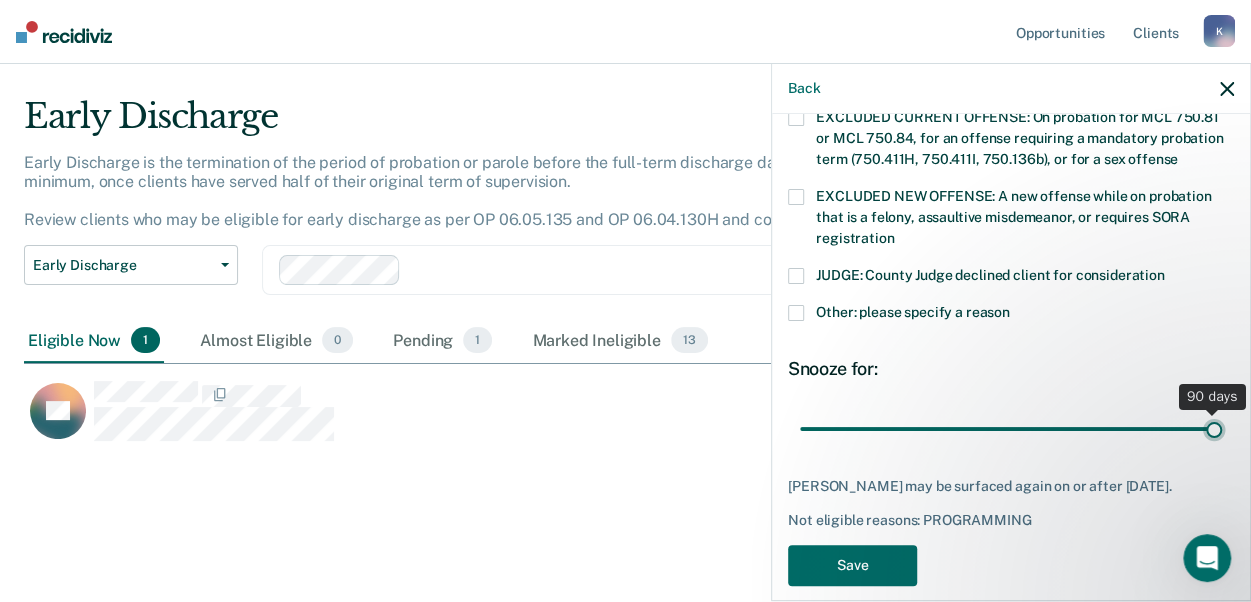 type on "90" 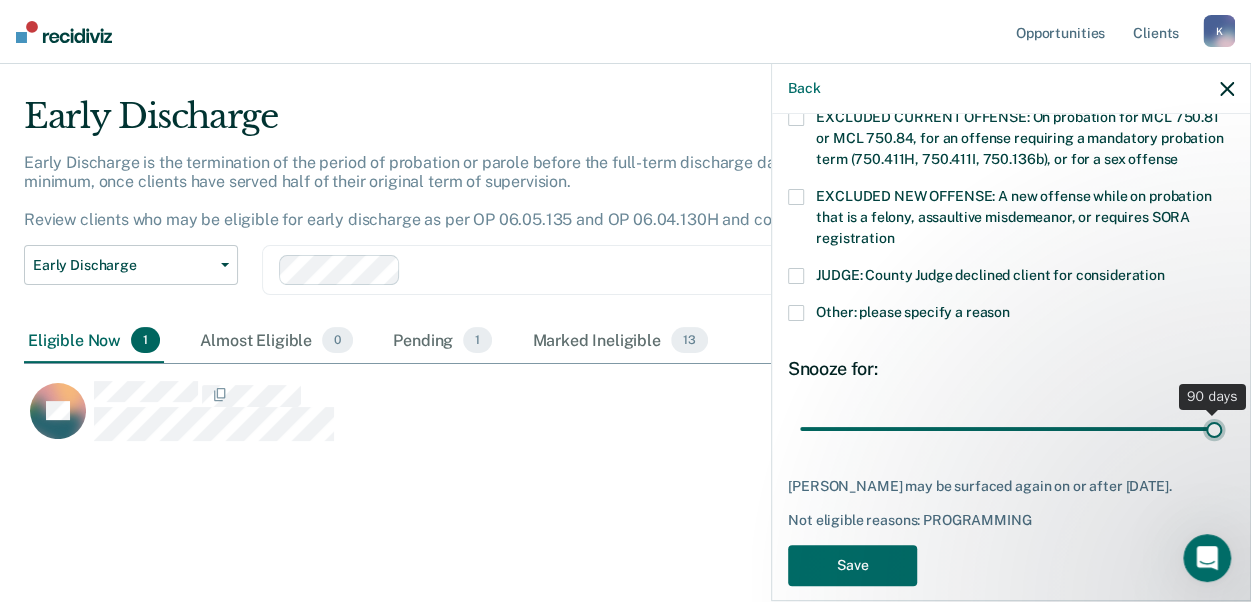 click at bounding box center (1011, 428) 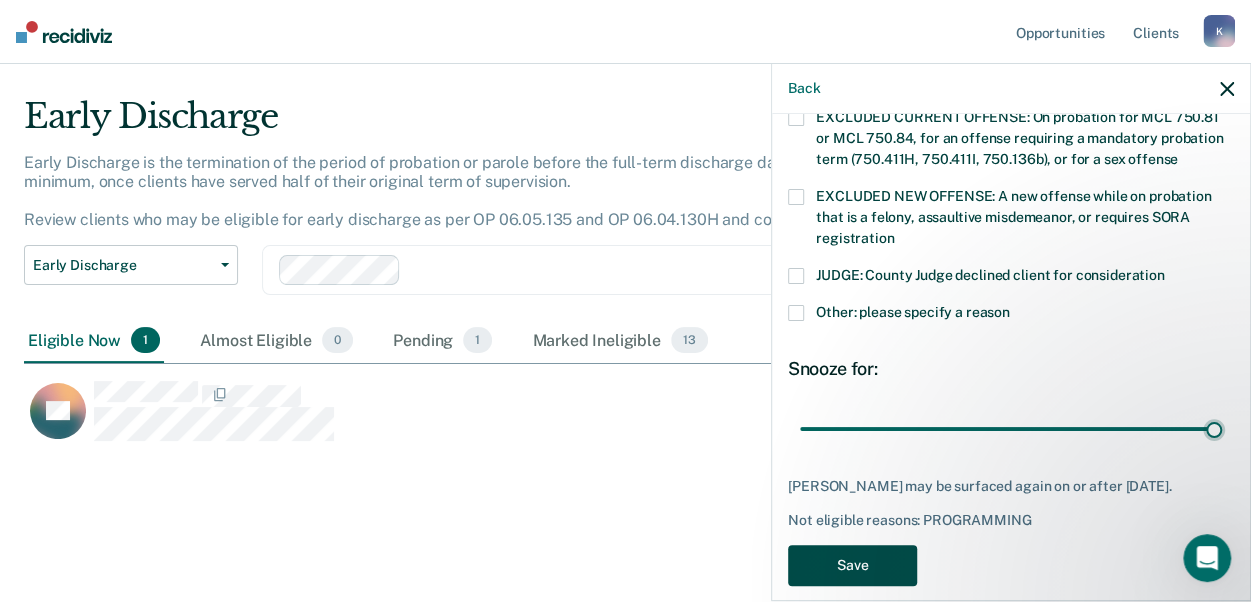 click on "Save" at bounding box center (852, 565) 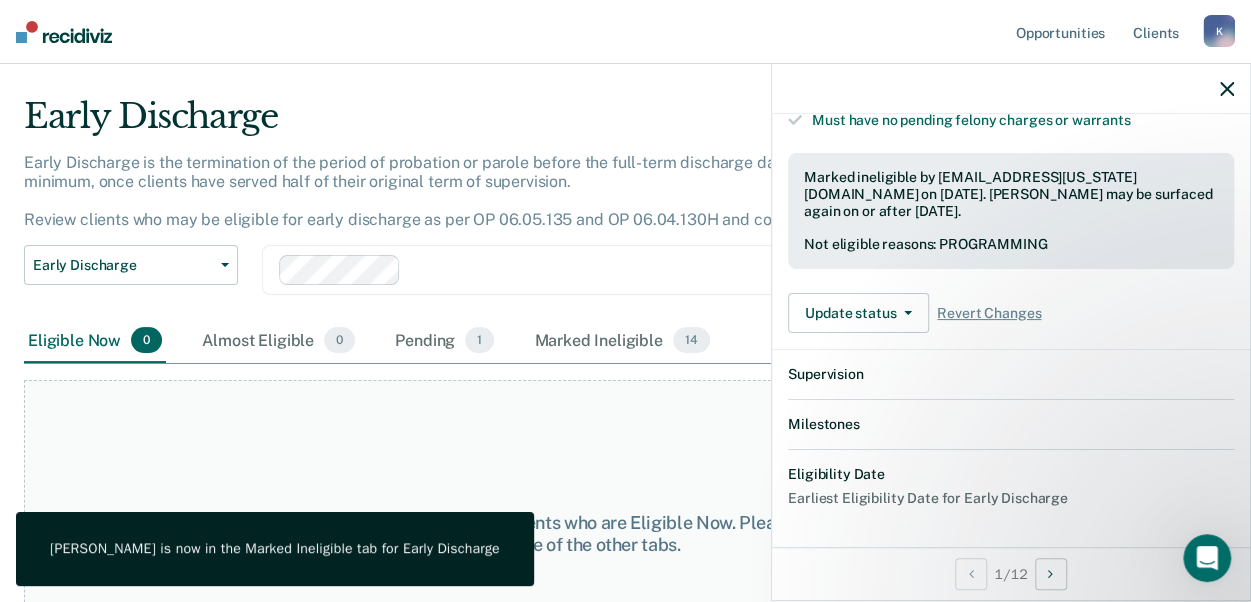 scroll, scrollTop: 662, scrollLeft: 0, axis: vertical 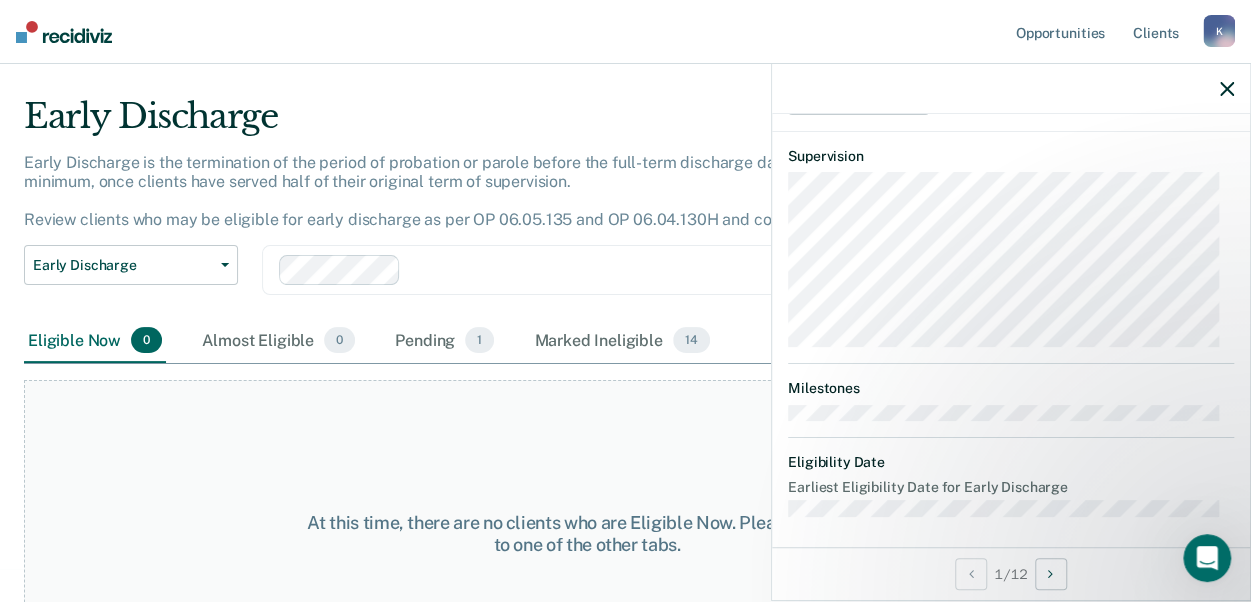 click 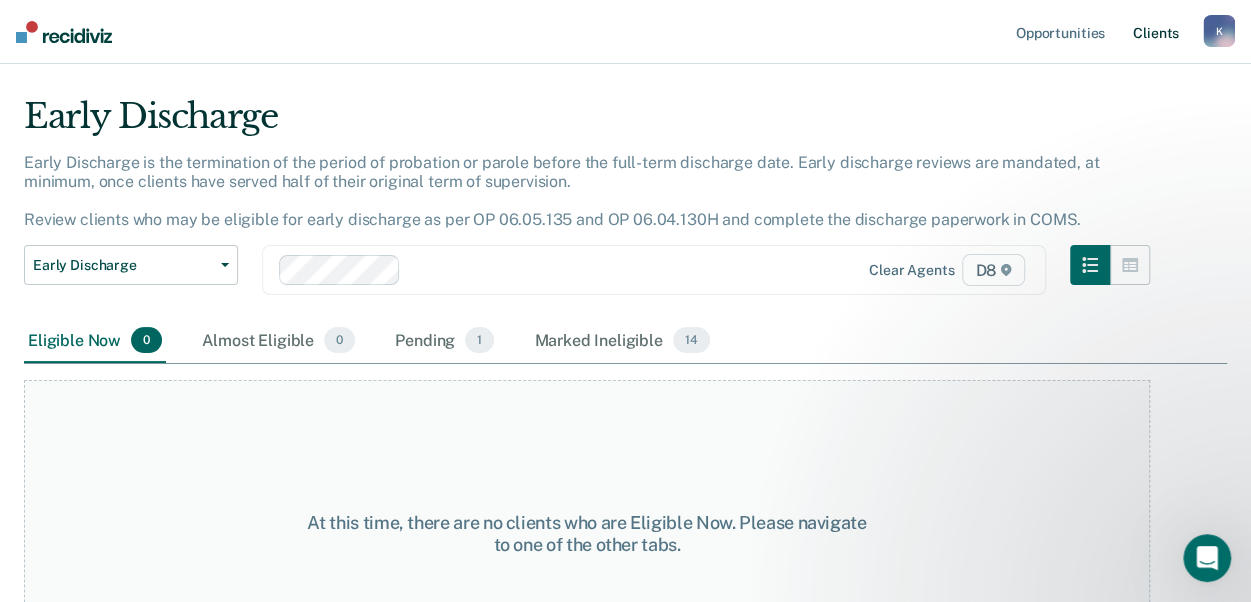 click on "Client s" at bounding box center (1156, 32) 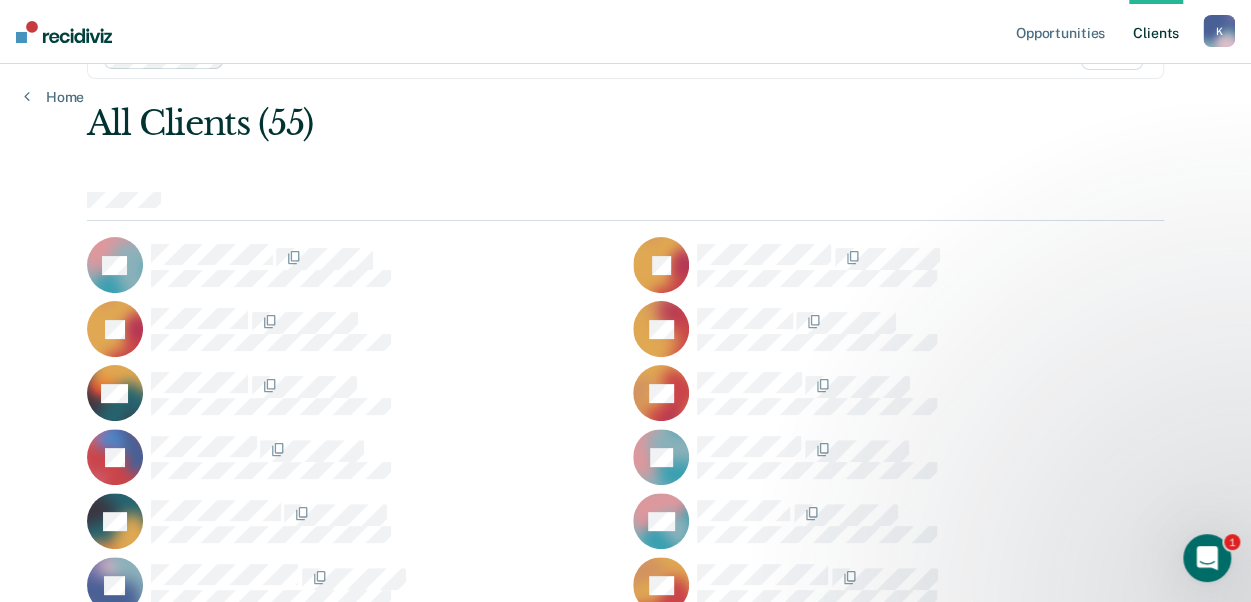 scroll, scrollTop: 0, scrollLeft: 0, axis: both 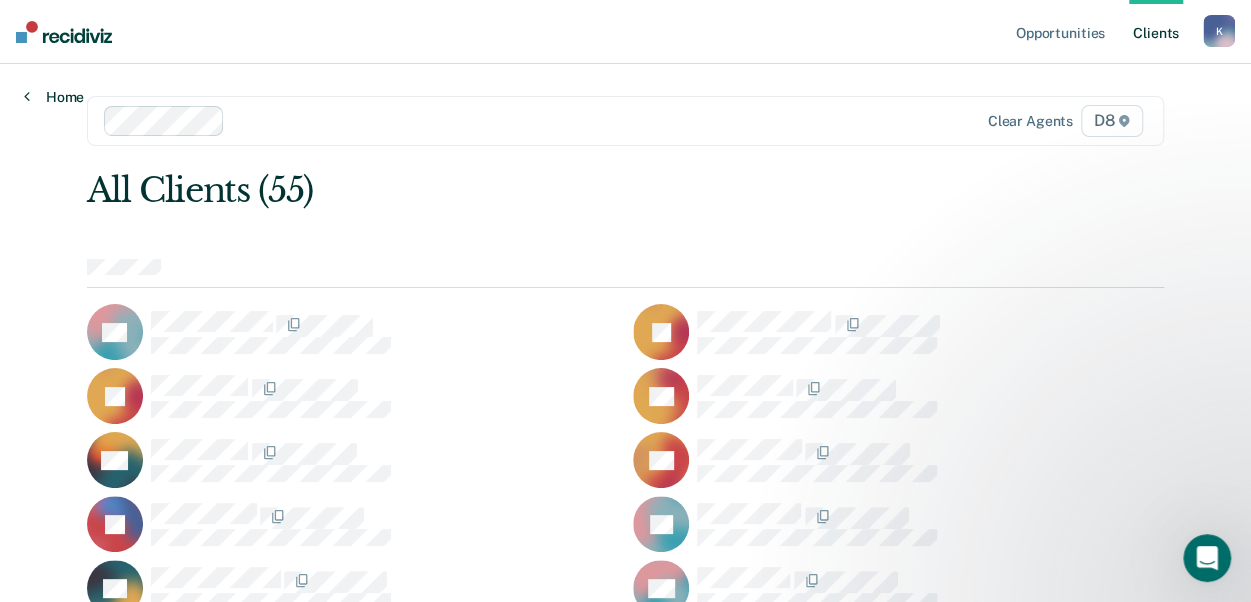 click on "Home" at bounding box center [54, 97] 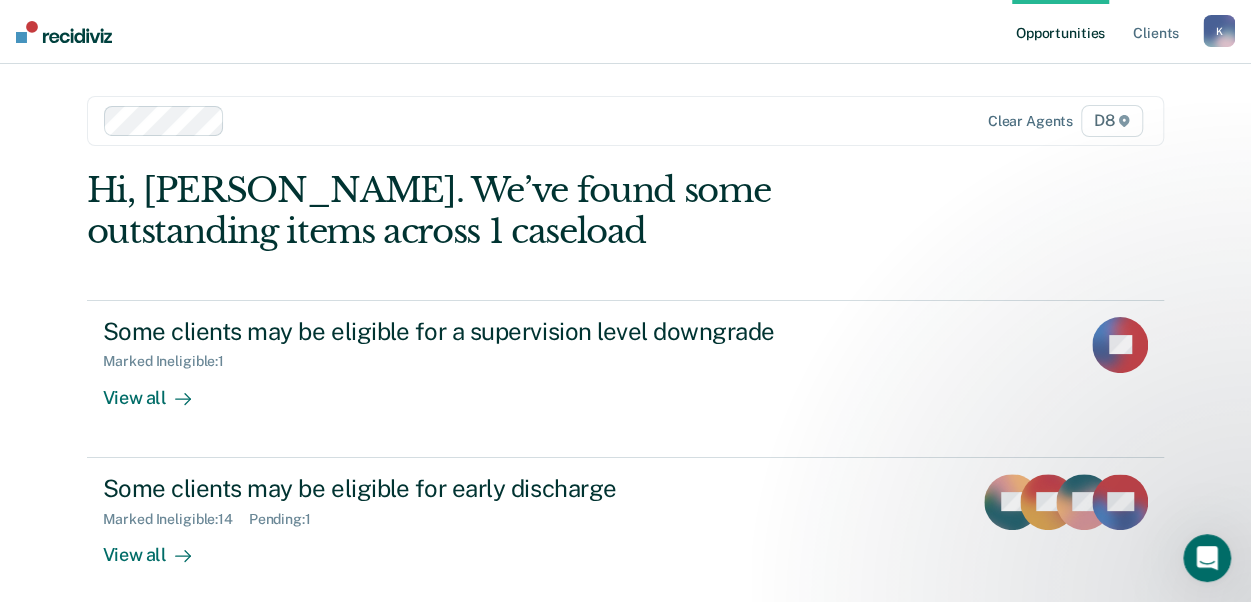 click on "Opportunities" at bounding box center (1060, 32) 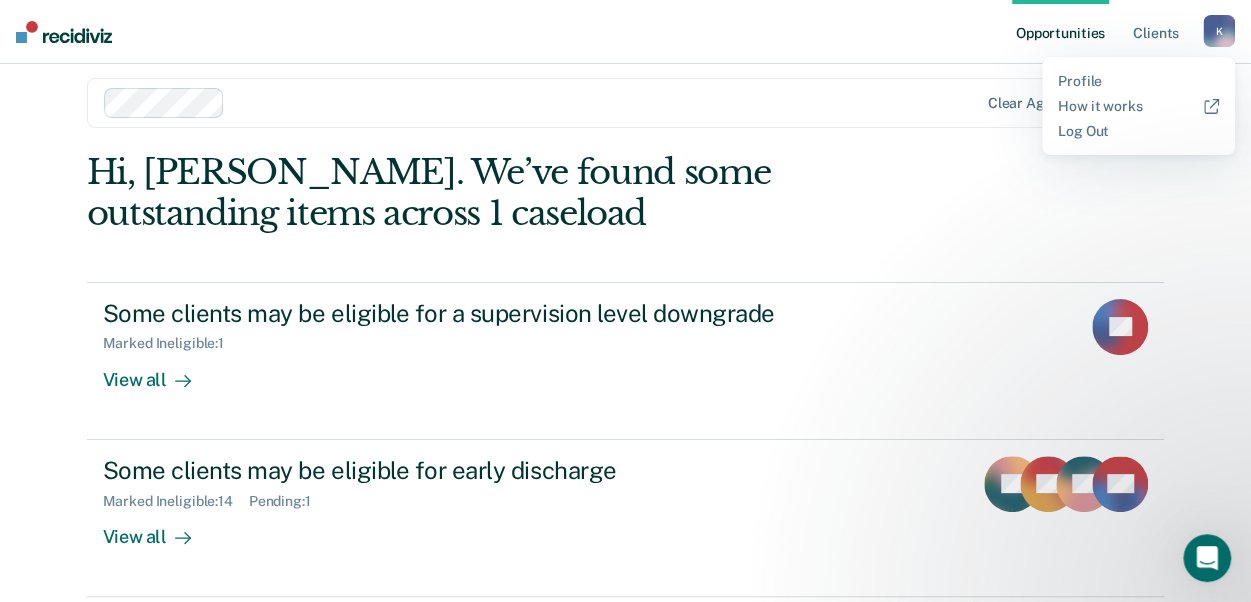 scroll, scrollTop: 0, scrollLeft: 0, axis: both 